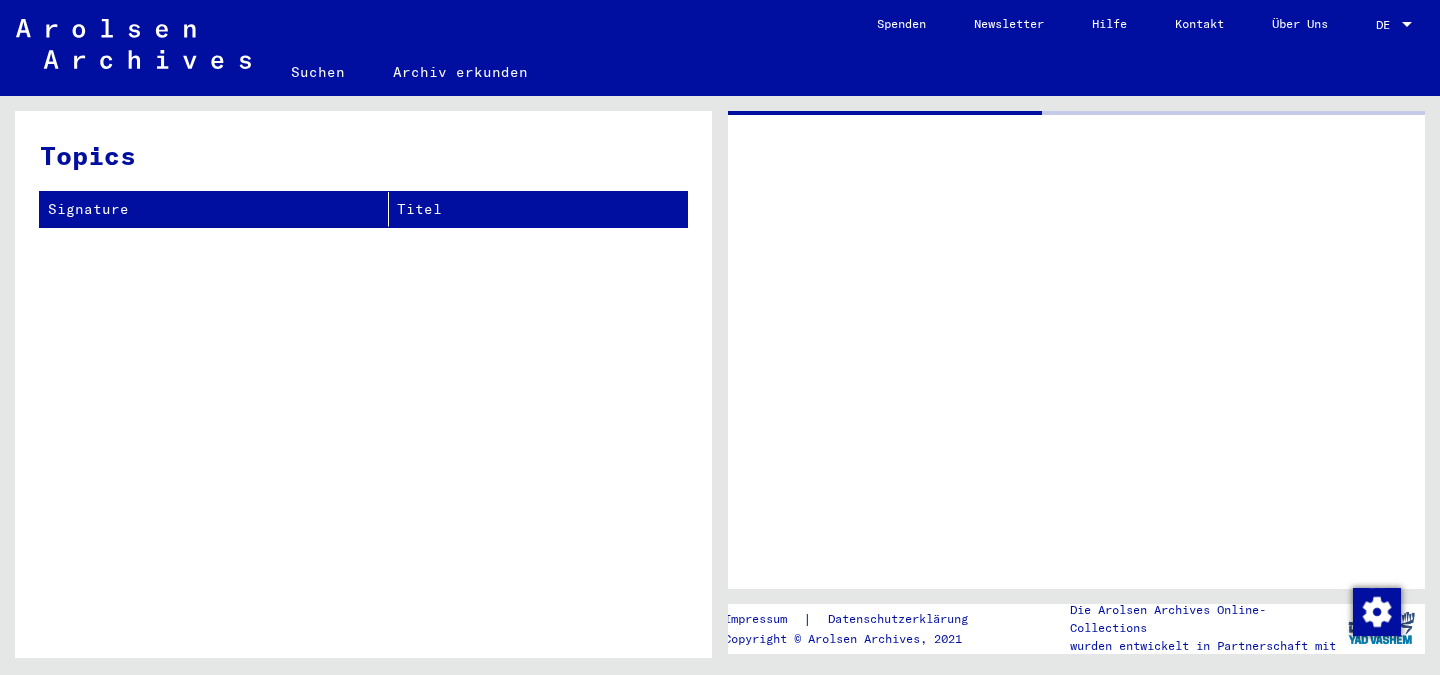 scroll, scrollTop: 0, scrollLeft: 0, axis: both 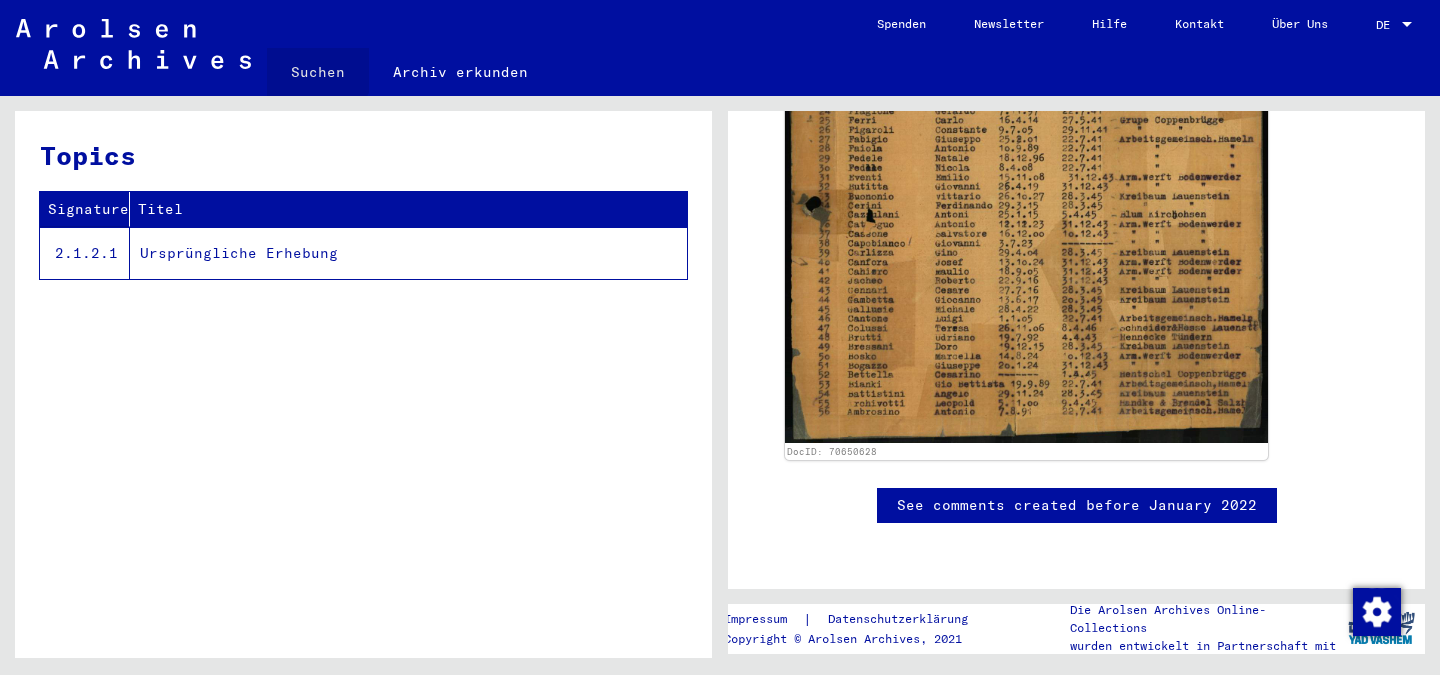 click on "Suchen" 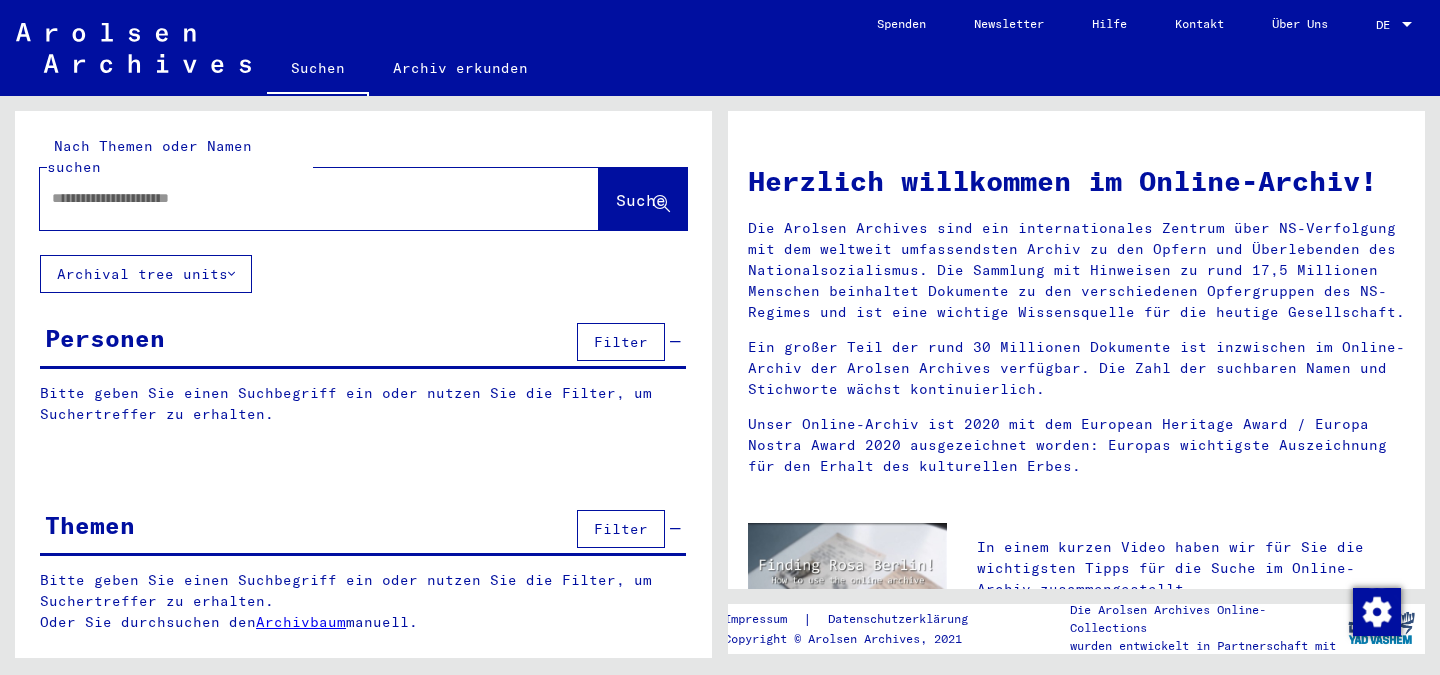 click at bounding box center (295, 198) 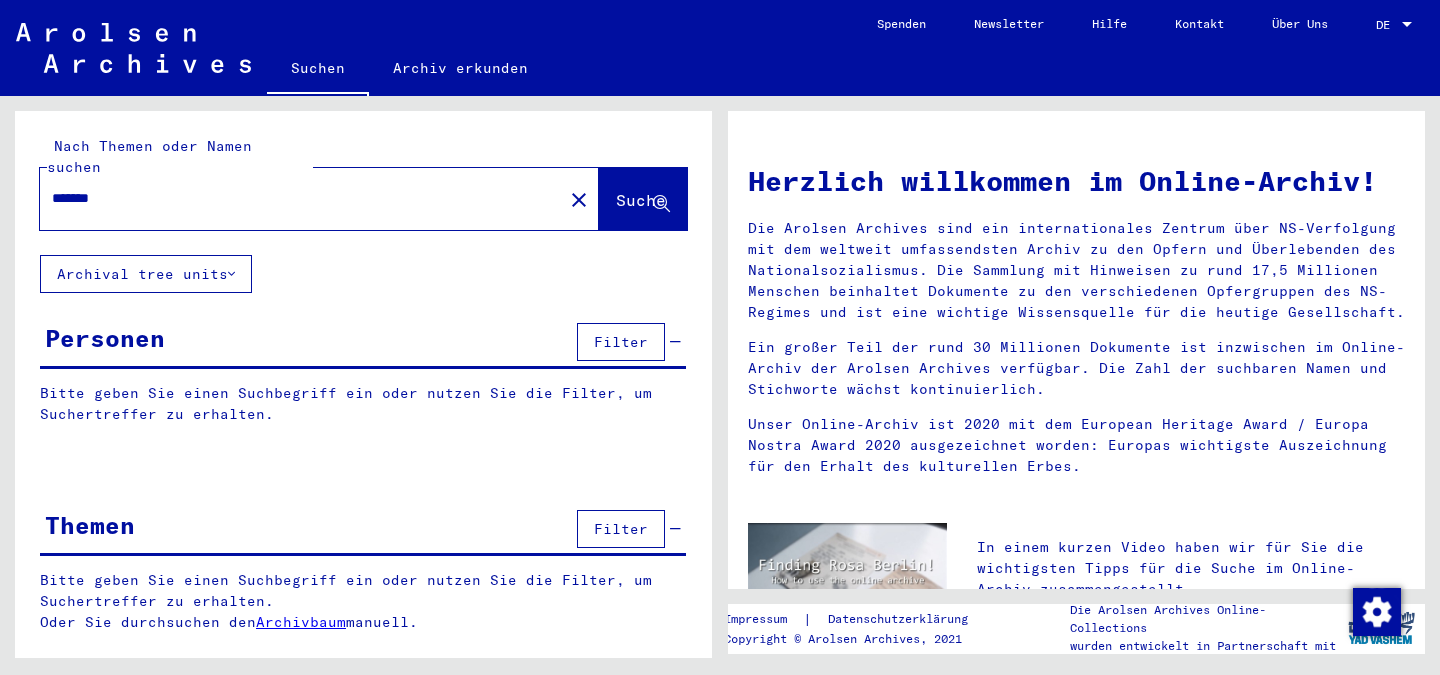 type on "*******" 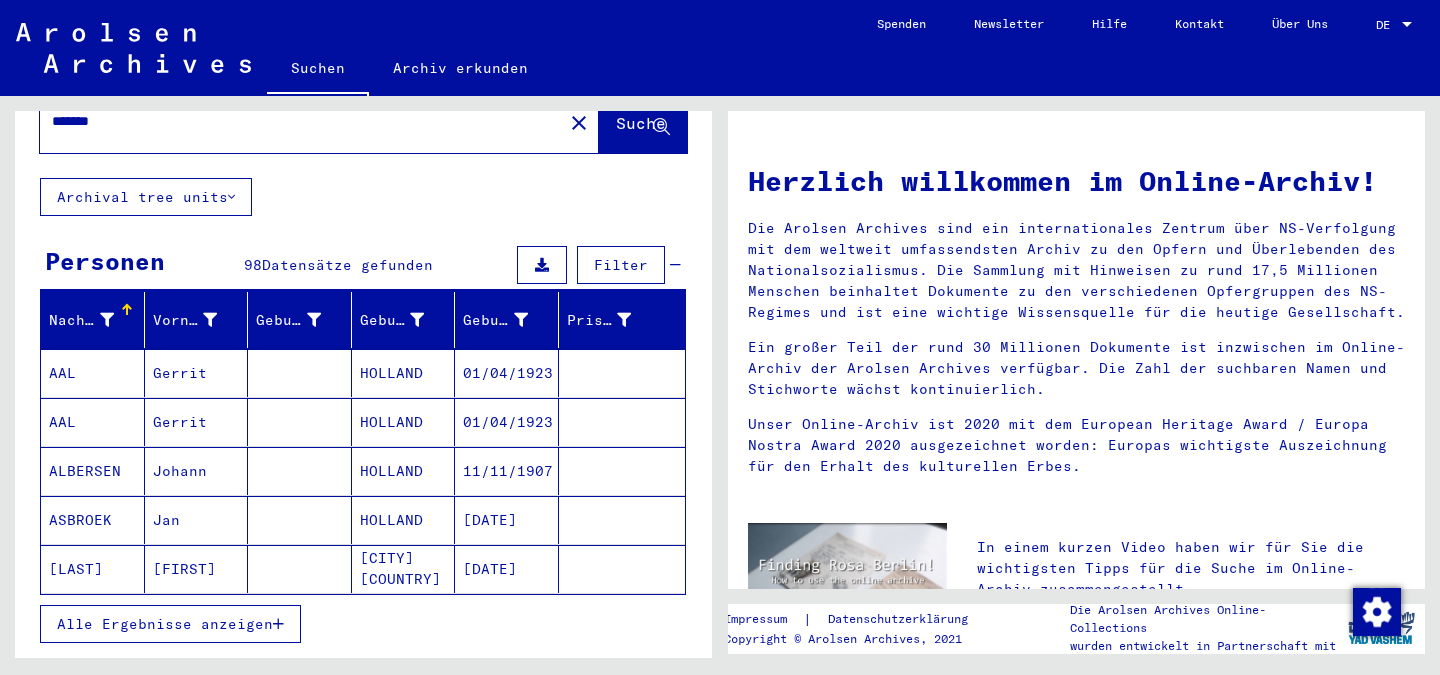 scroll, scrollTop: 200, scrollLeft: 0, axis: vertical 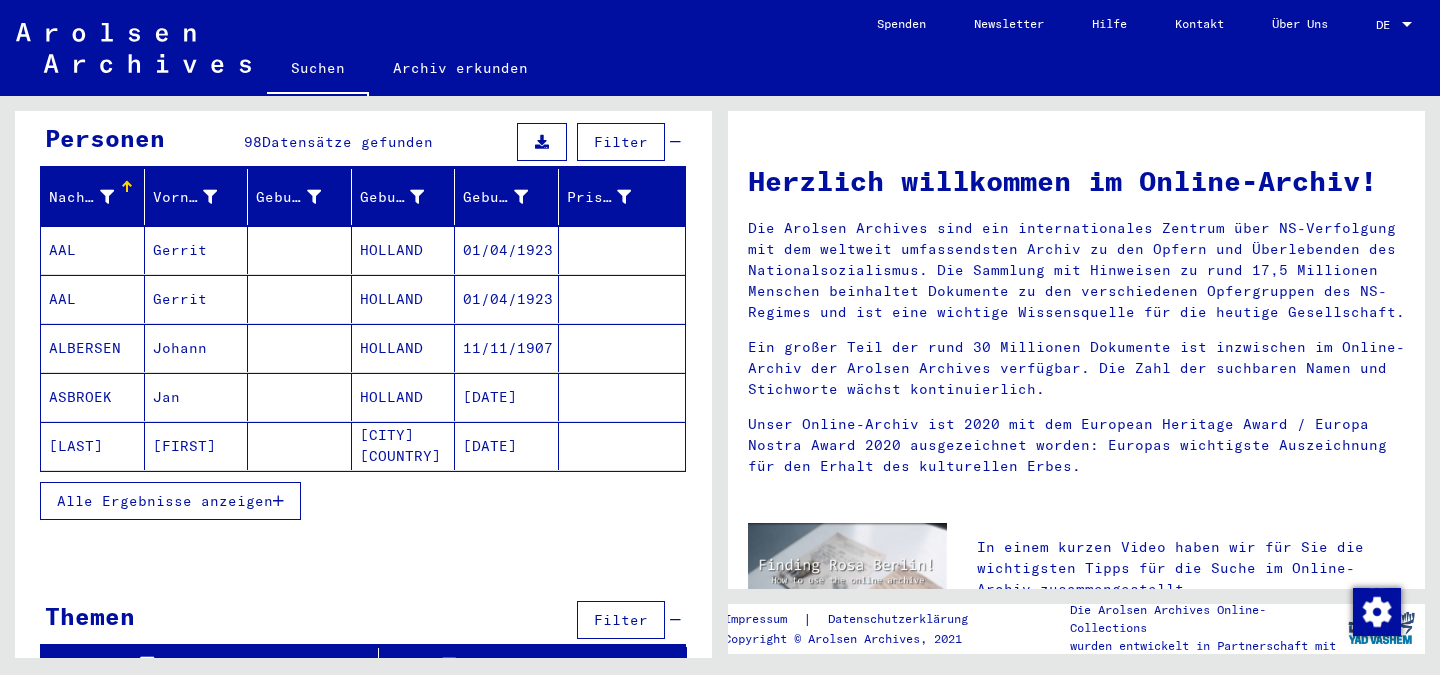 click on "Alle Ergebnisse anzeigen" at bounding box center [165, 501] 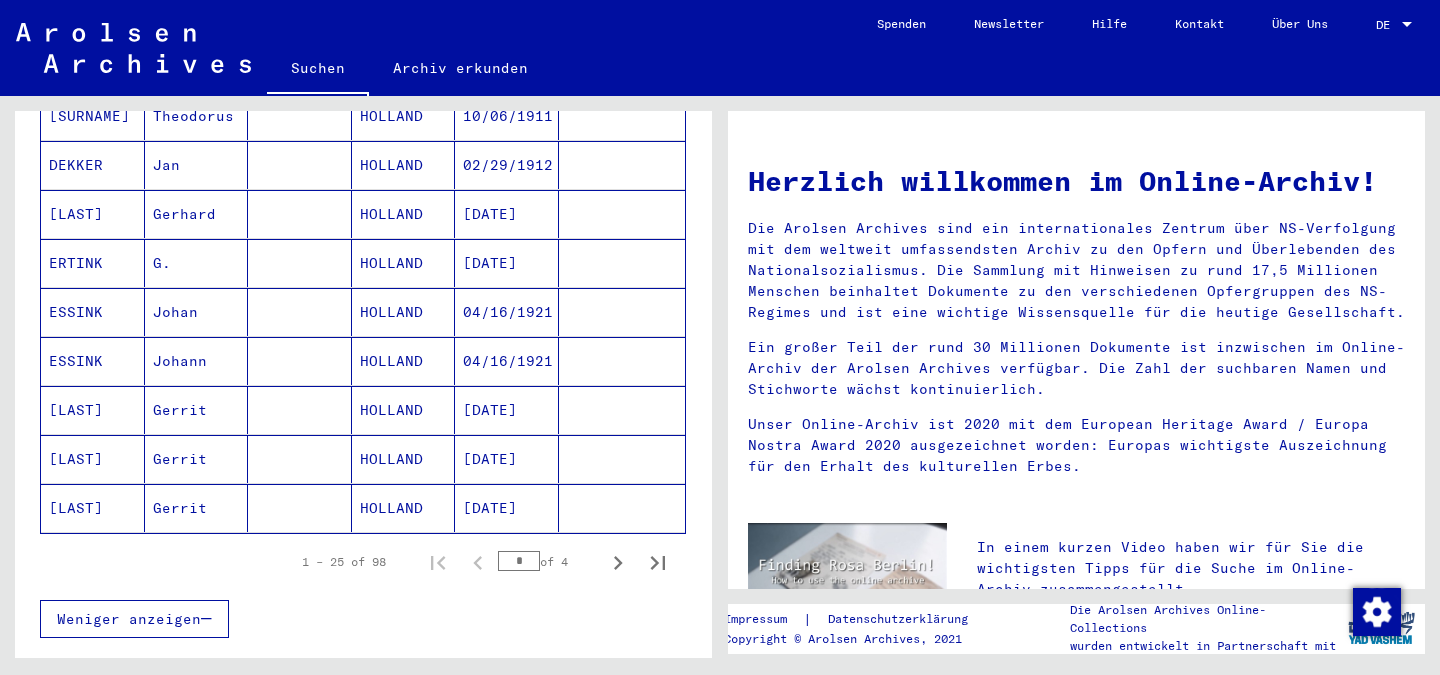 scroll, scrollTop: 1200, scrollLeft: 0, axis: vertical 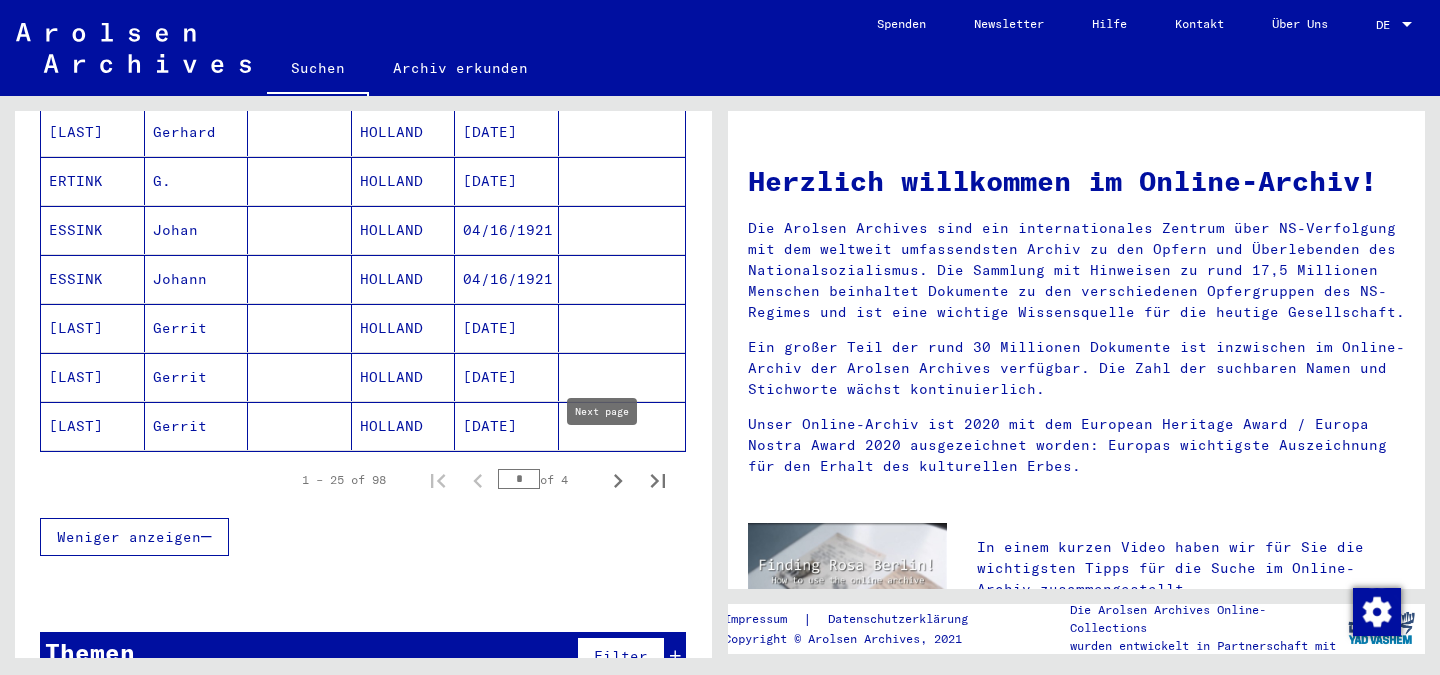 click 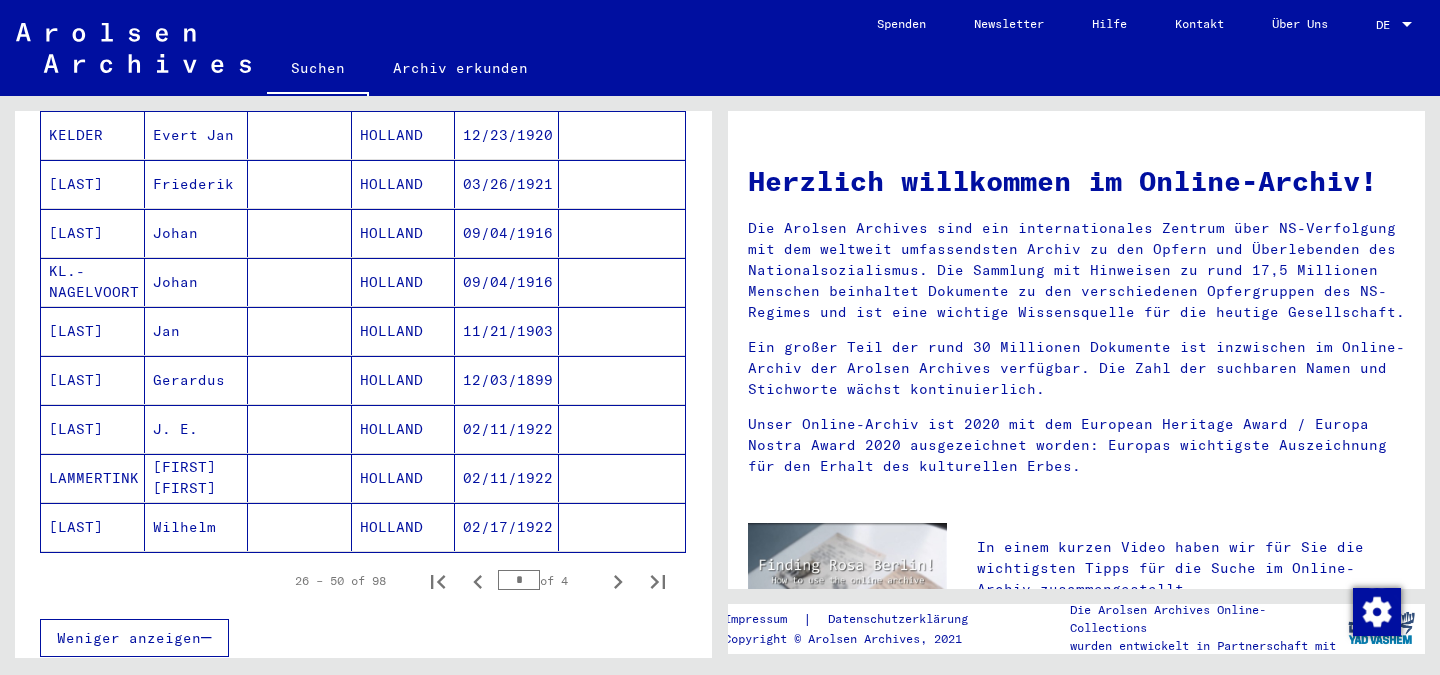 scroll, scrollTop: 1100, scrollLeft: 0, axis: vertical 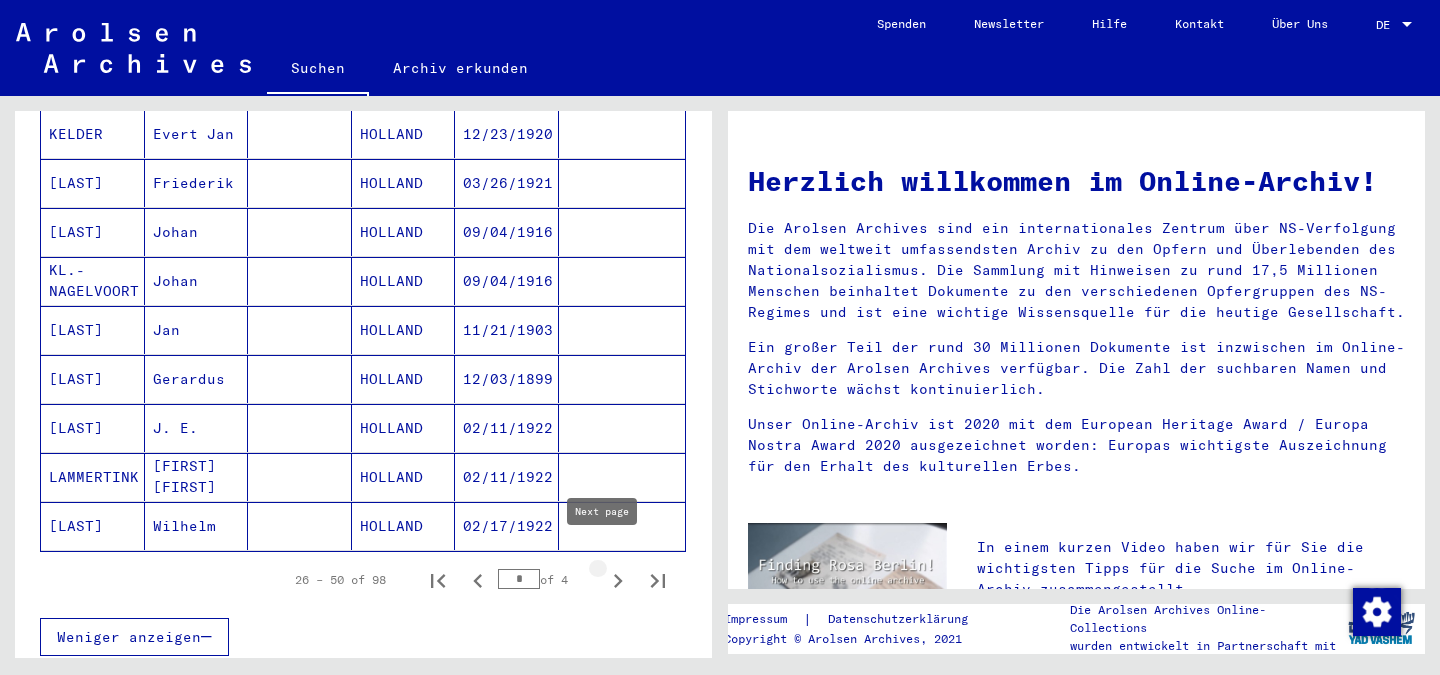 click 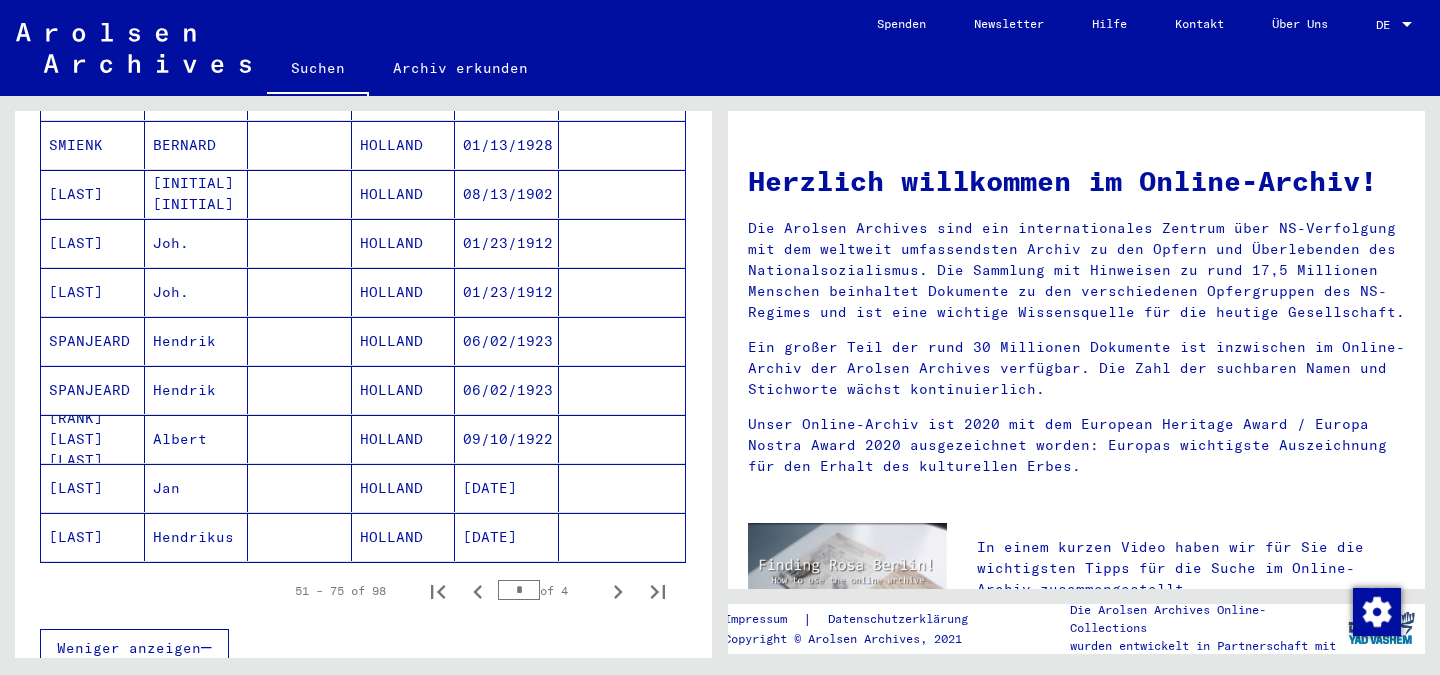 scroll, scrollTop: 1100, scrollLeft: 0, axis: vertical 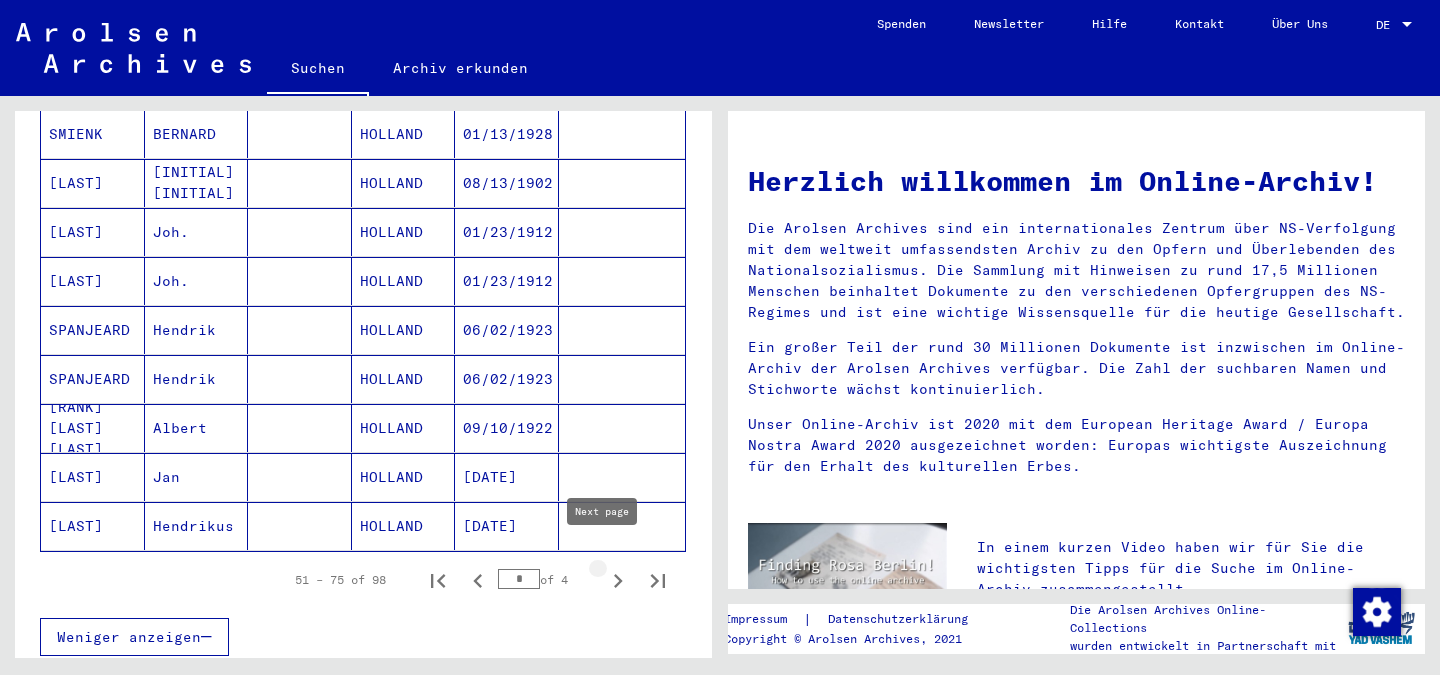 click 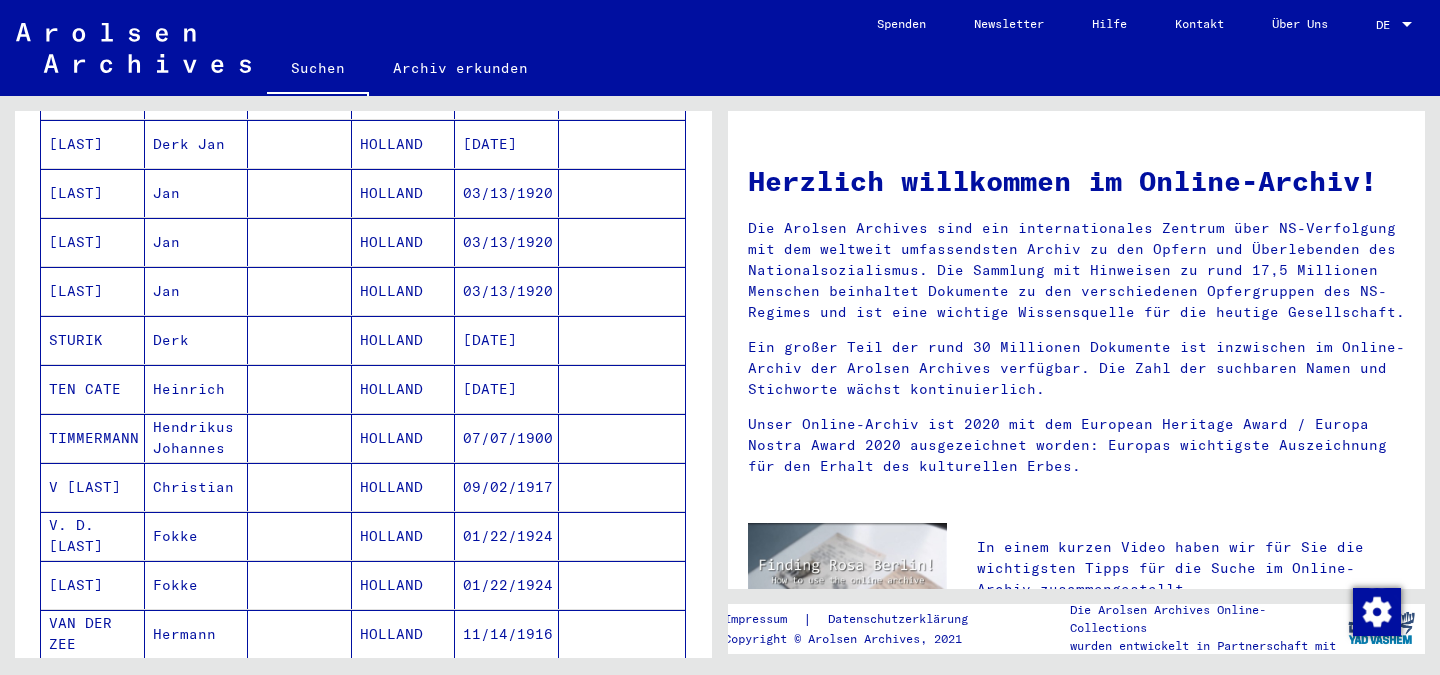 scroll, scrollTop: 700, scrollLeft: 0, axis: vertical 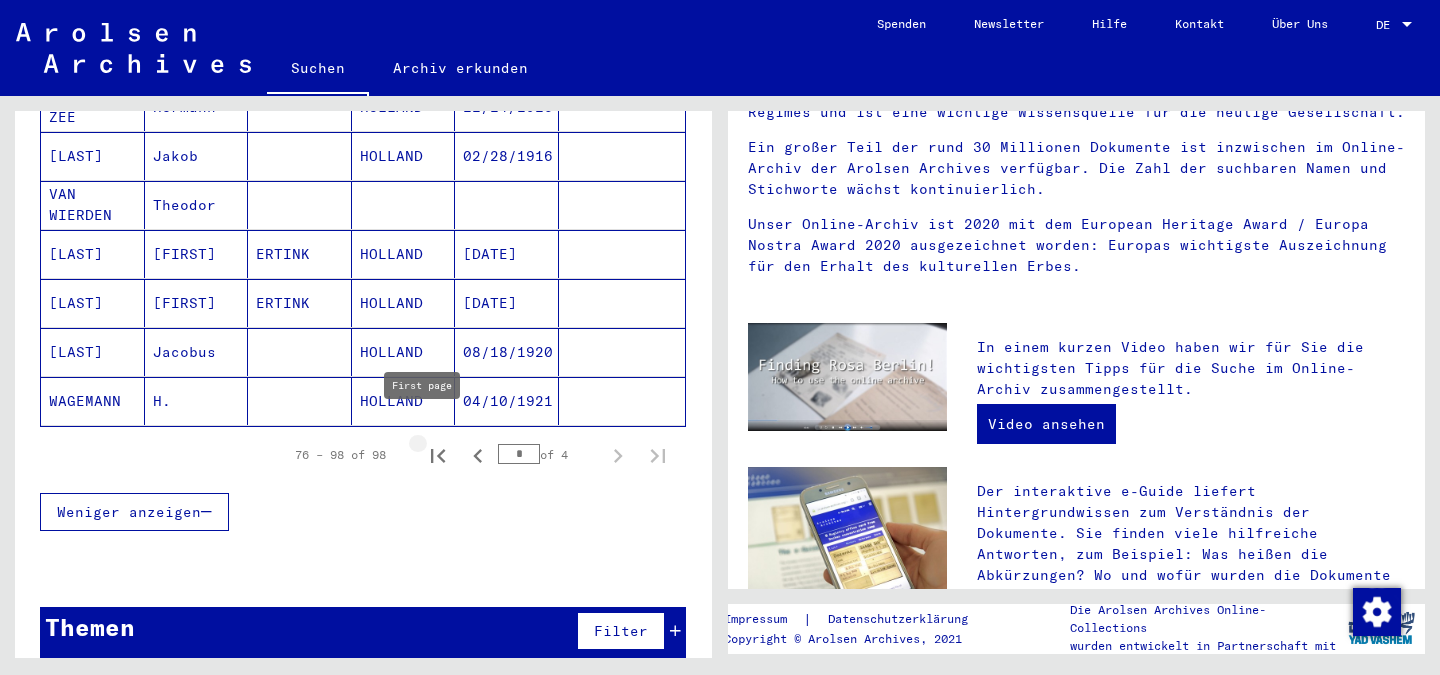 click 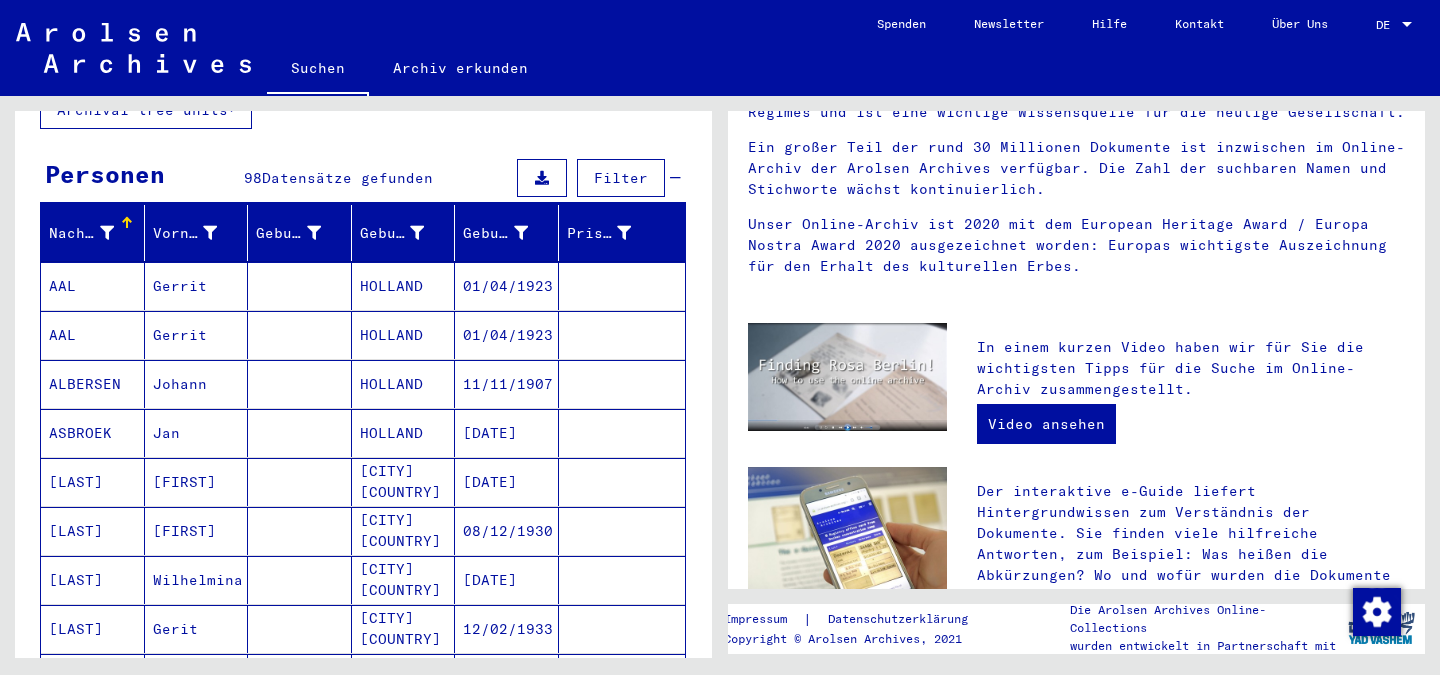 scroll, scrollTop: 0, scrollLeft: 0, axis: both 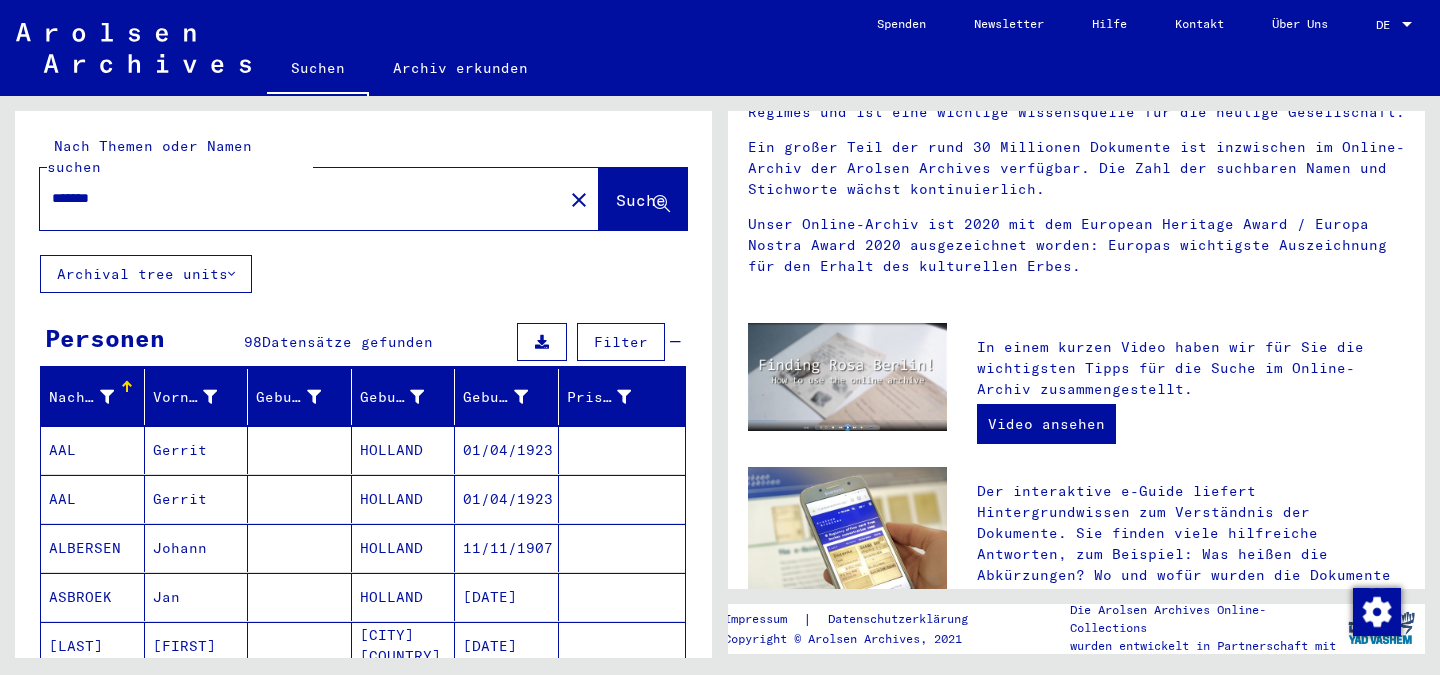 click on "*******" at bounding box center (295, 198) 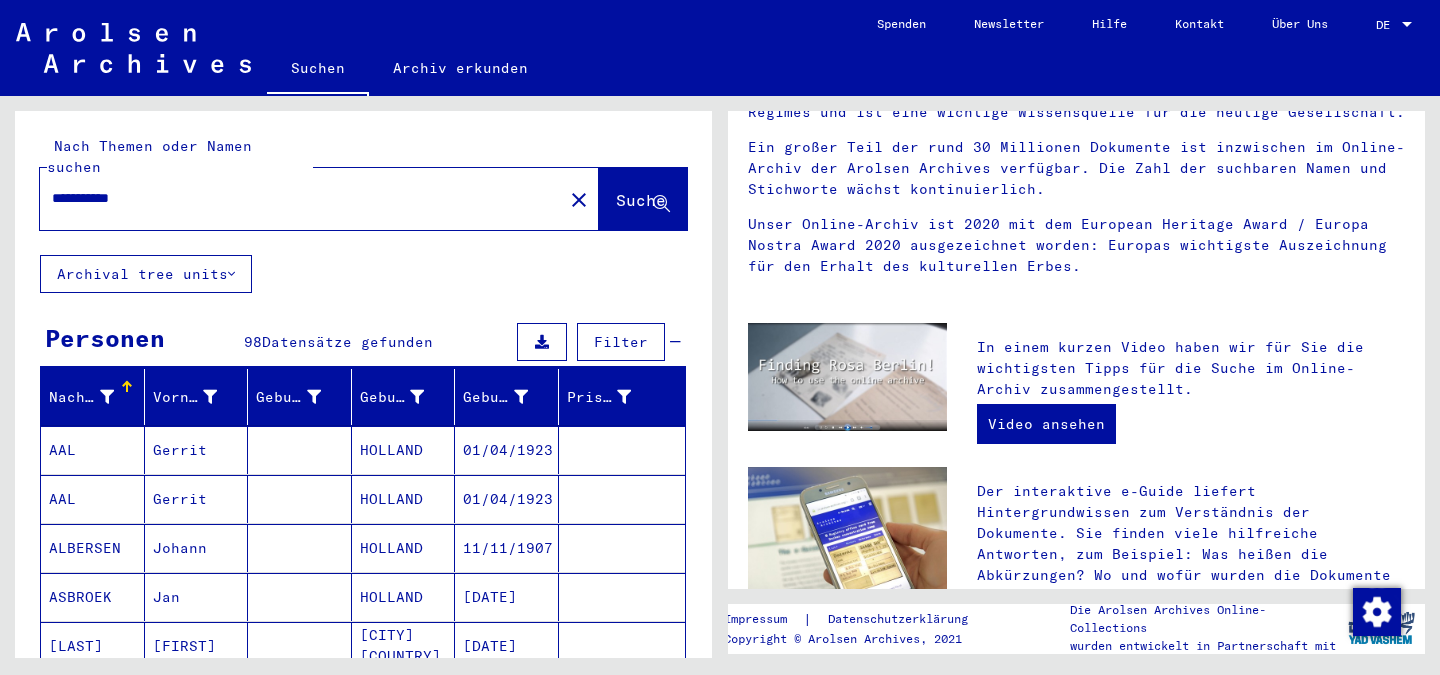 type on "**********" 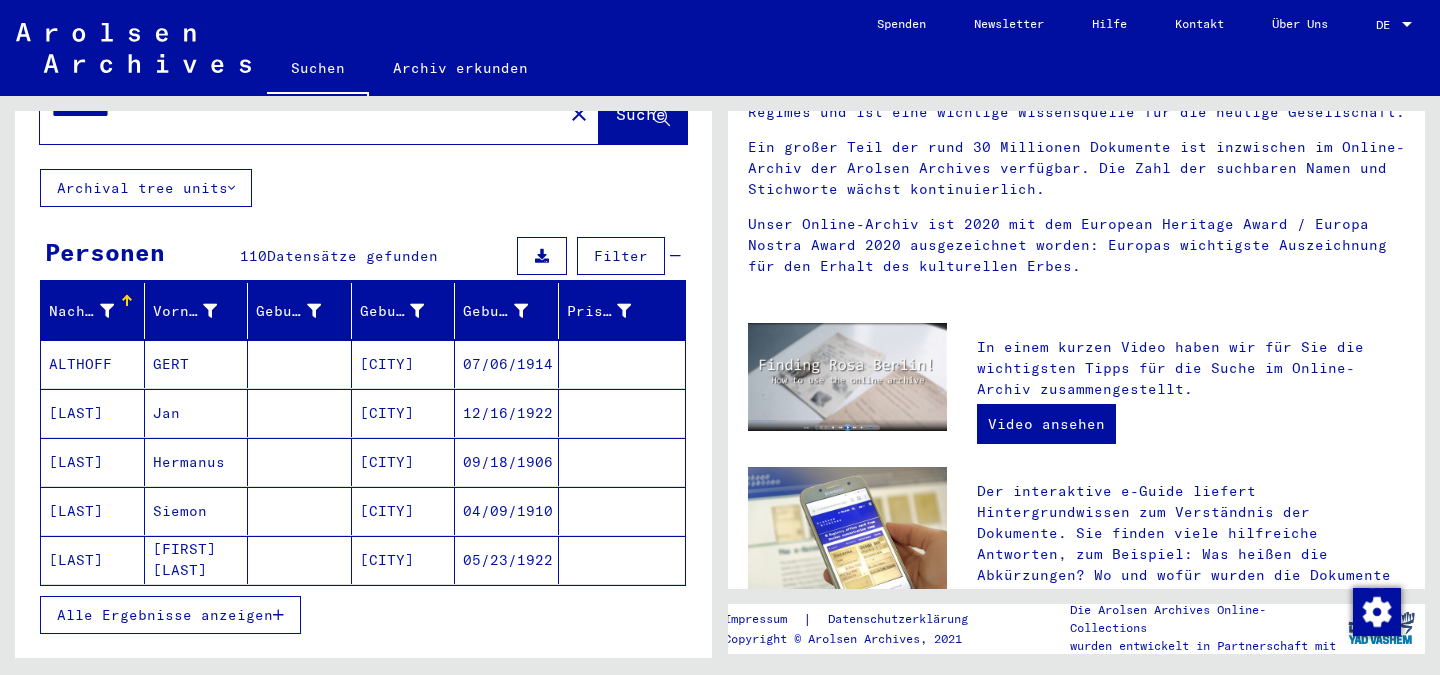 scroll, scrollTop: 200, scrollLeft: 0, axis: vertical 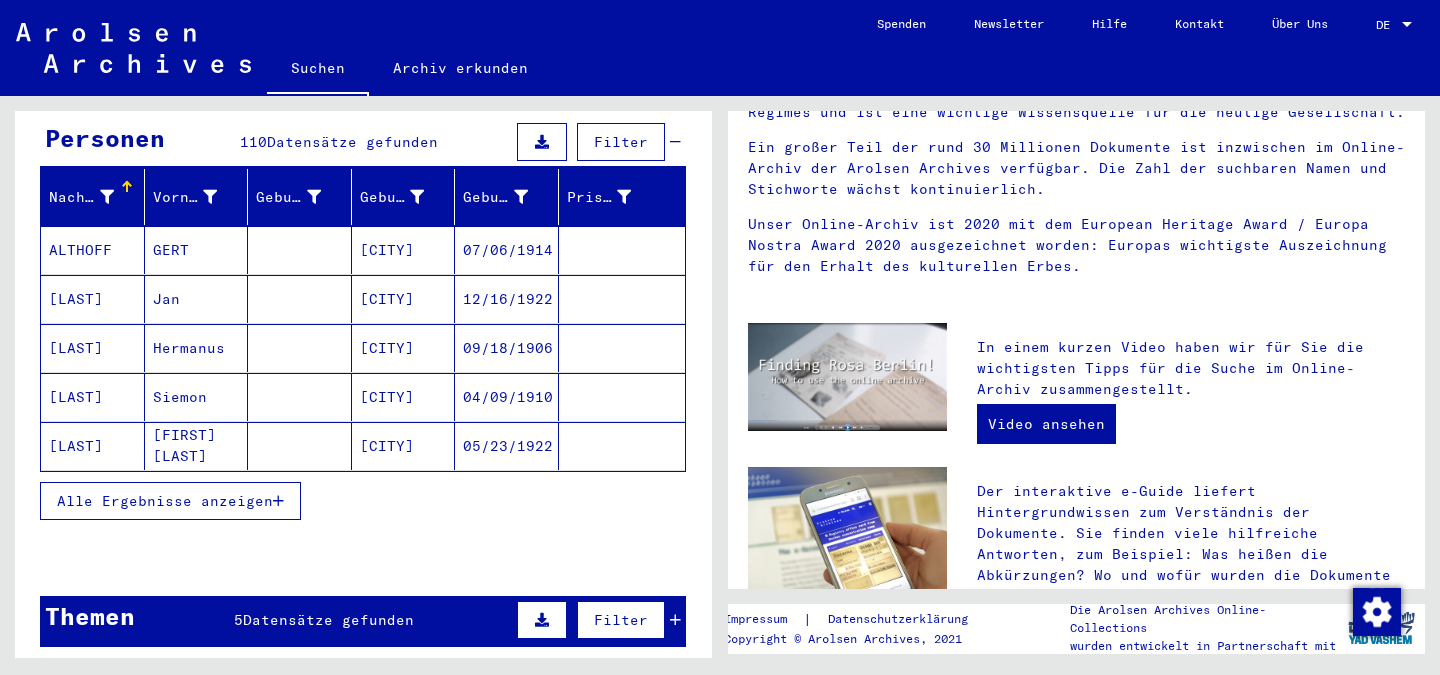 click on "Alle Ergebnisse anzeigen" at bounding box center (165, 501) 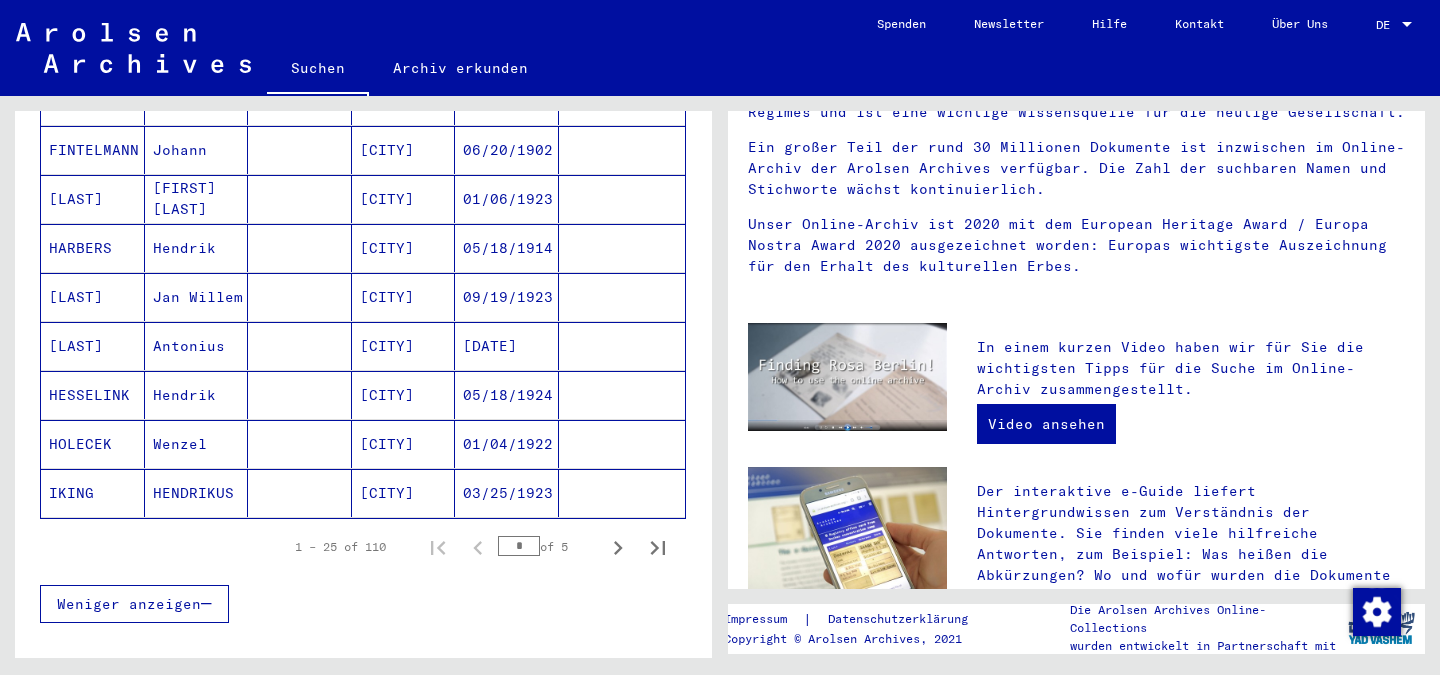 scroll, scrollTop: 1200, scrollLeft: 0, axis: vertical 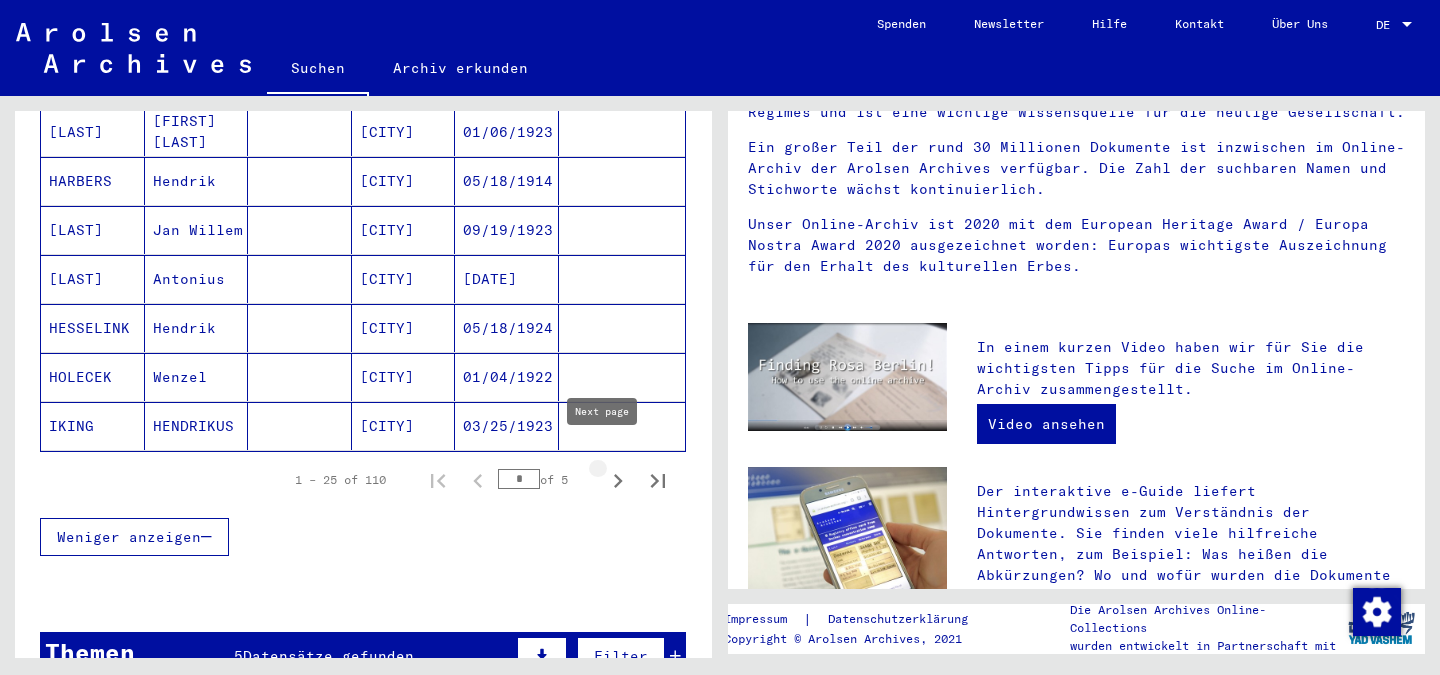 click 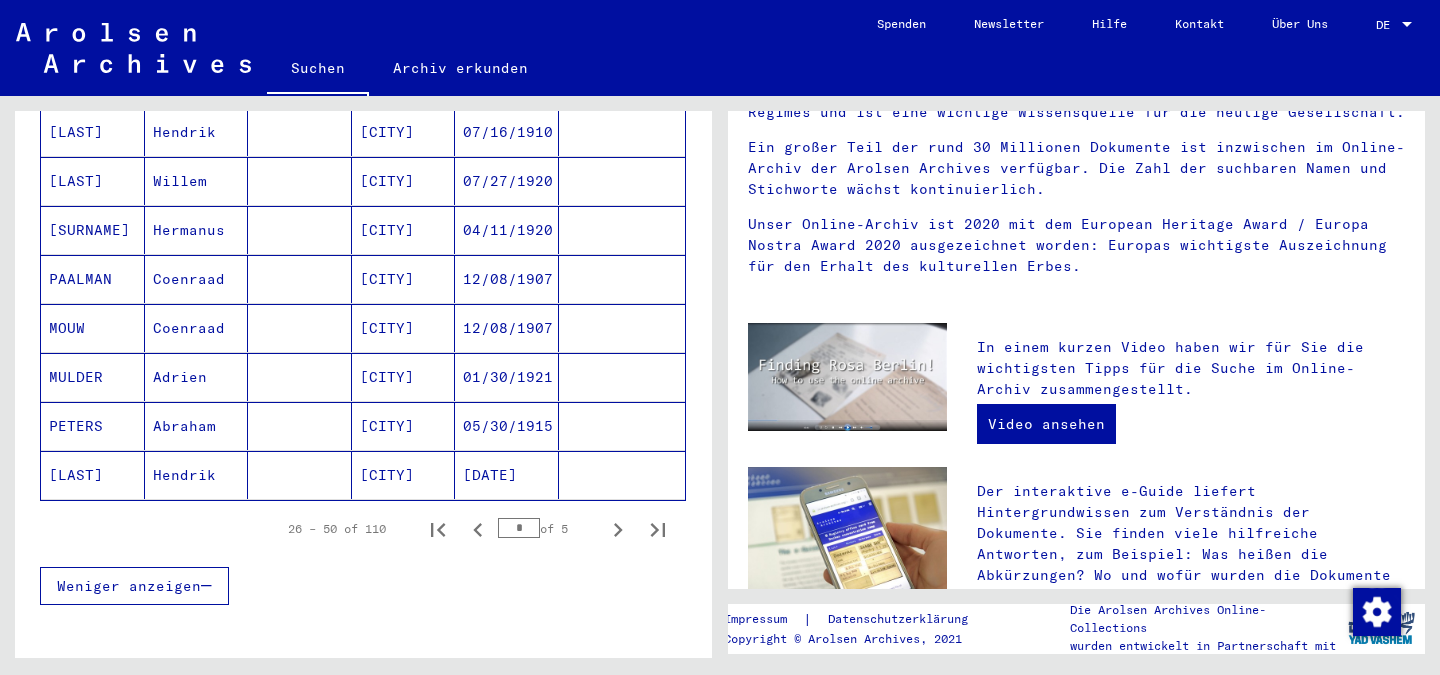 scroll, scrollTop: 1200, scrollLeft: 0, axis: vertical 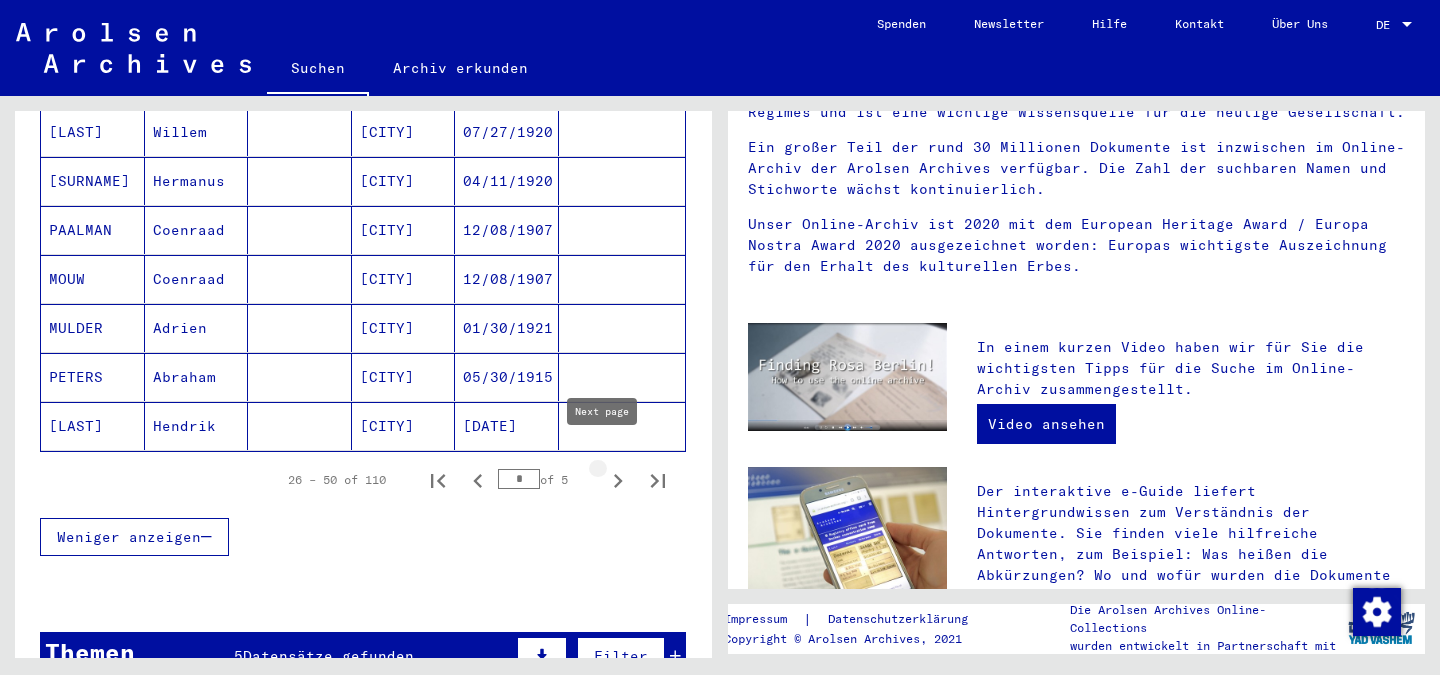click 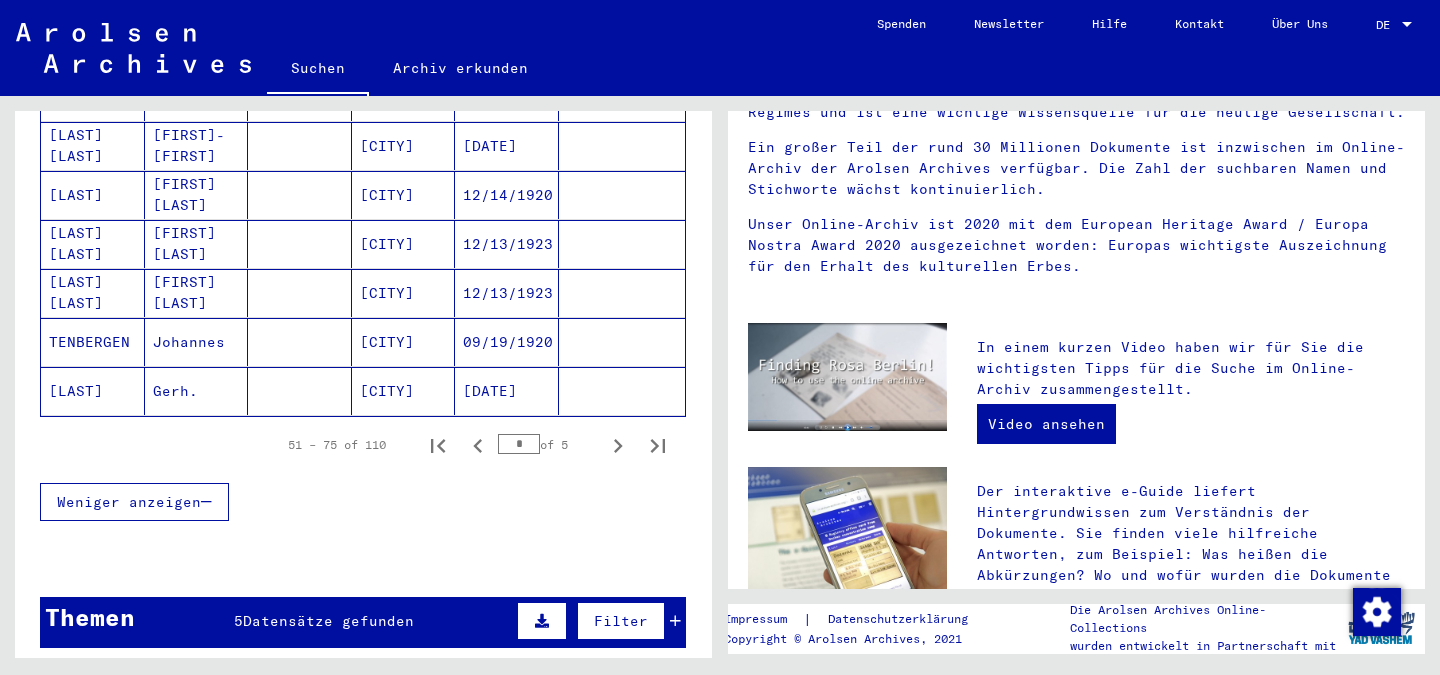 scroll, scrollTop: 1400, scrollLeft: 0, axis: vertical 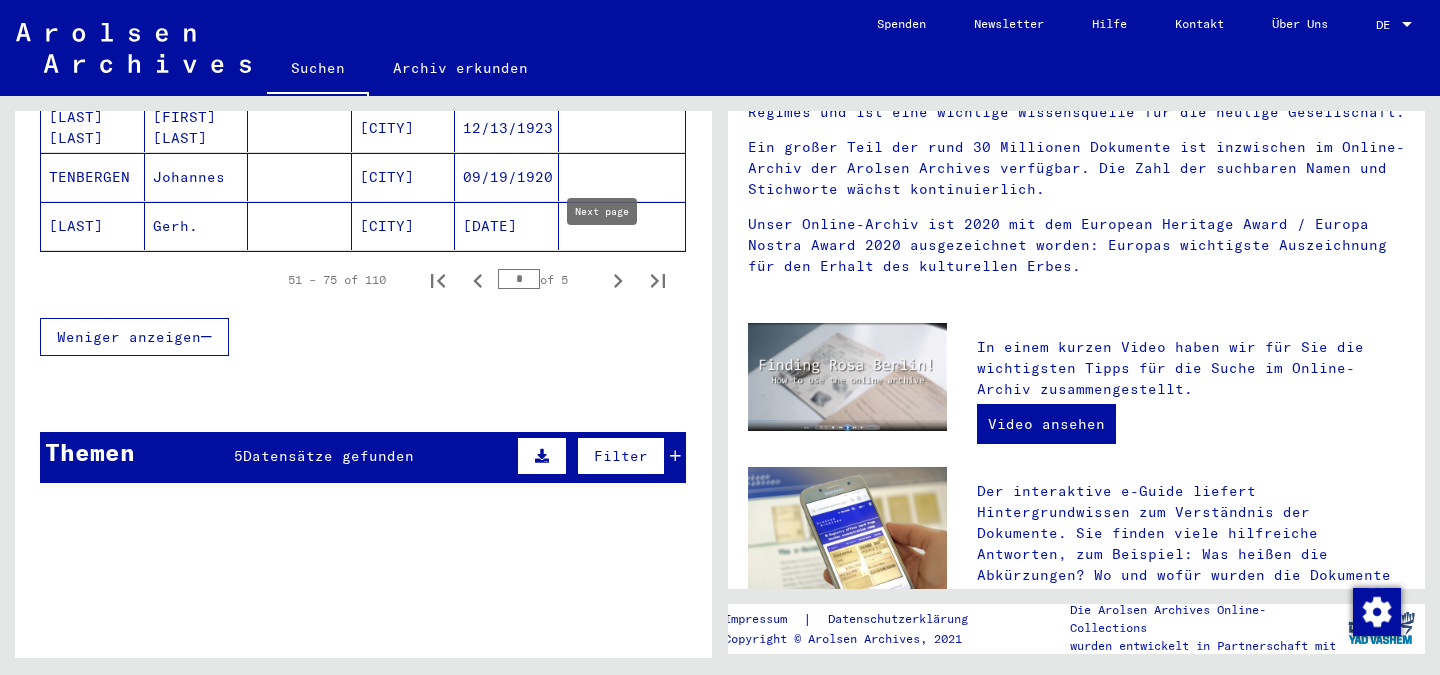 click 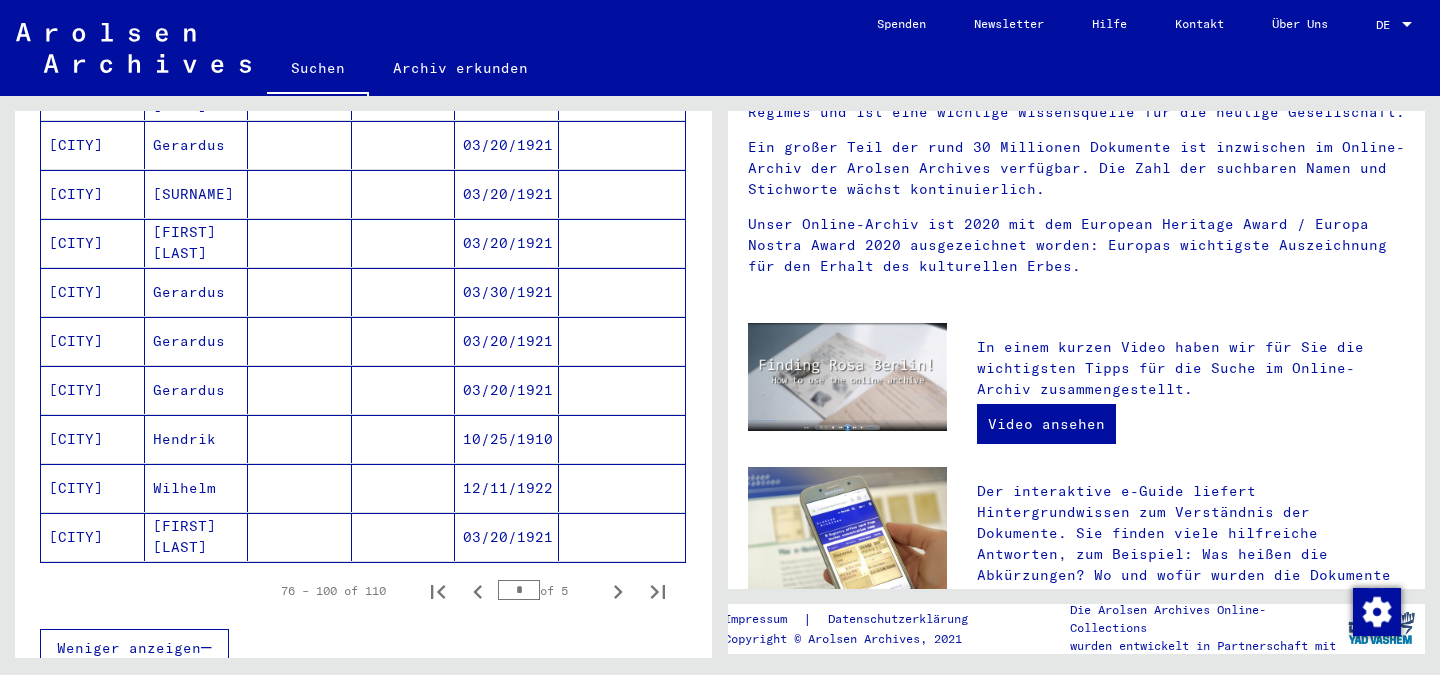 scroll, scrollTop: 1100, scrollLeft: 0, axis: vertical 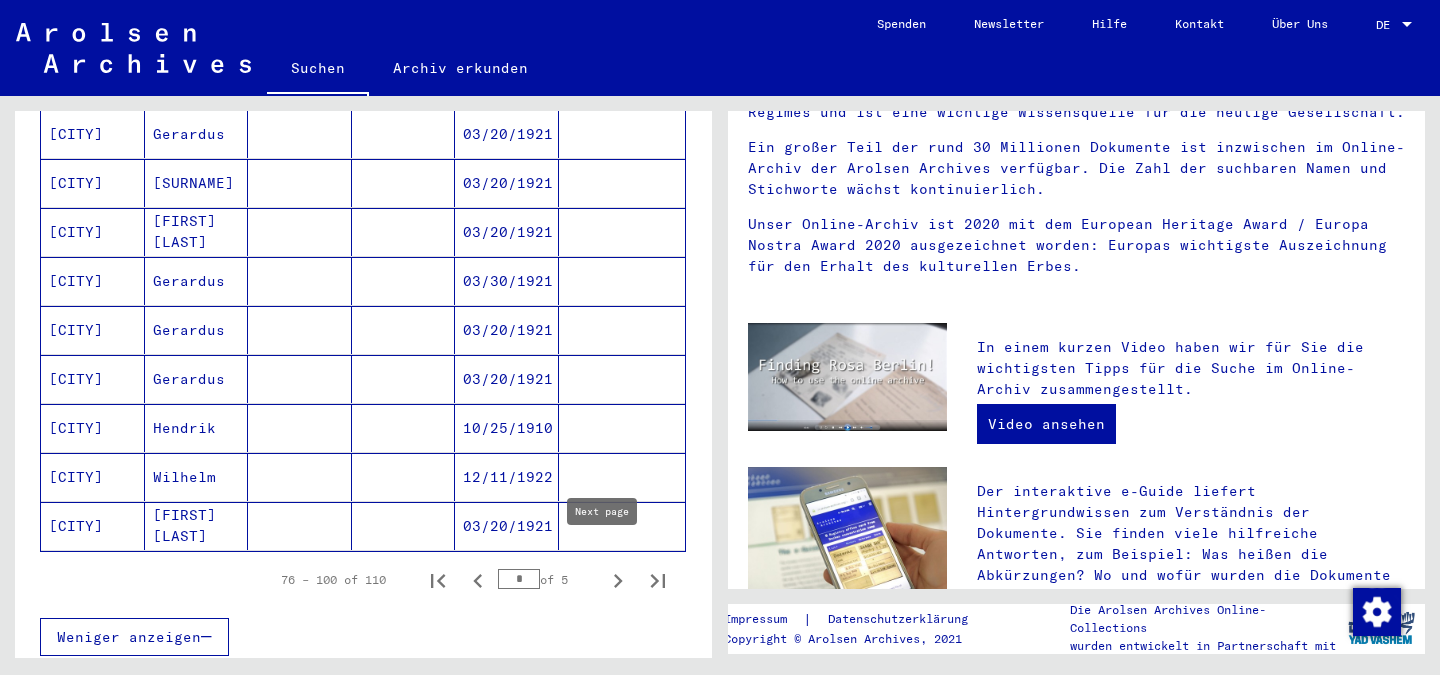 click 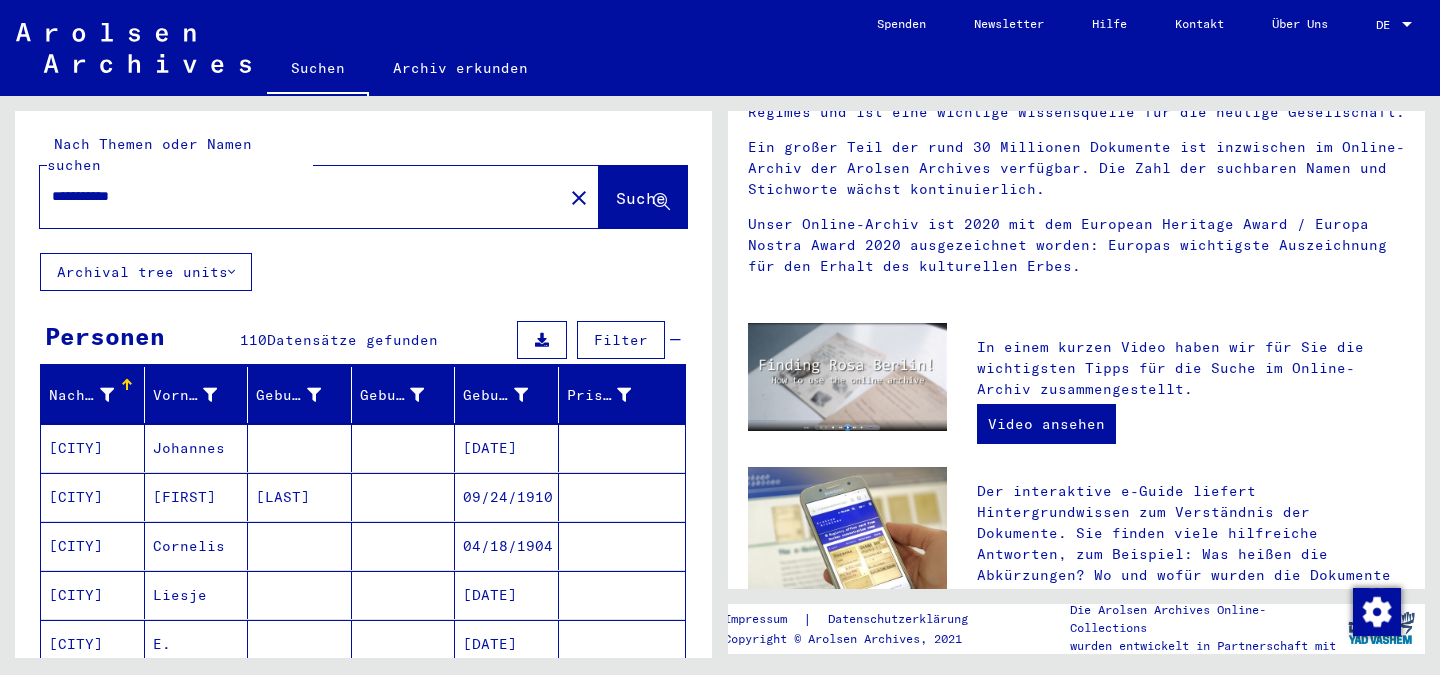 scroll, scrollTop: 0, scrollLeft: 0, axis: both 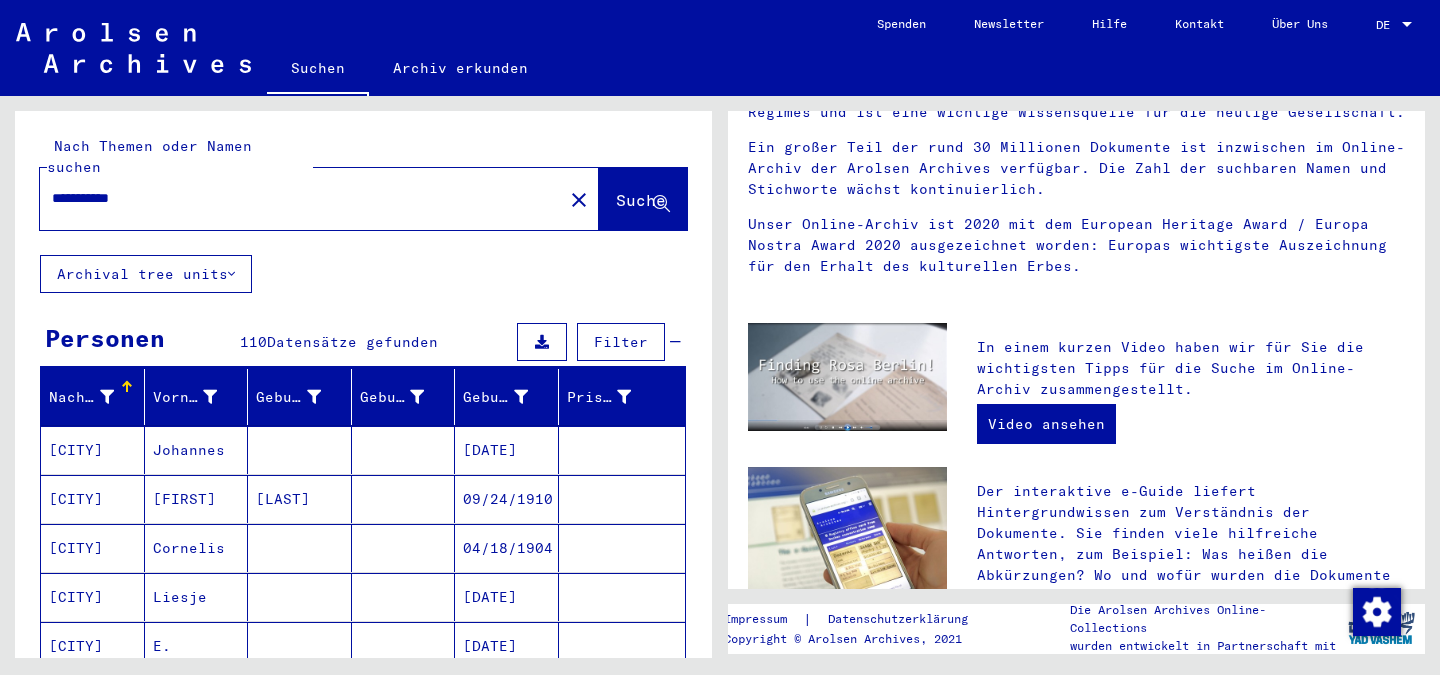 click on "**********" 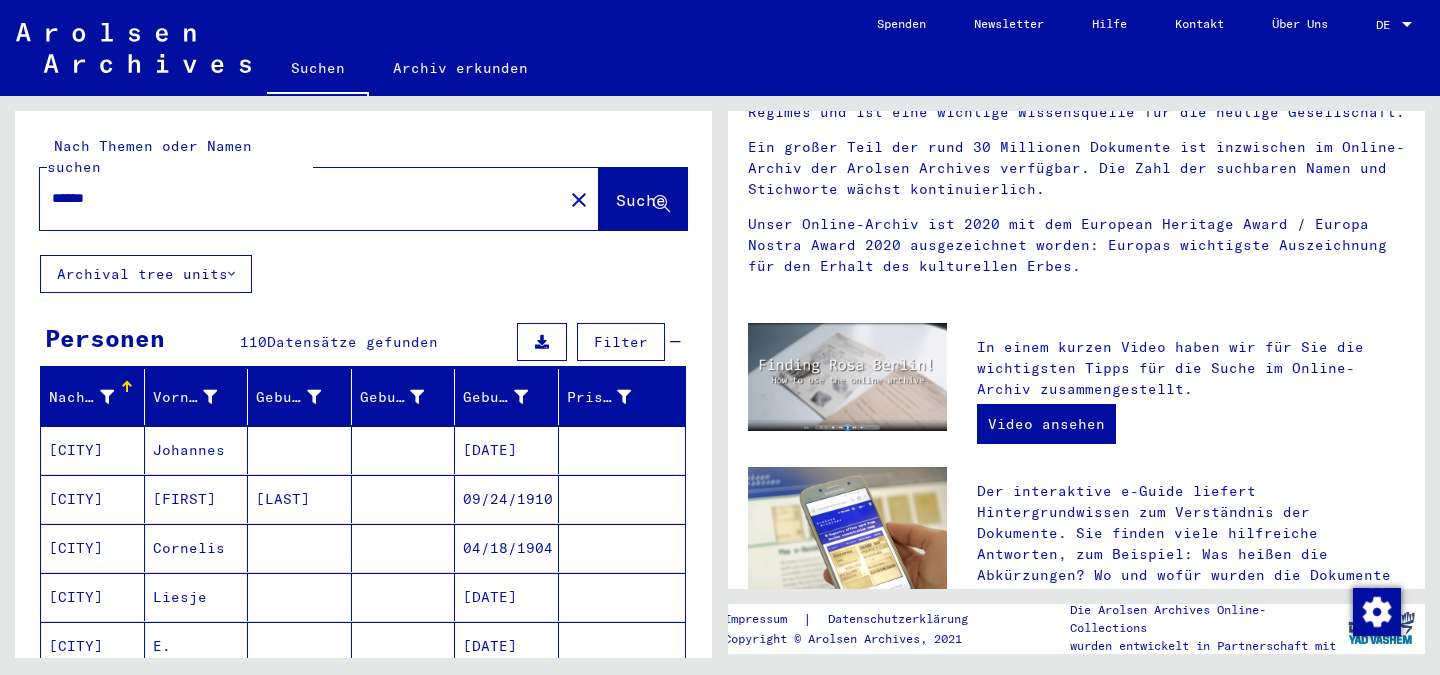 type on "******" 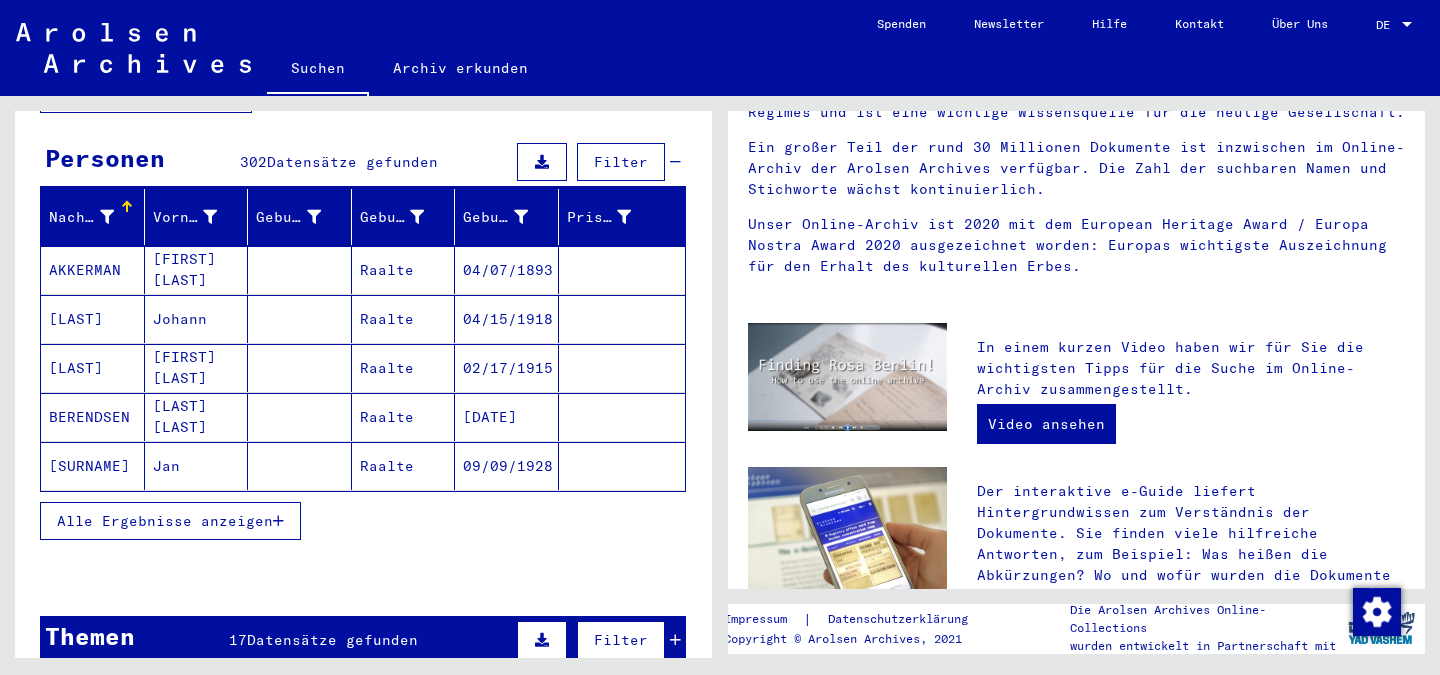 scroll, scrollTop: 200, scrollLeft: 0, axis: vertical 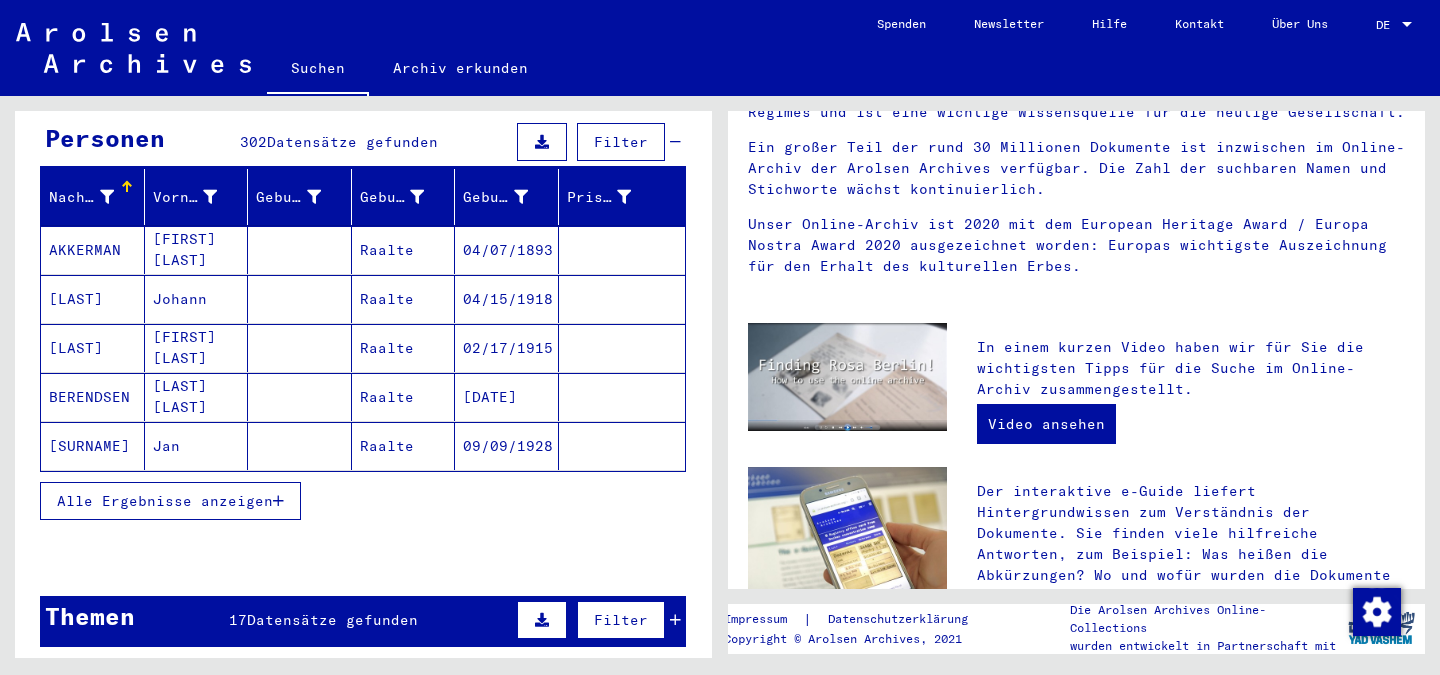 click on "Alle Ergebnisse anzeigen" at bounding box center [165, 501] 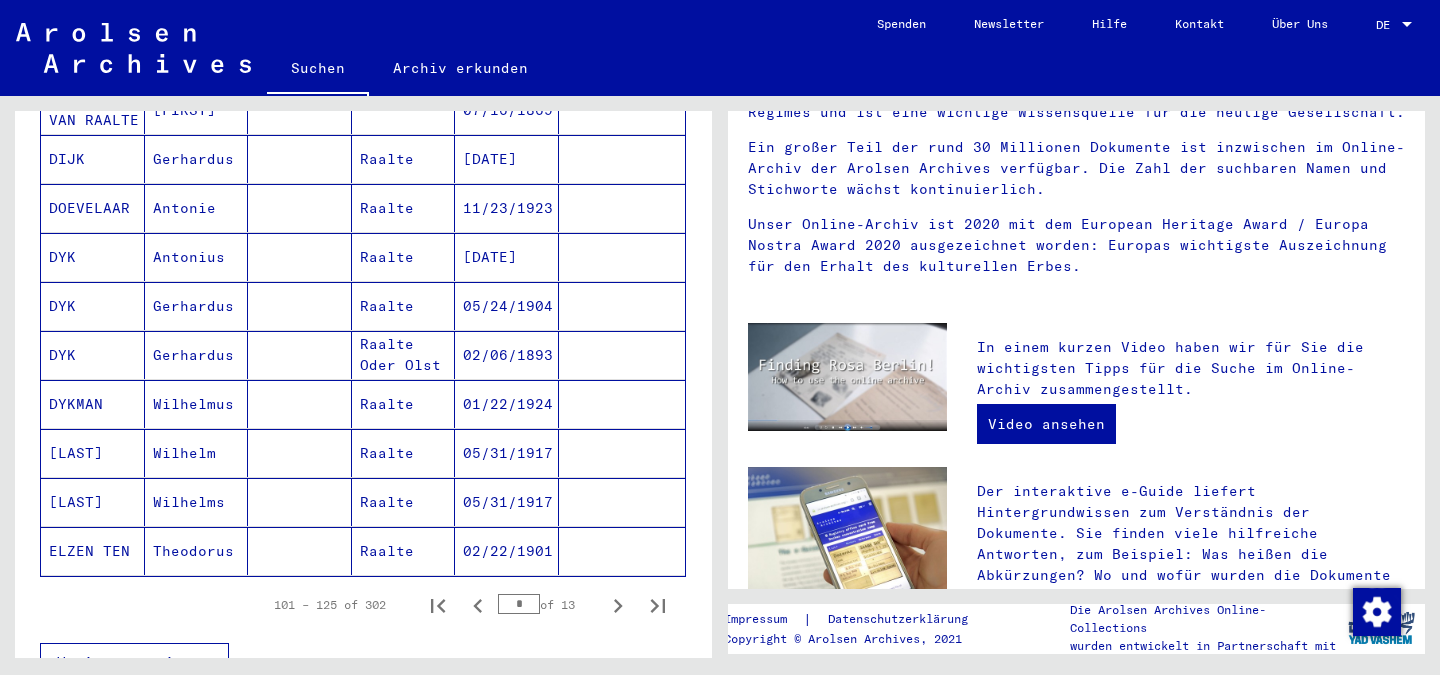 scroll, scrollTop: 1100, scrollLeft: 0, axis: vertical 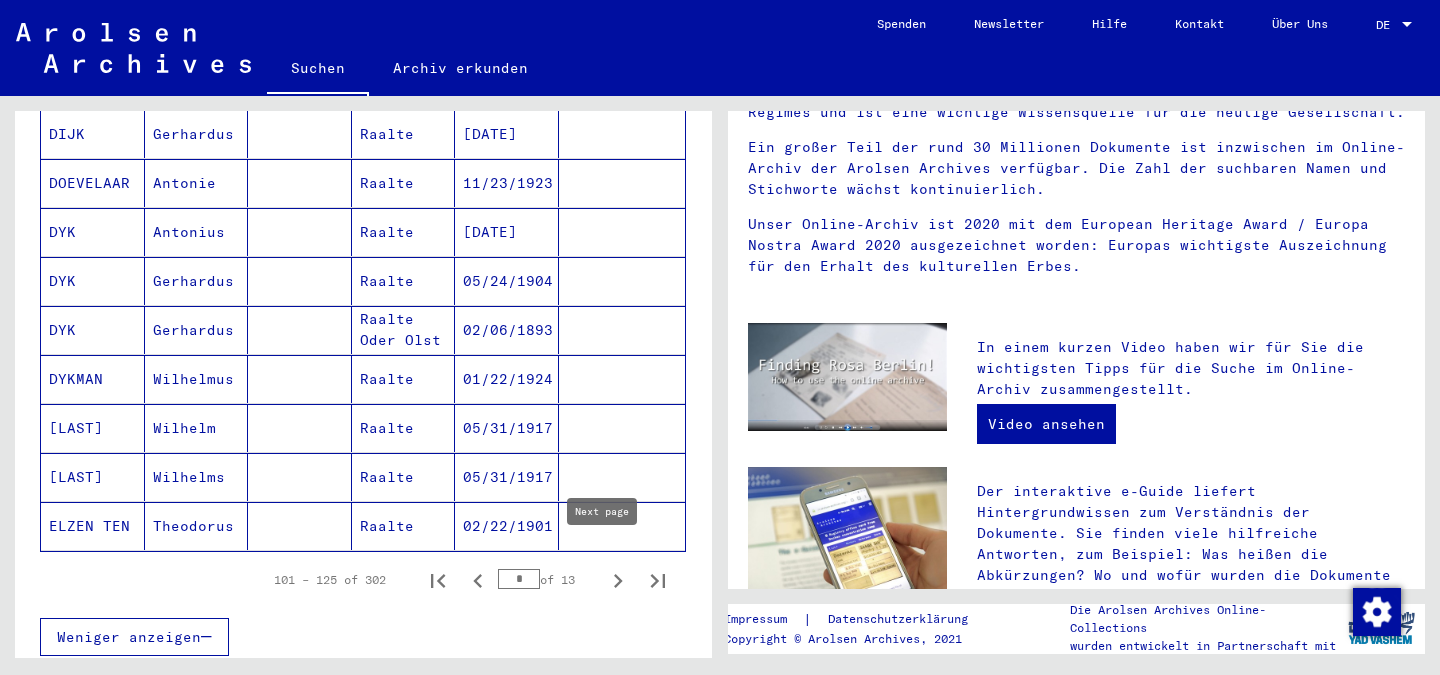 click 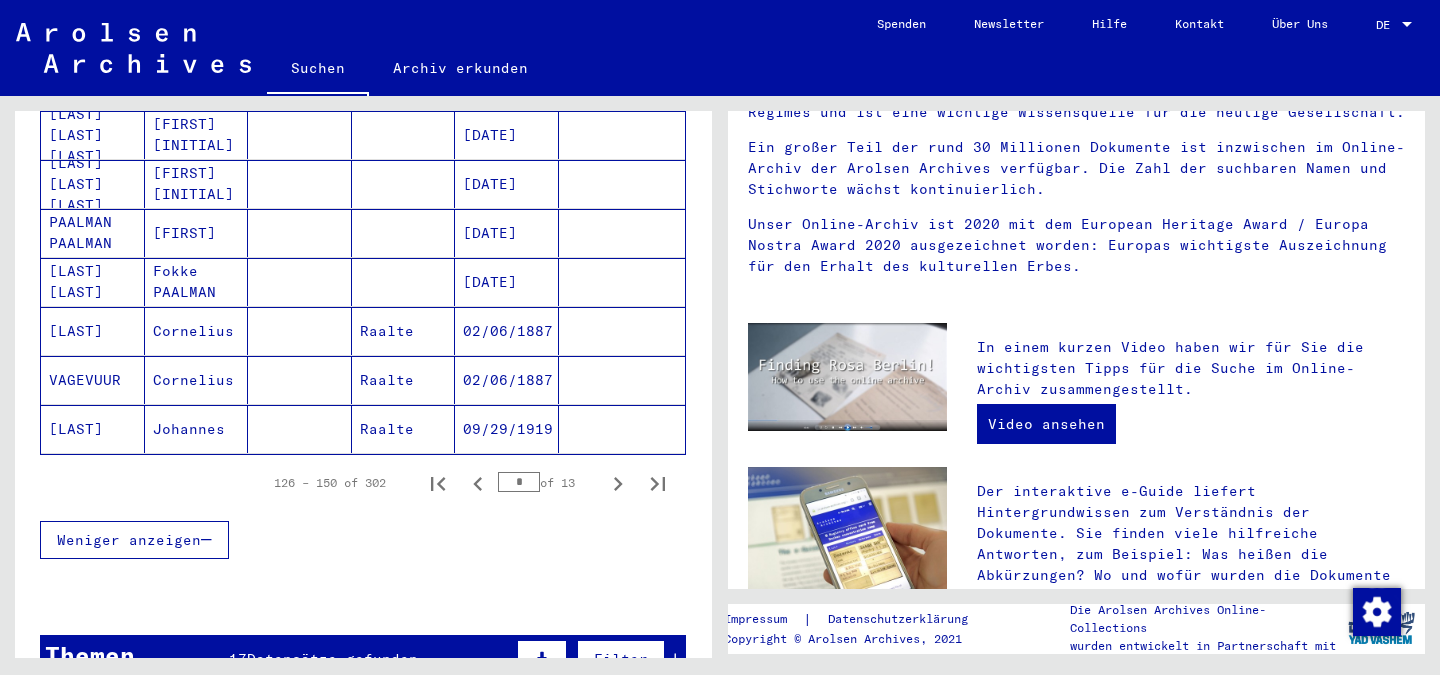 scroll, scrollTop: 1200, scrollLeft: 0, axis: vertical 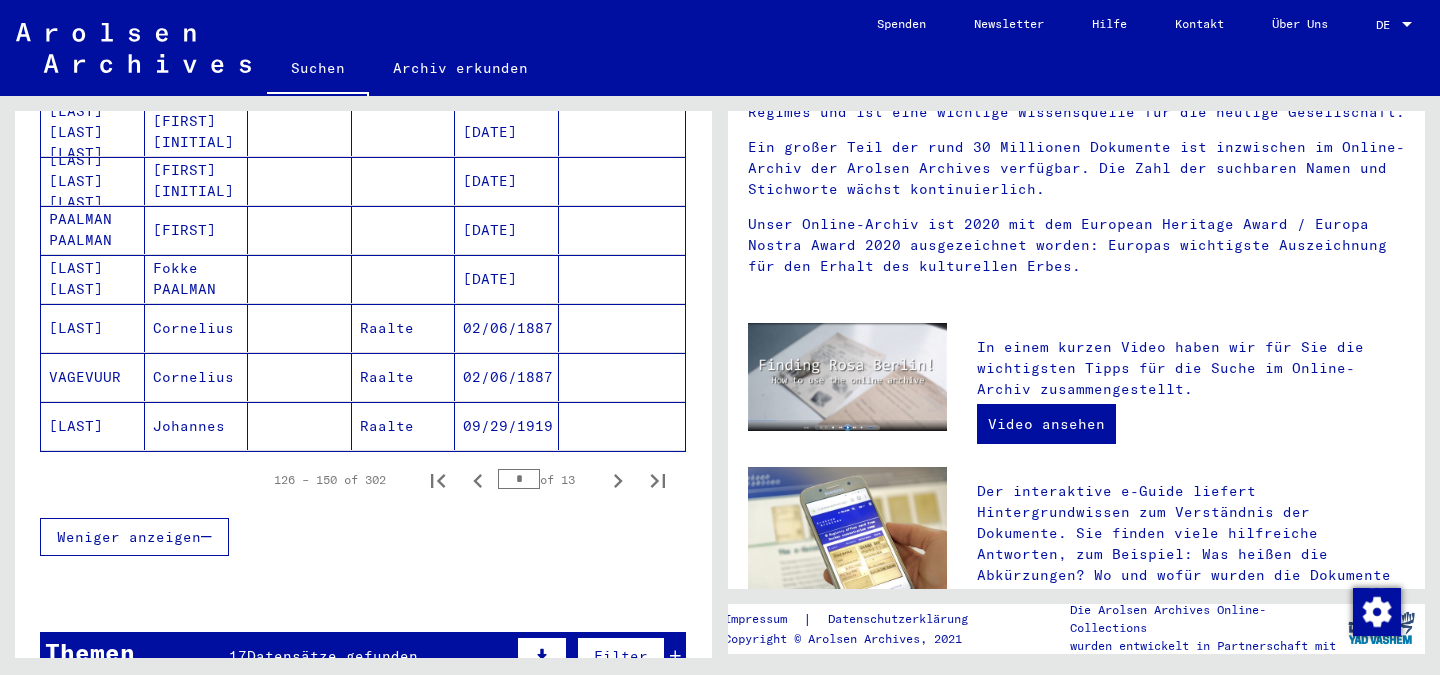 click on "[LAST]" 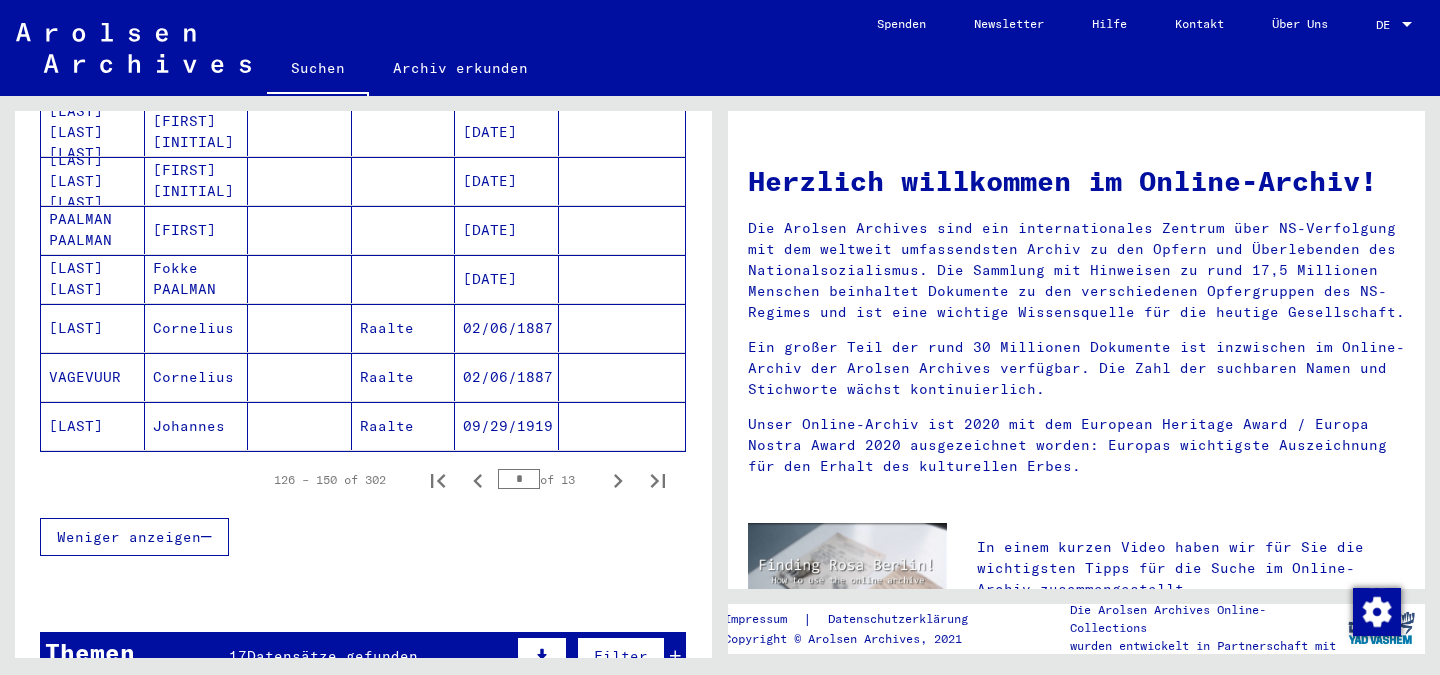 scroll, scrollTop: 1218, scrollLeft: 0, axis: vertical 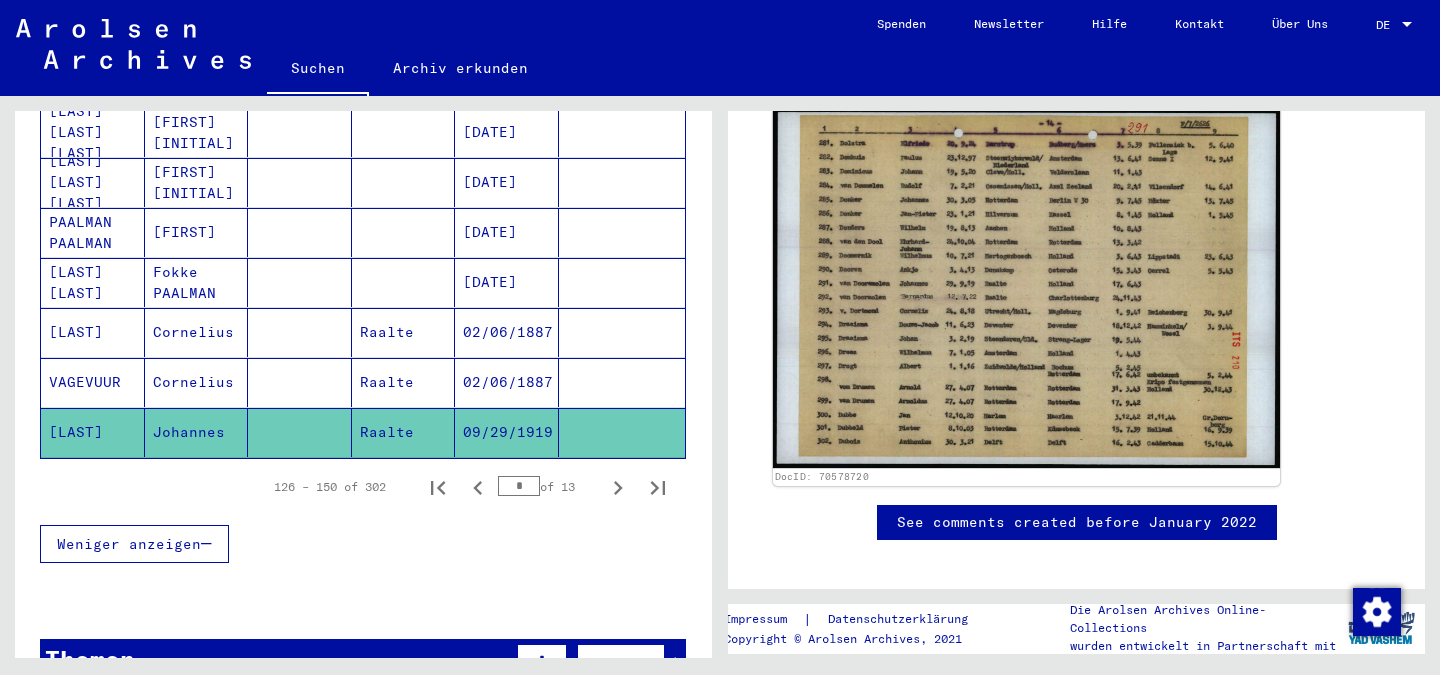 click 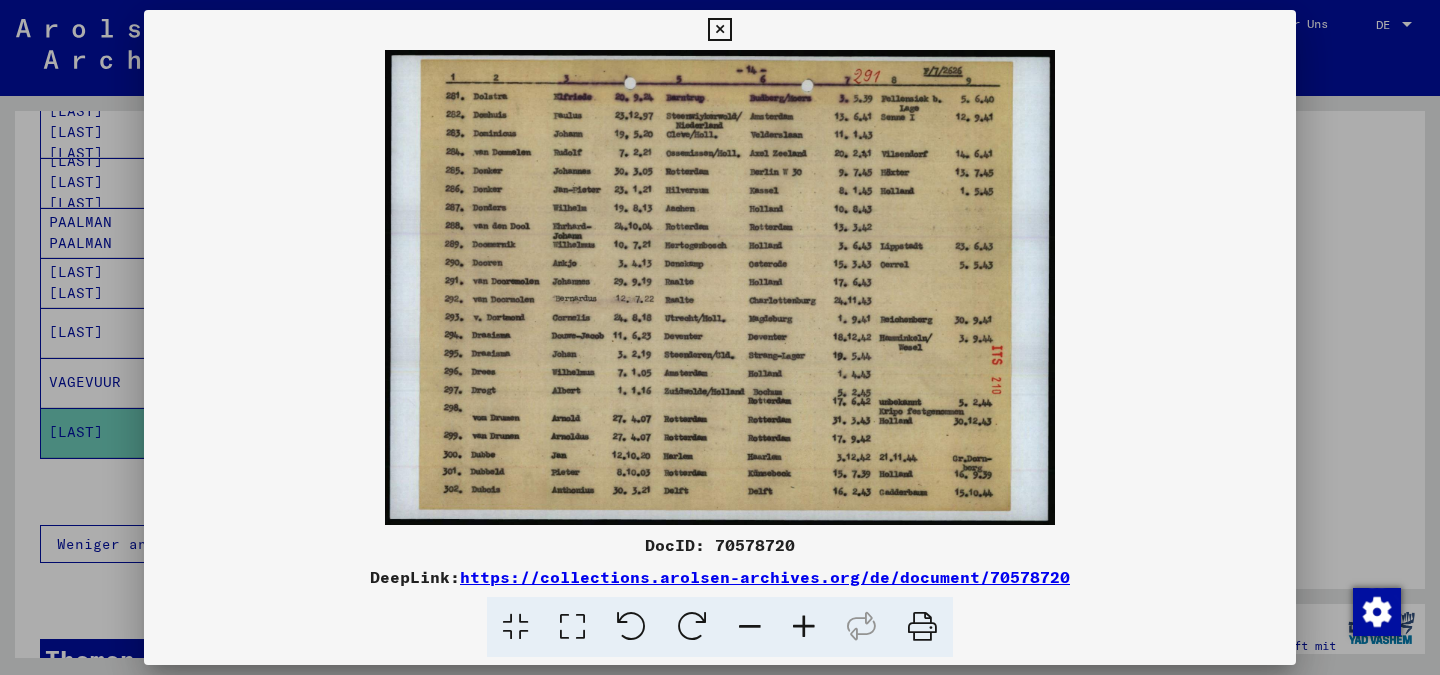 click at bounding box center [719, 30] 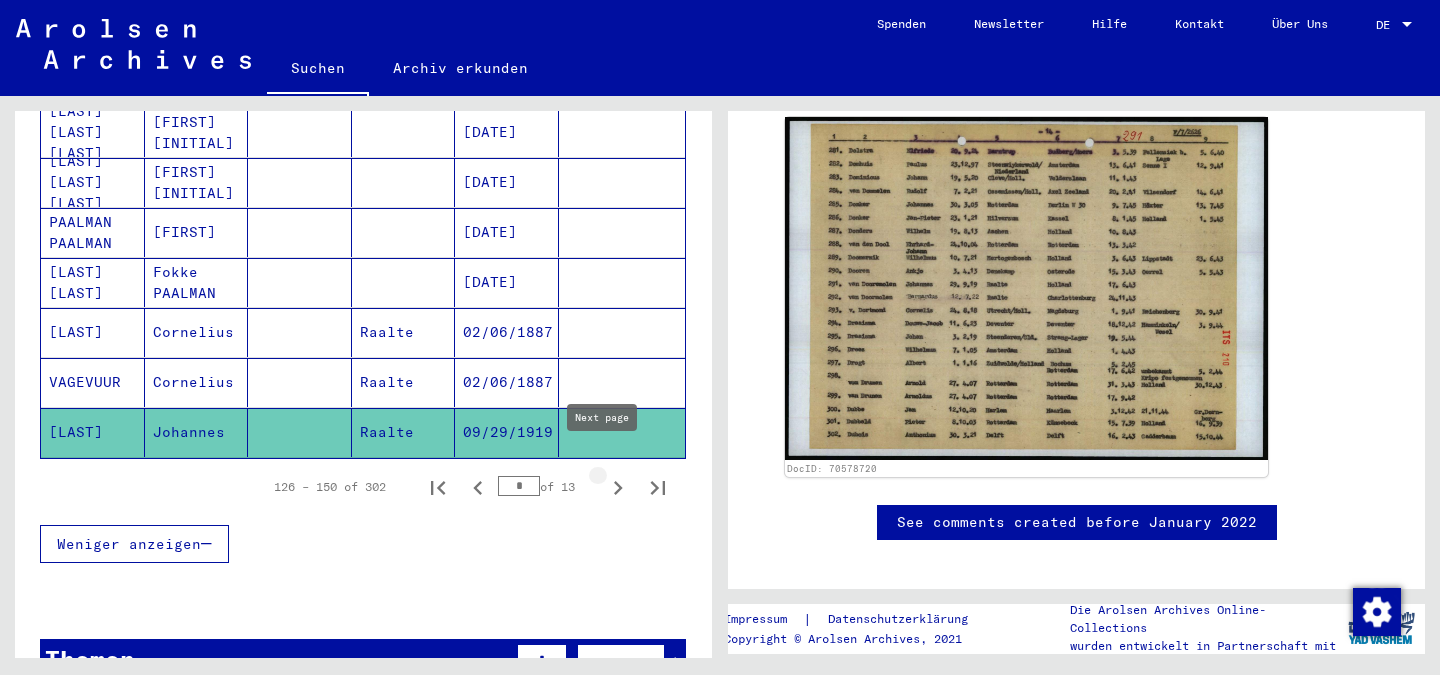 click 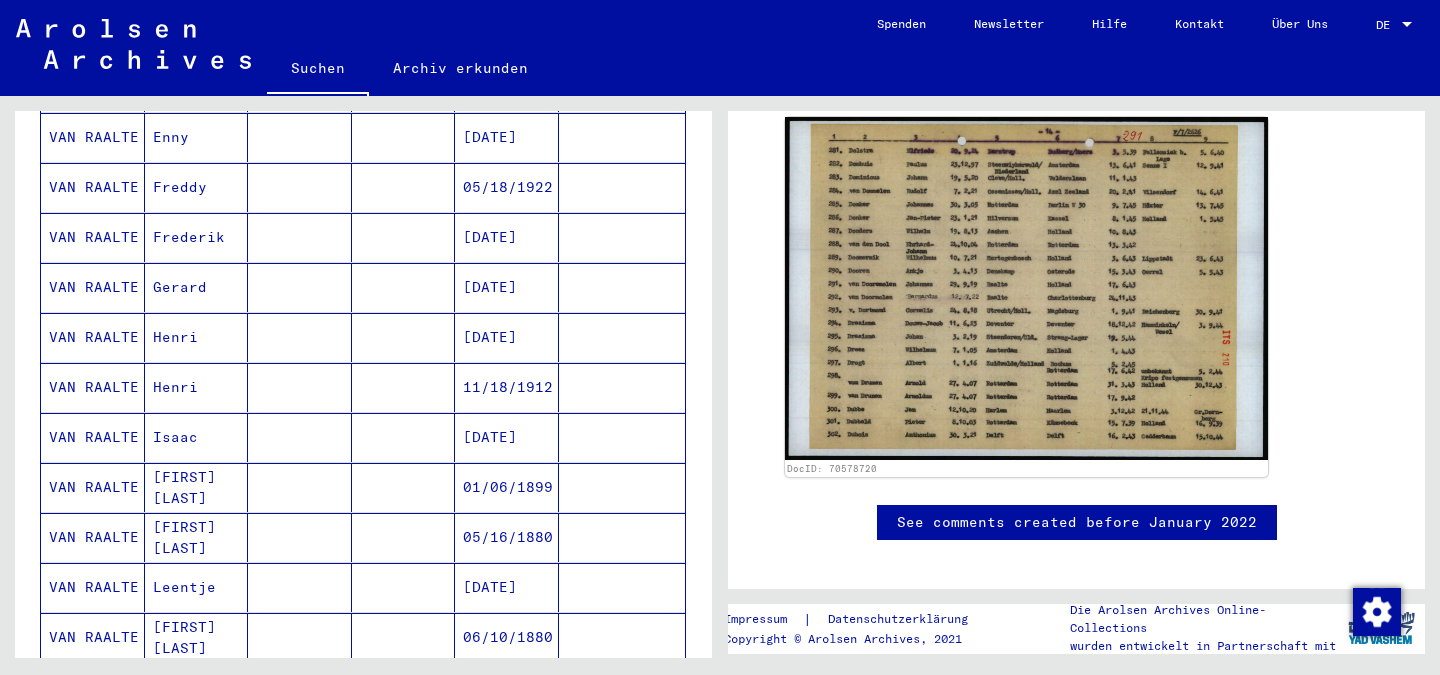 scroll, scrollTop: 1118, scrollLeft: 0, axis: vertical 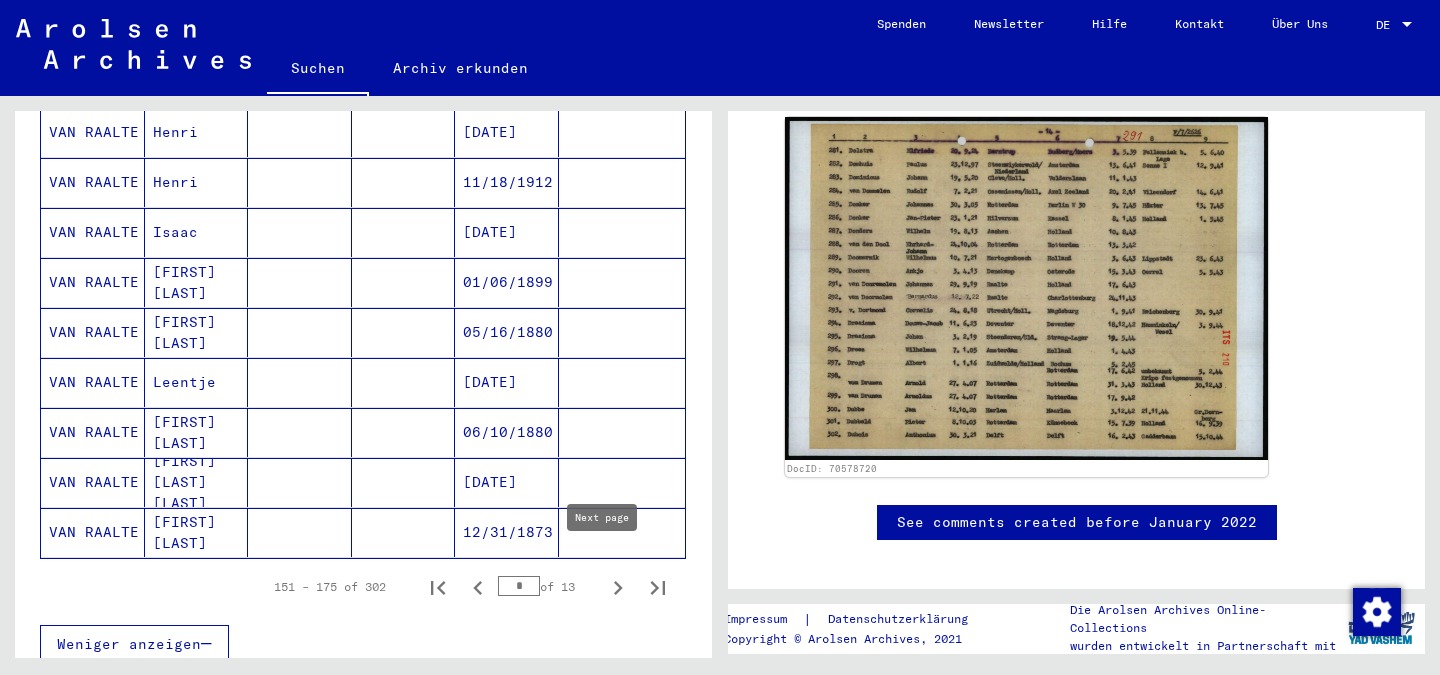 click 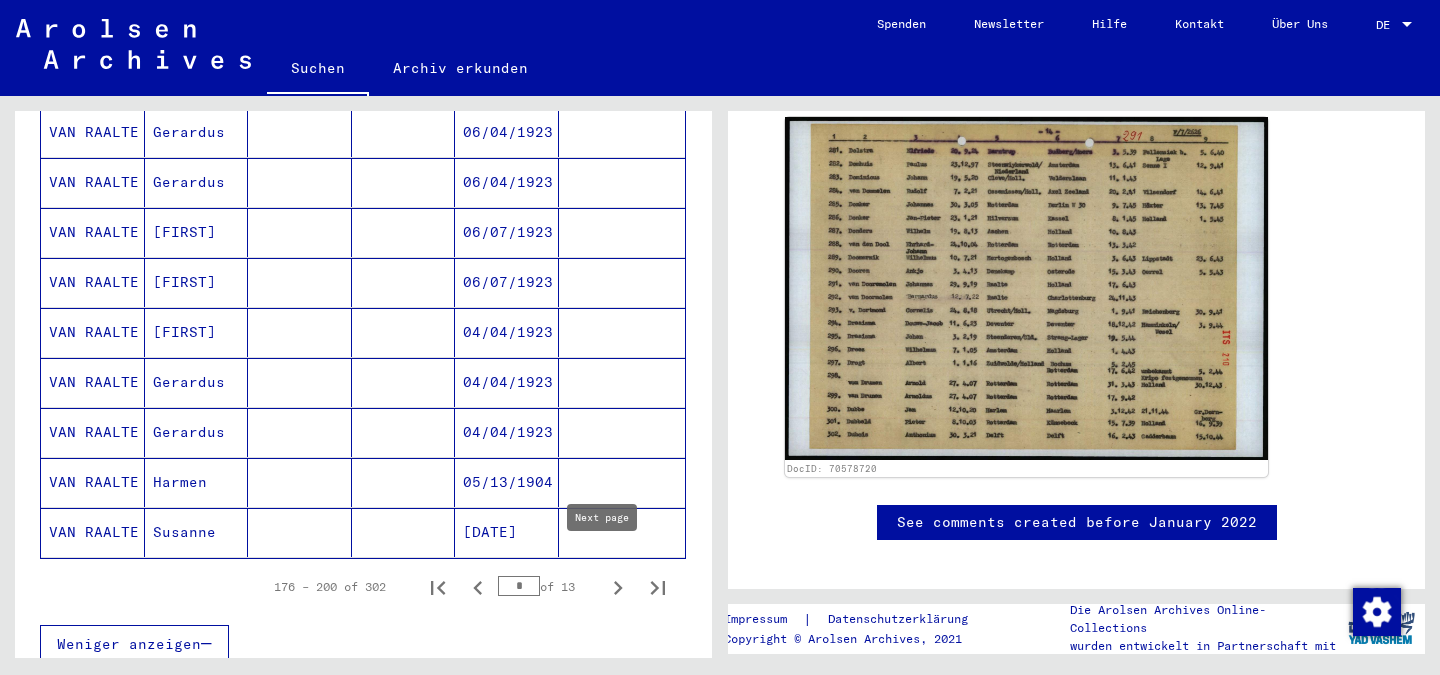 click 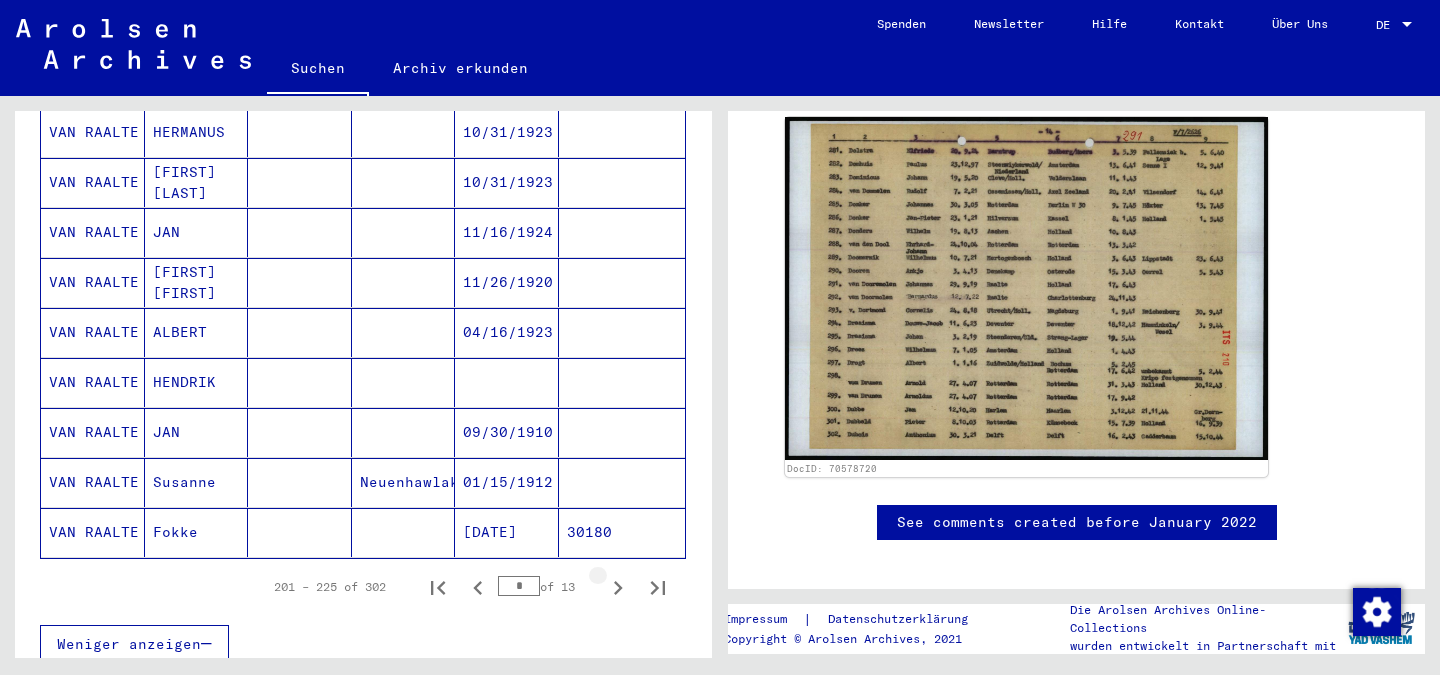 click 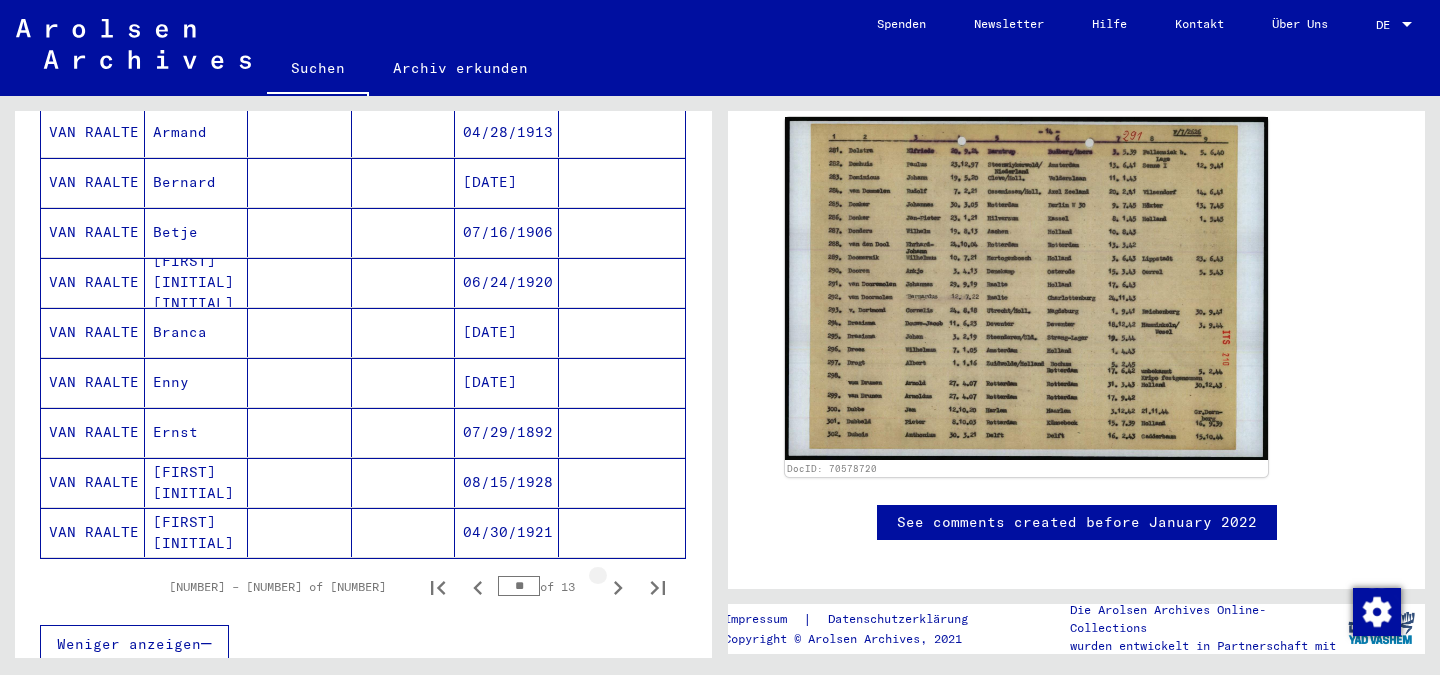 click 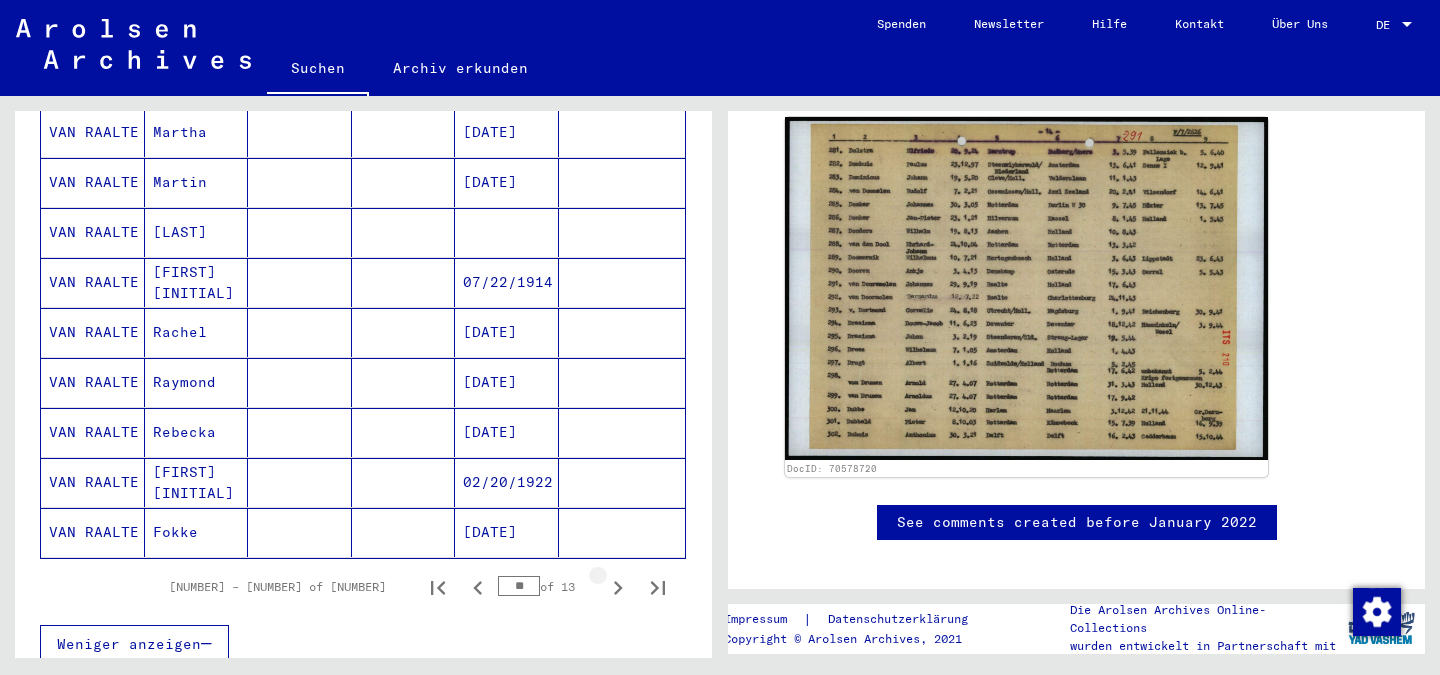 click 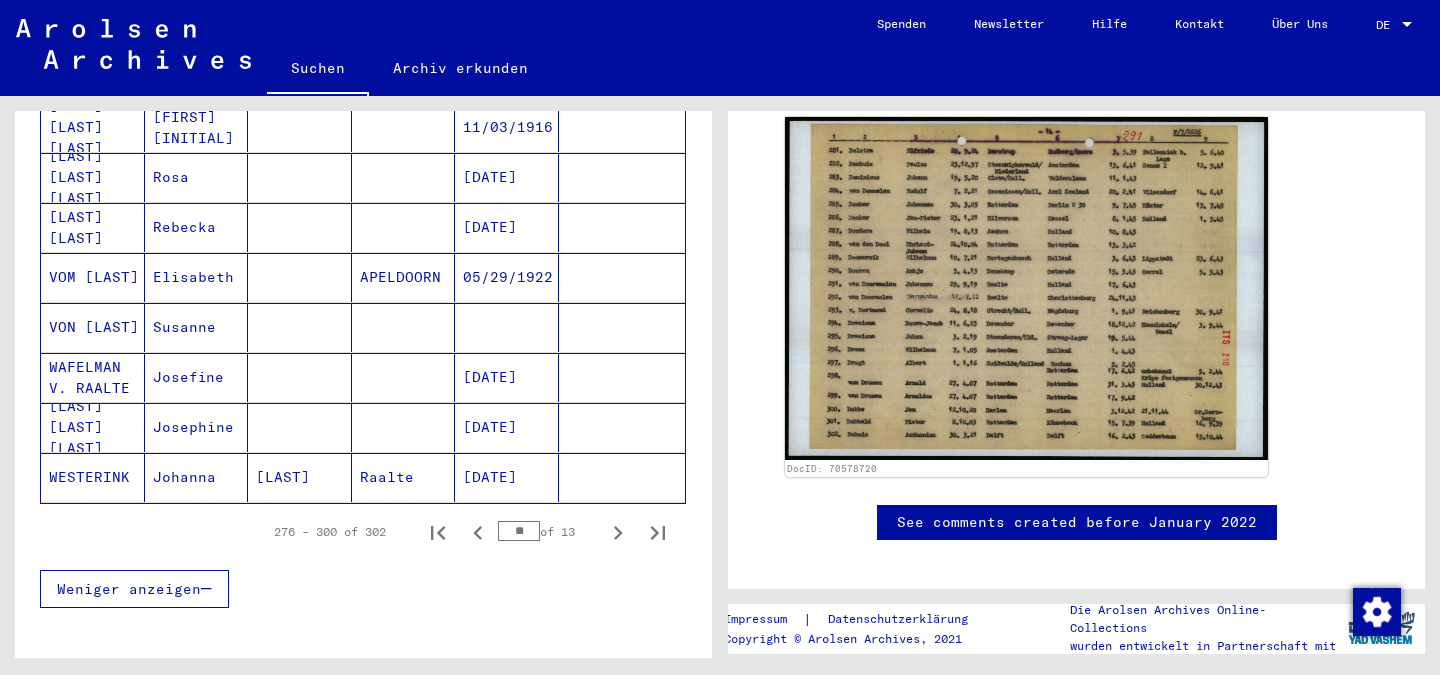 scroll, scrollTop: 1200, scrollLeft: 0, axis: vertical 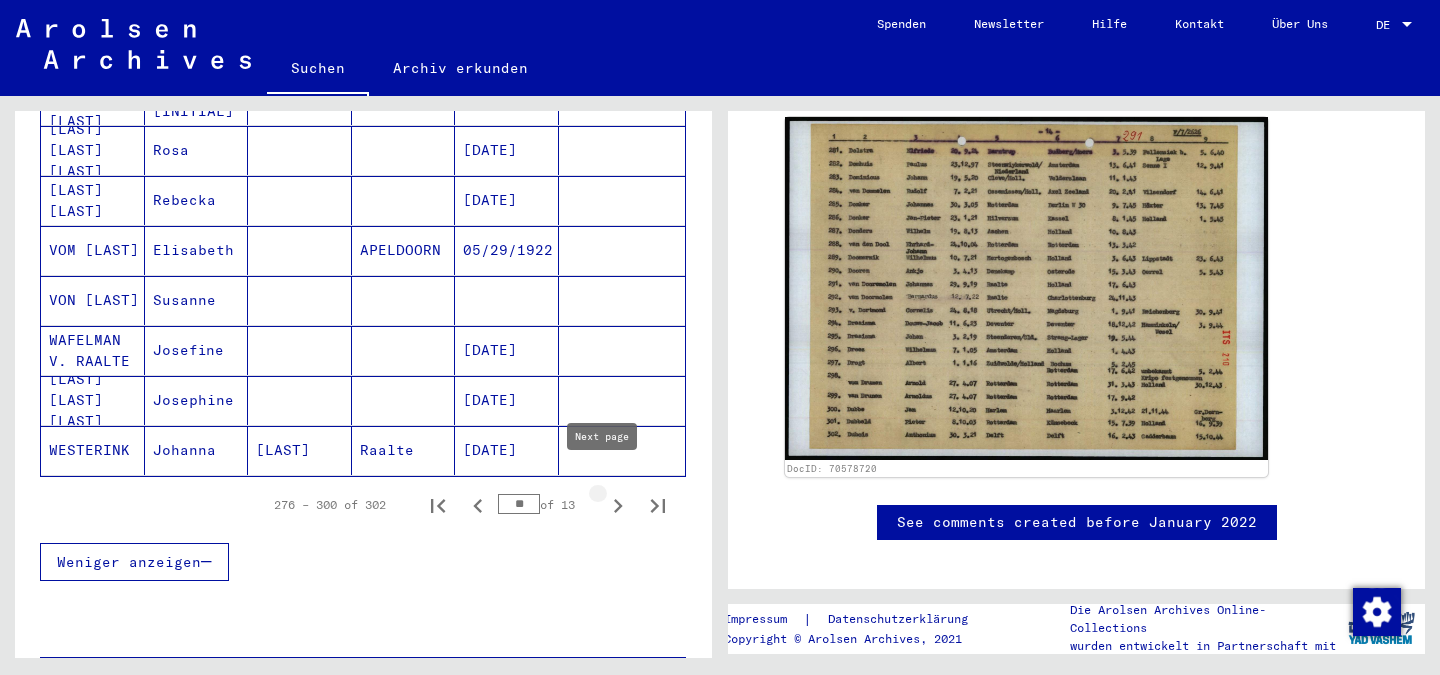 click 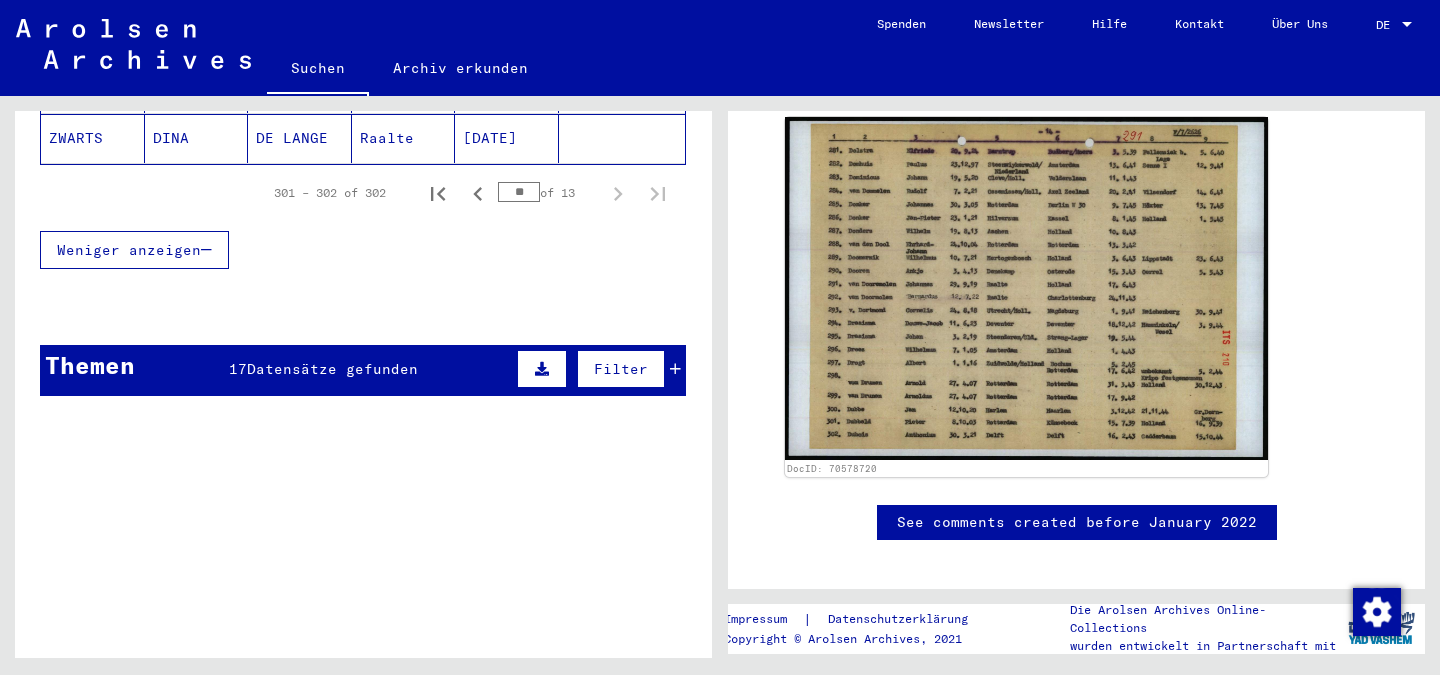 scroll, scrollTop: 18, scrollLeft: 0, axis: vertical 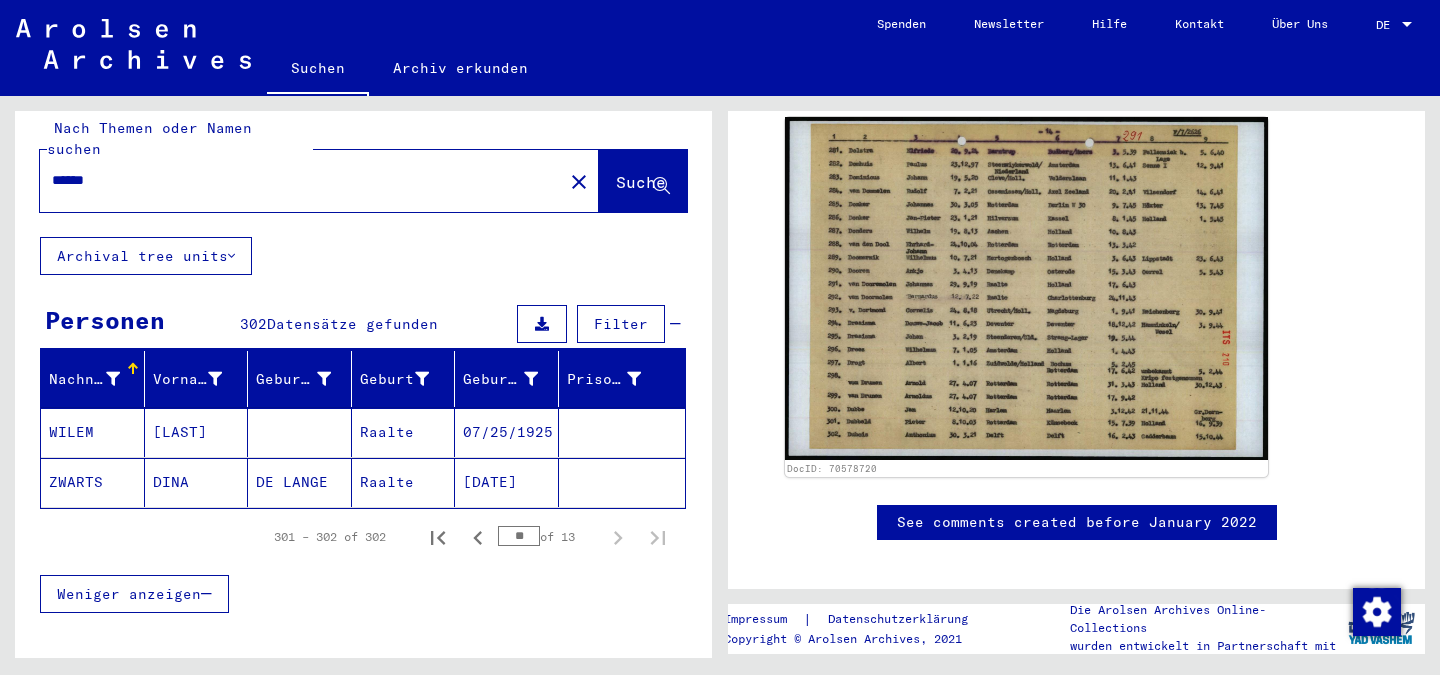 click on "ZWARTS" 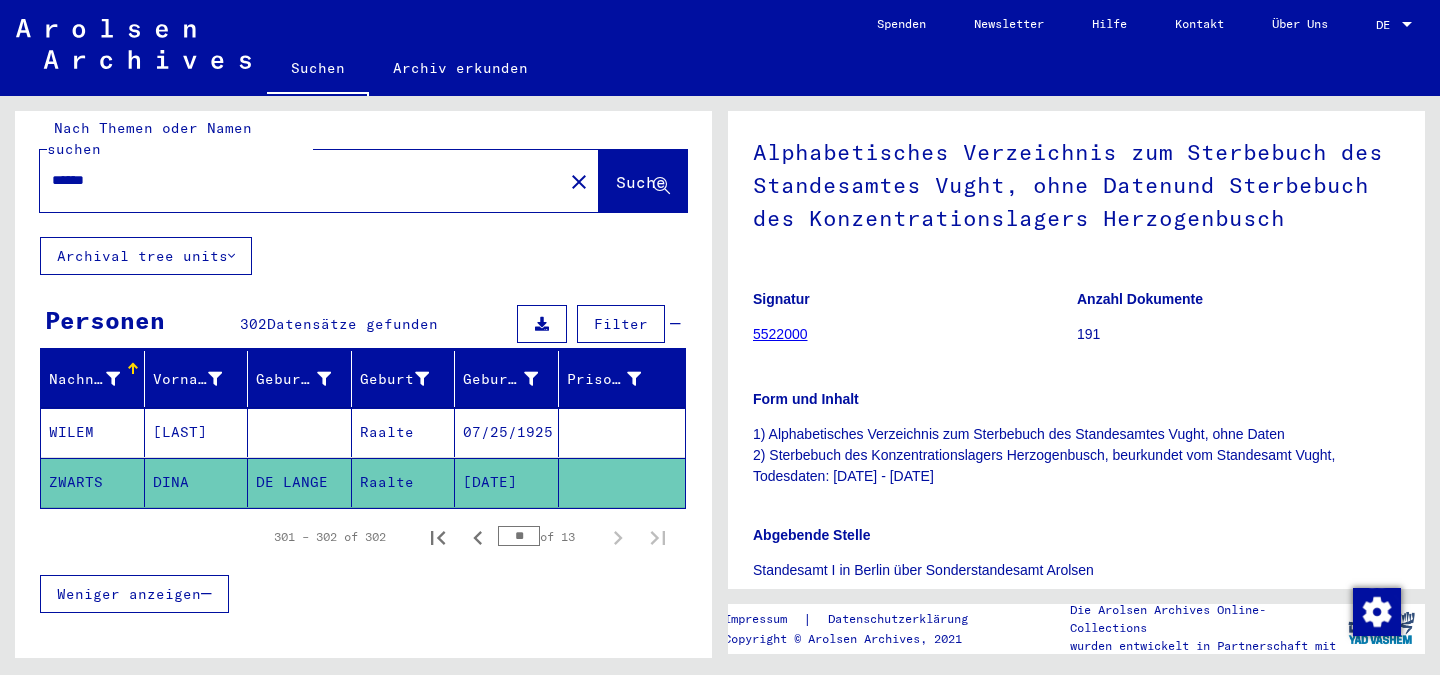 scroll, scrollTop: 200, scrollLeft: 0, axis: vertical 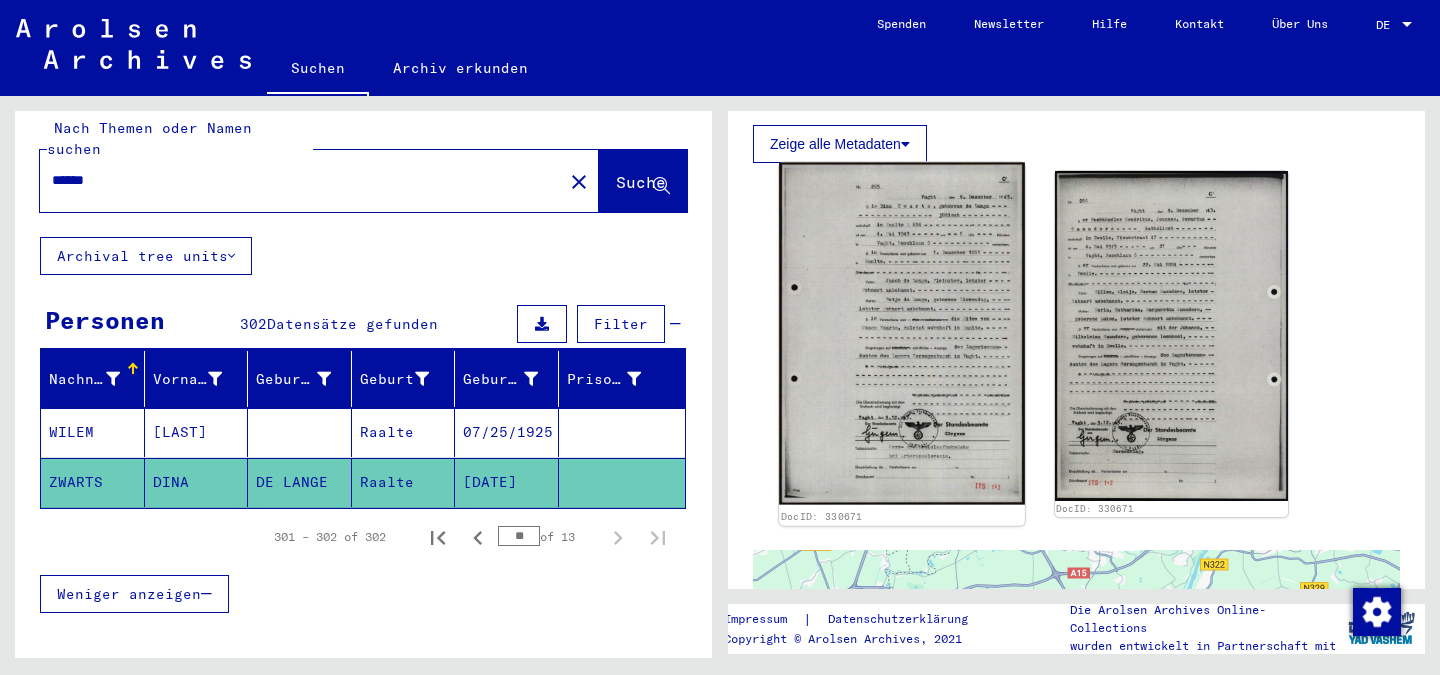 click 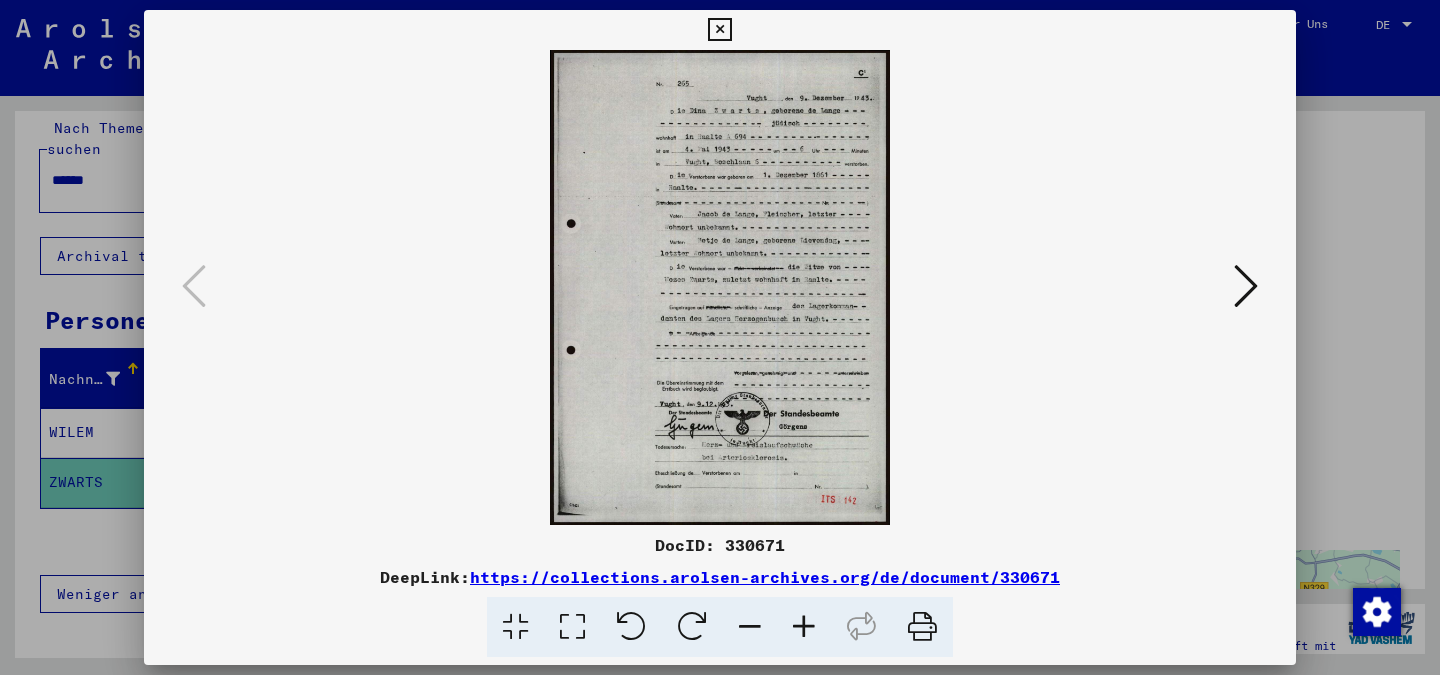 click at bounding box center (804, 627) 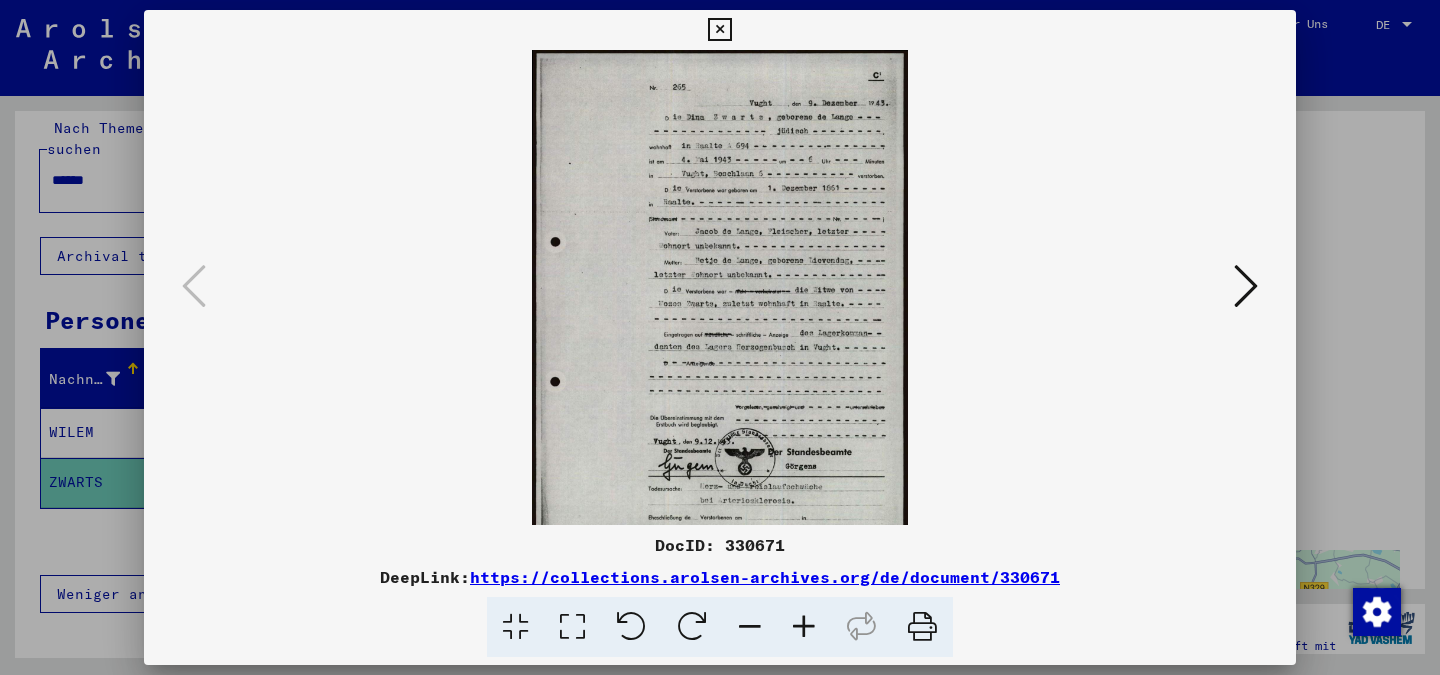 click at bounding box center (804, 627) 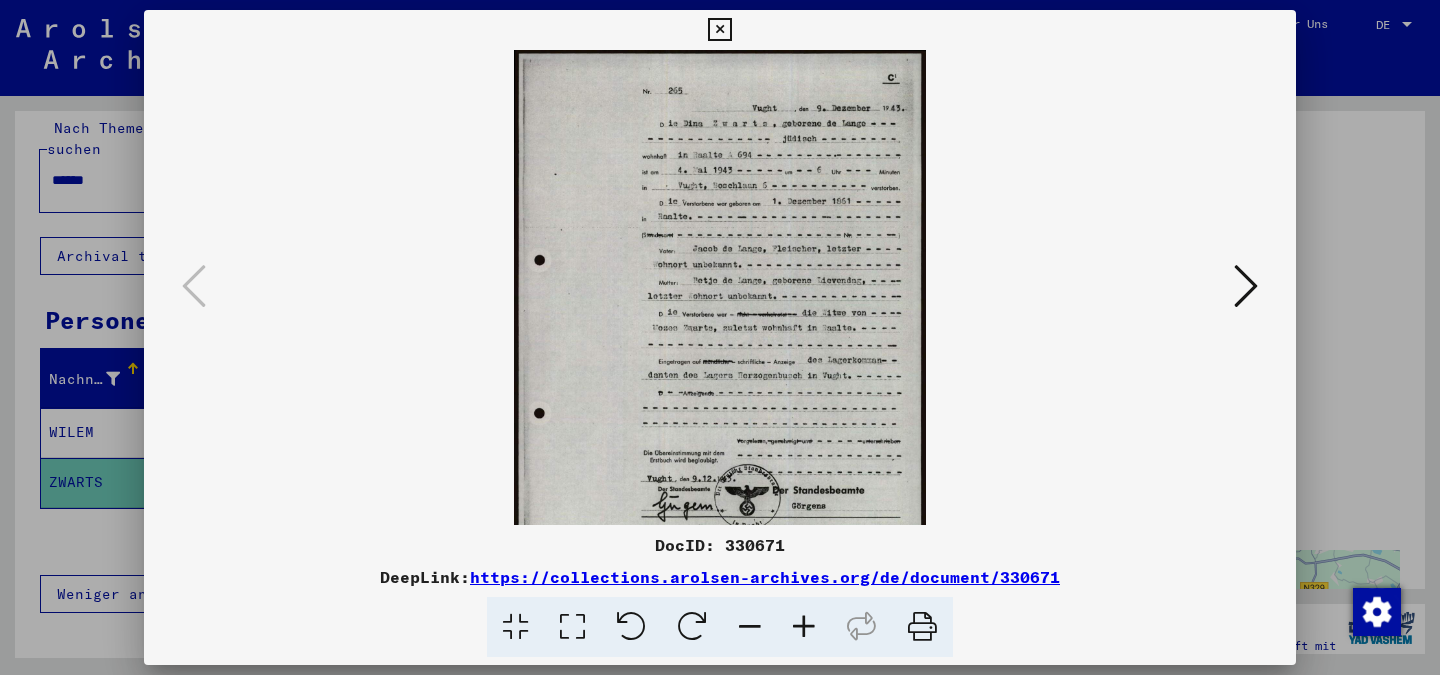 click at bounding box center (804, 627) 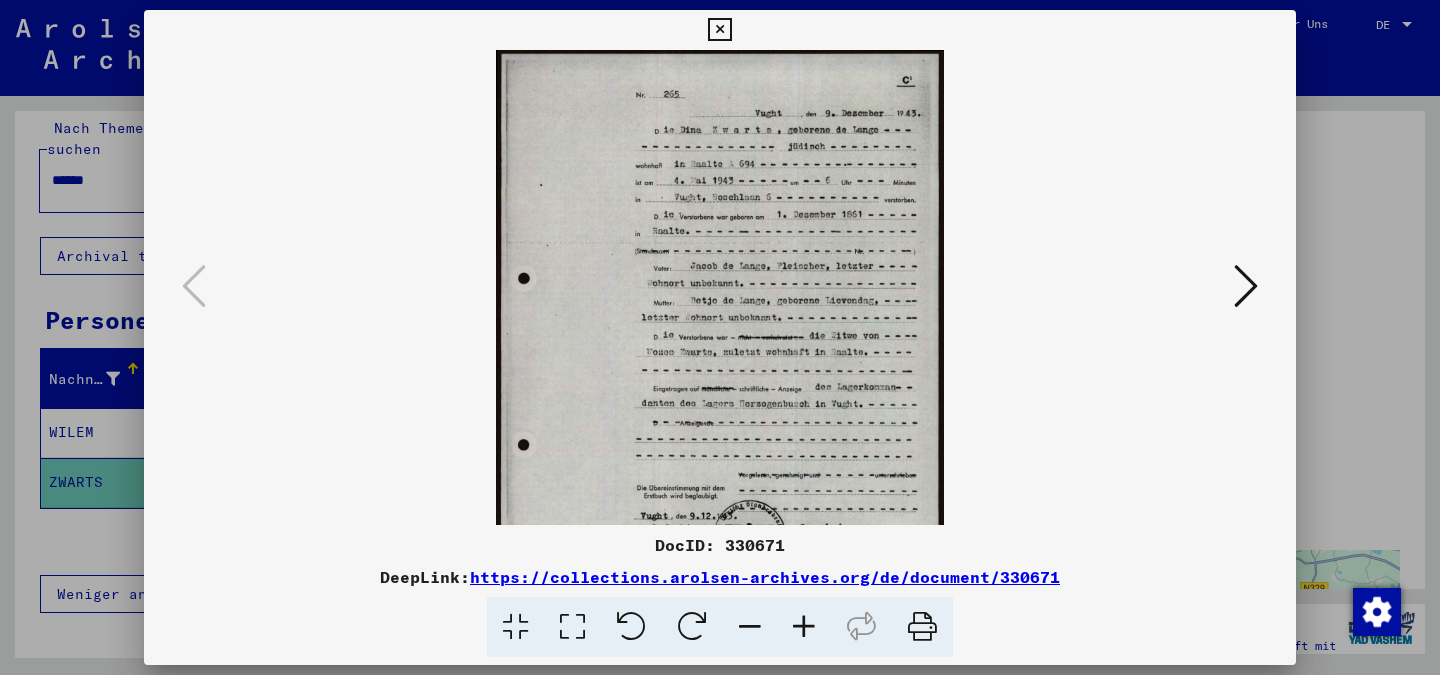 click at bounding box center [804, 627] 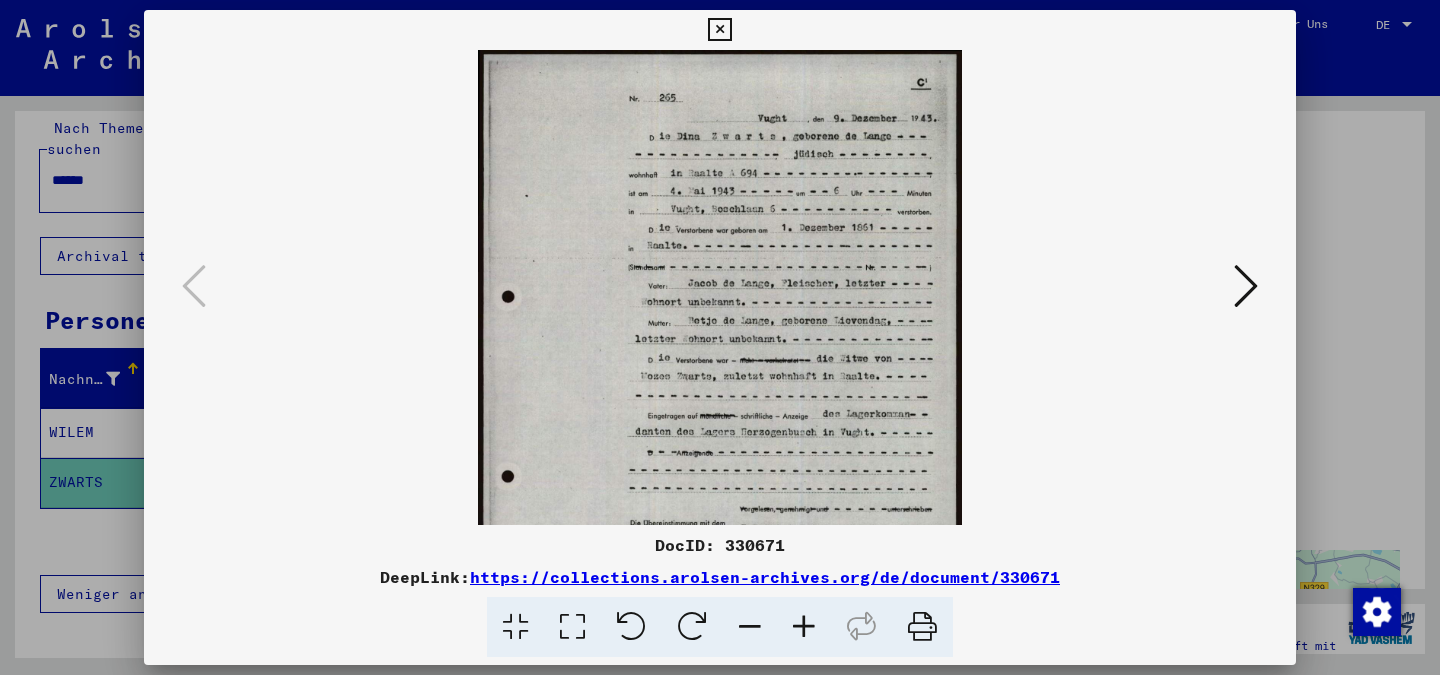 click at bounding box center [804, 627] 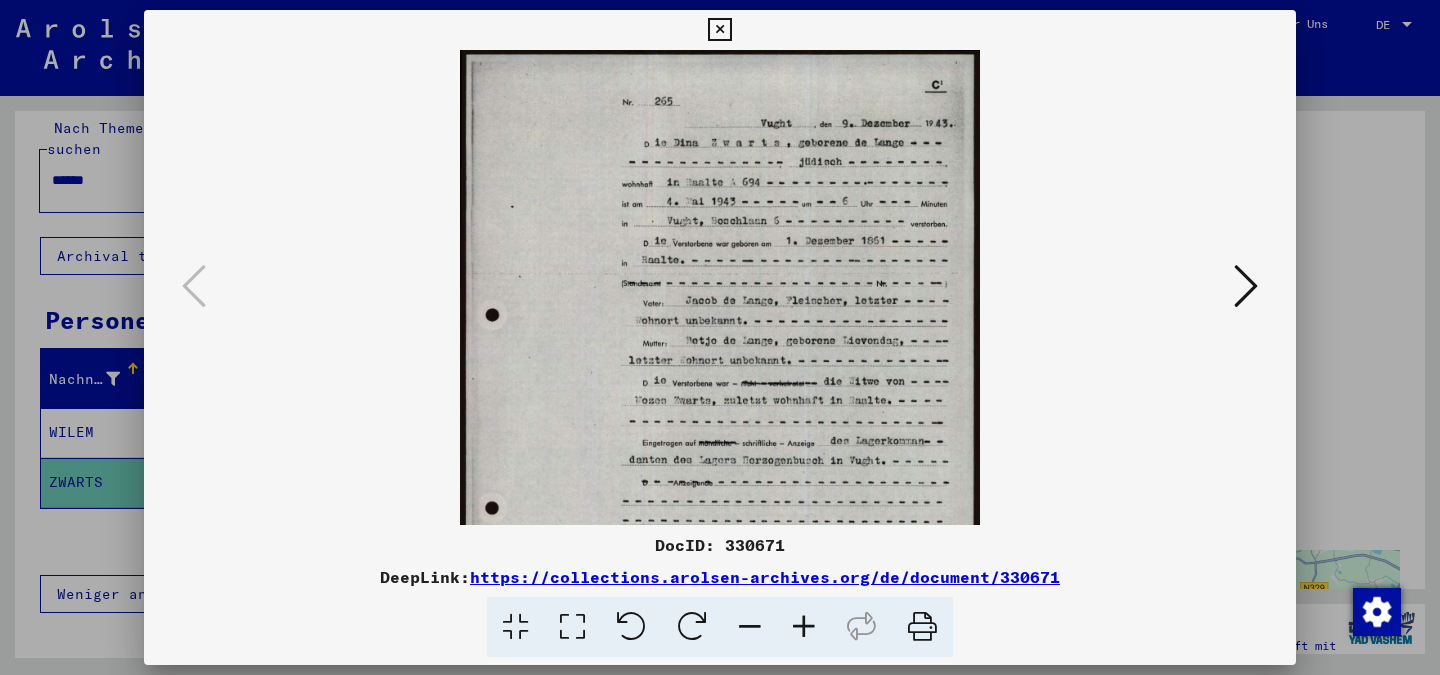 click at bounding box center (804, 627) 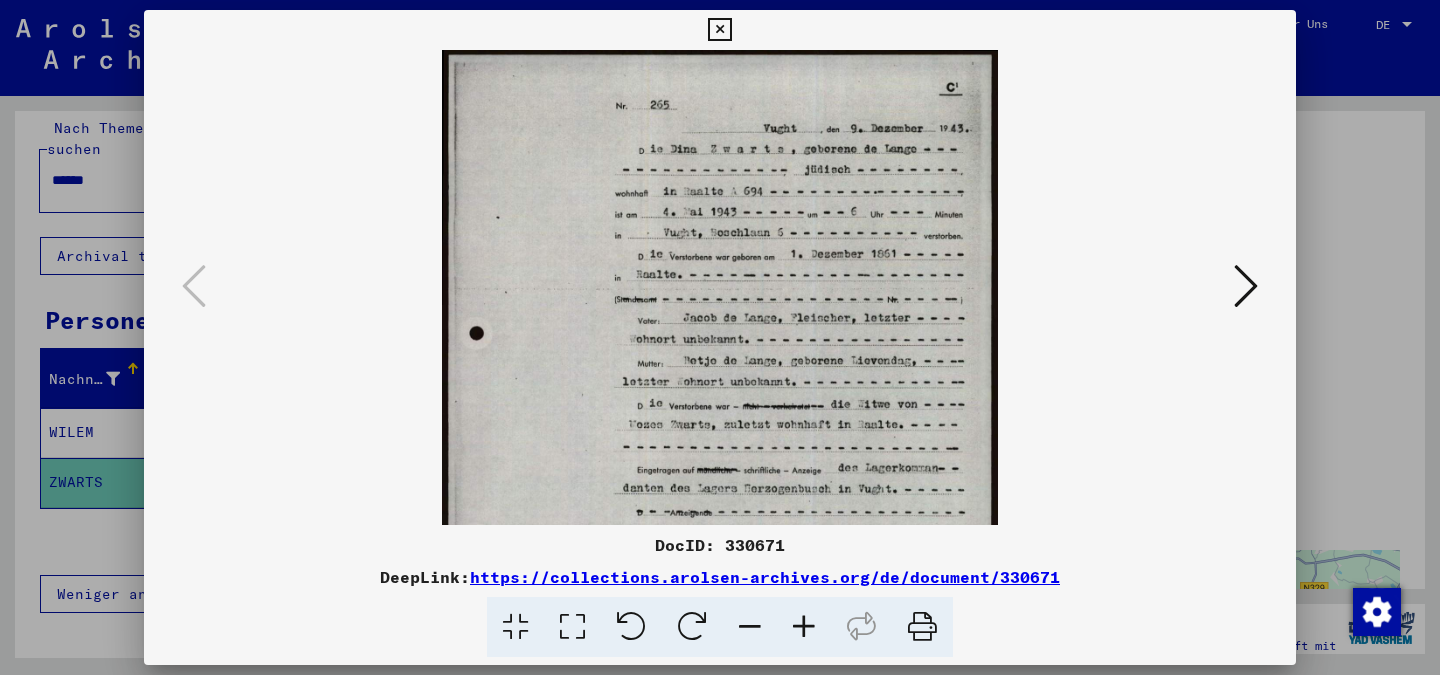 click at bounding box center [804, 627] 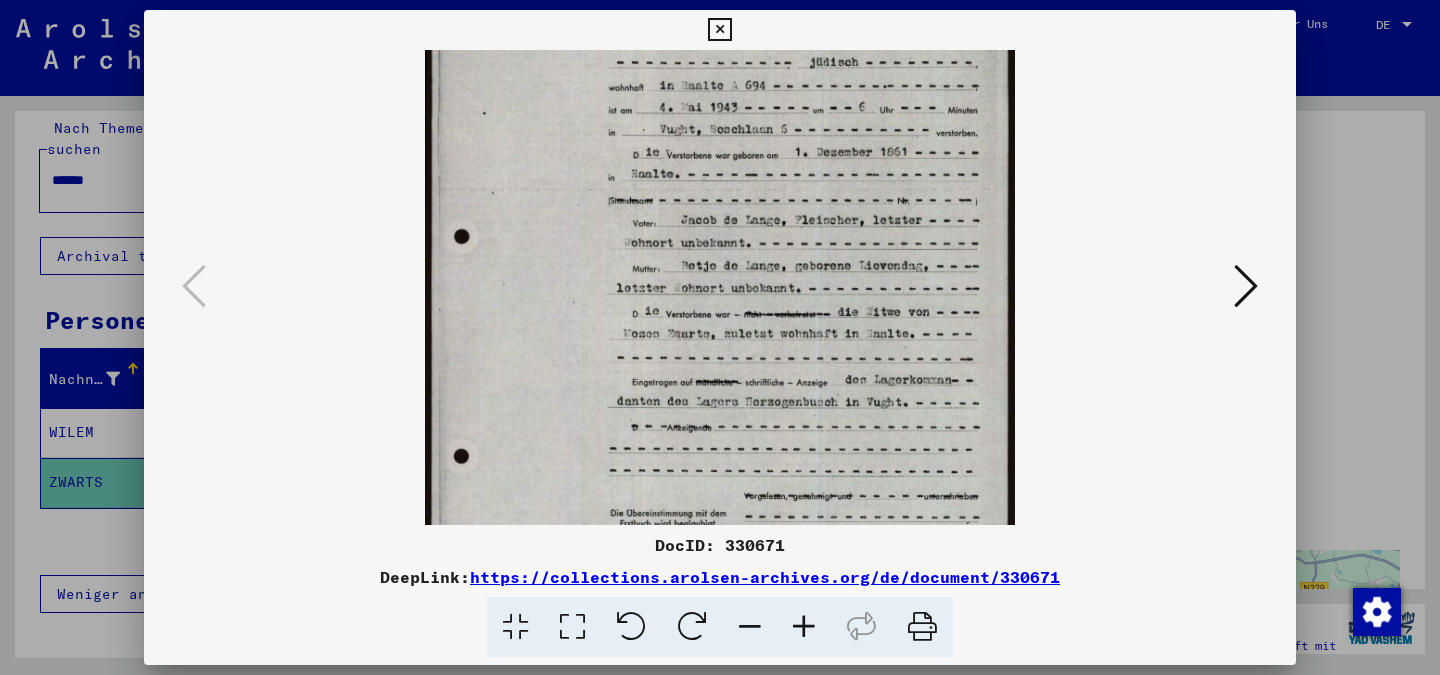 drag, startPoint x: 577, startPoint y: 281, endPoint x: 590, endPoint y: 165, distance: 116.72617 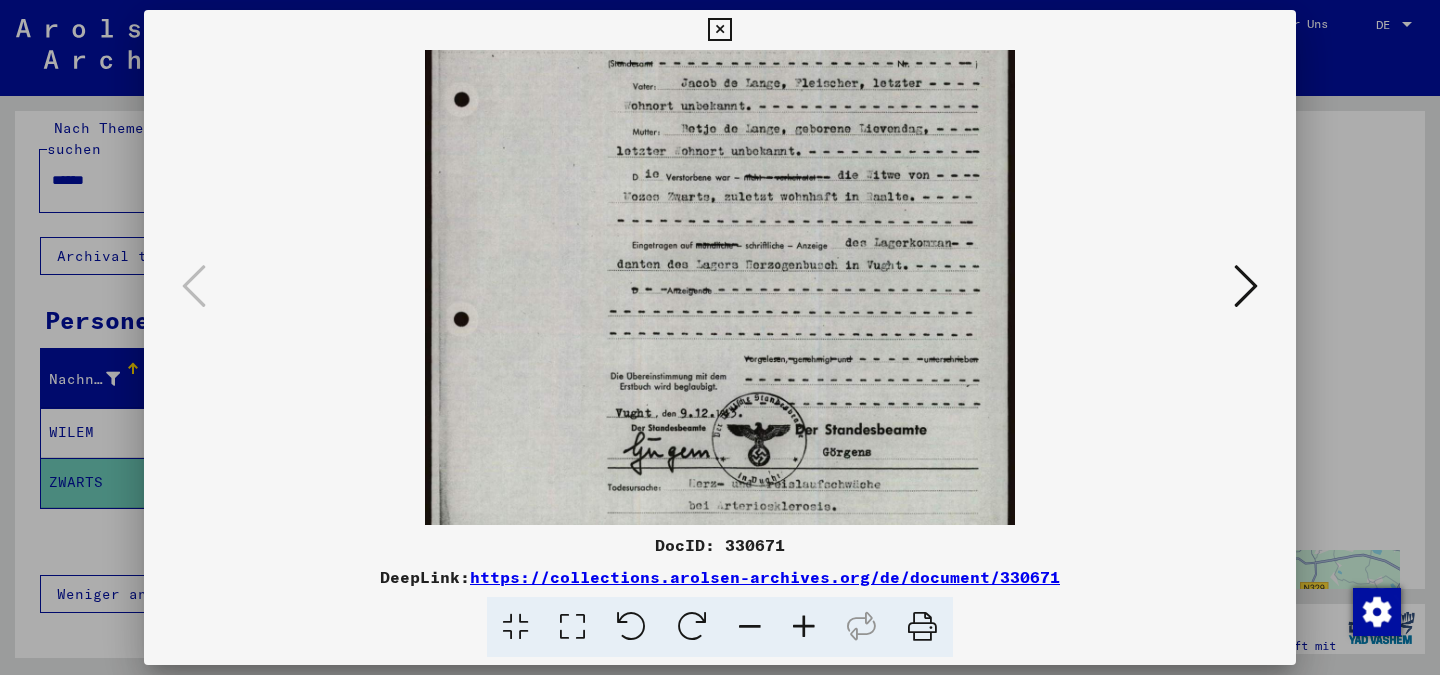 scroll, scrollTop: 253, scrollLeft: 0, axis: vertical 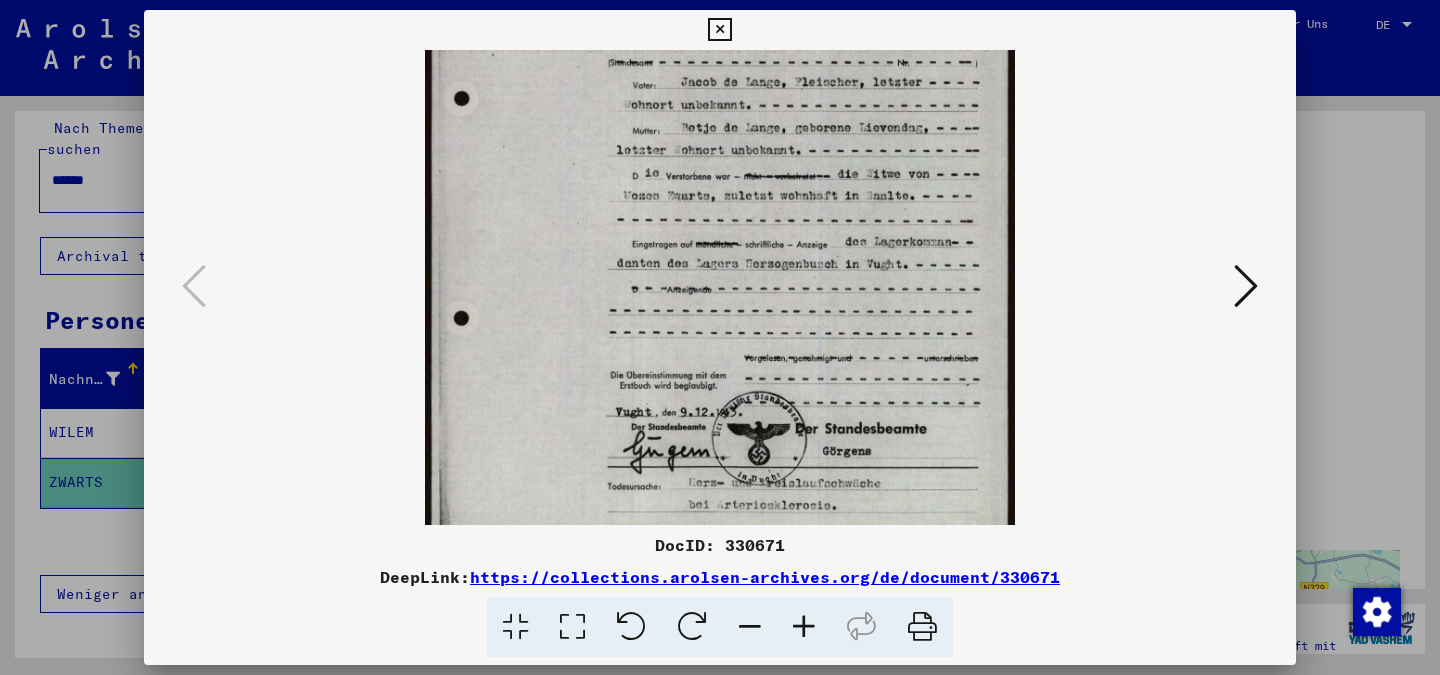drag, startPoint x: 556, startPoint y: 326, endPoint x: 567, endPoint y: 189, distance: 137.4409 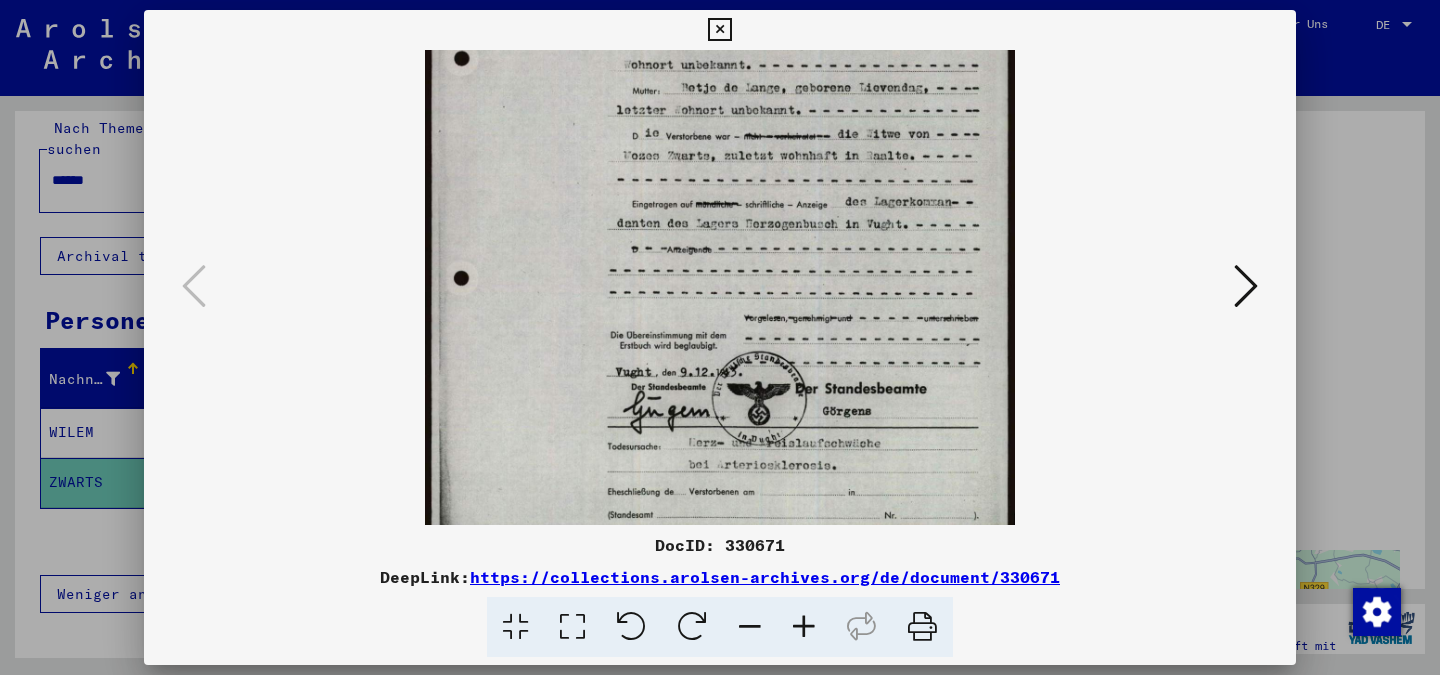 scroll, scrollTop: 294, scrollLeft: 0, axis: vertical 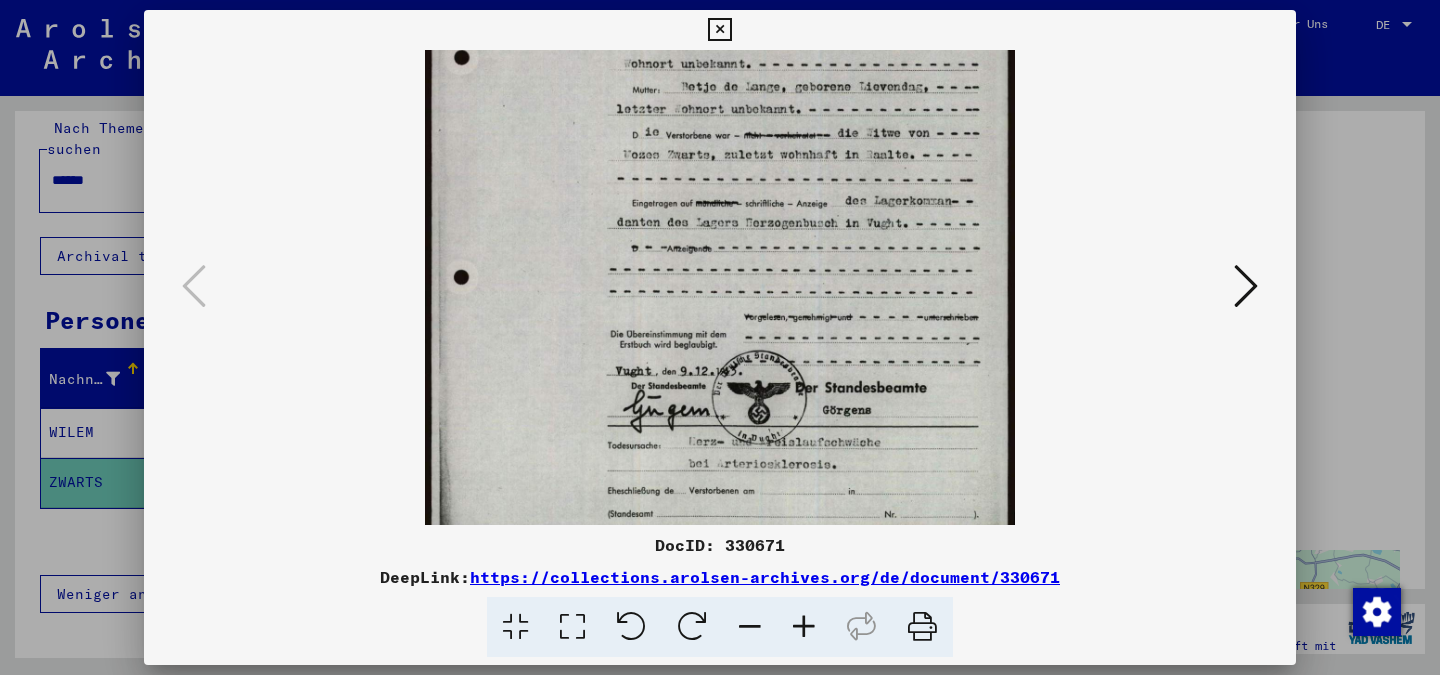 drag, startPoint x: 586, startPoint y: 320, endPoint x: 595, endPoint y: 279, distance: 41.976185 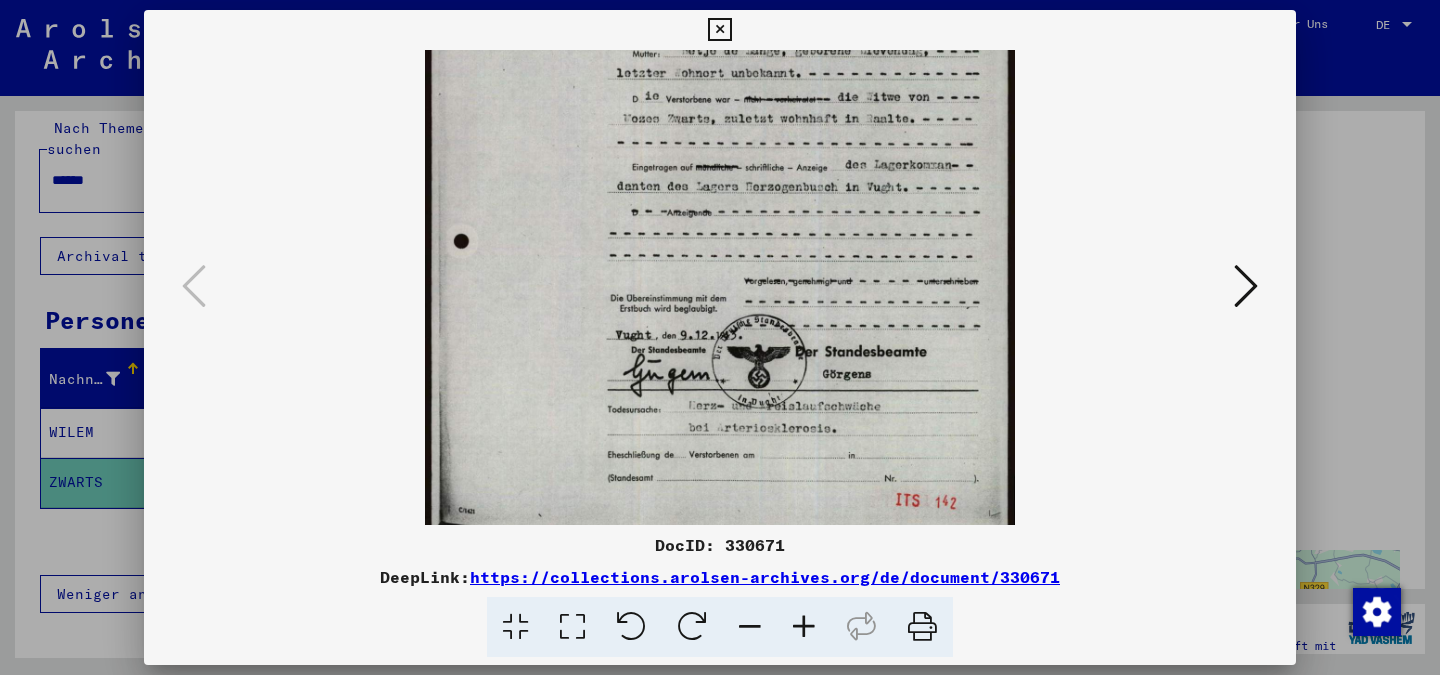 scroll, scrollTop: 332, scrollLeft: 0, axis: vertical 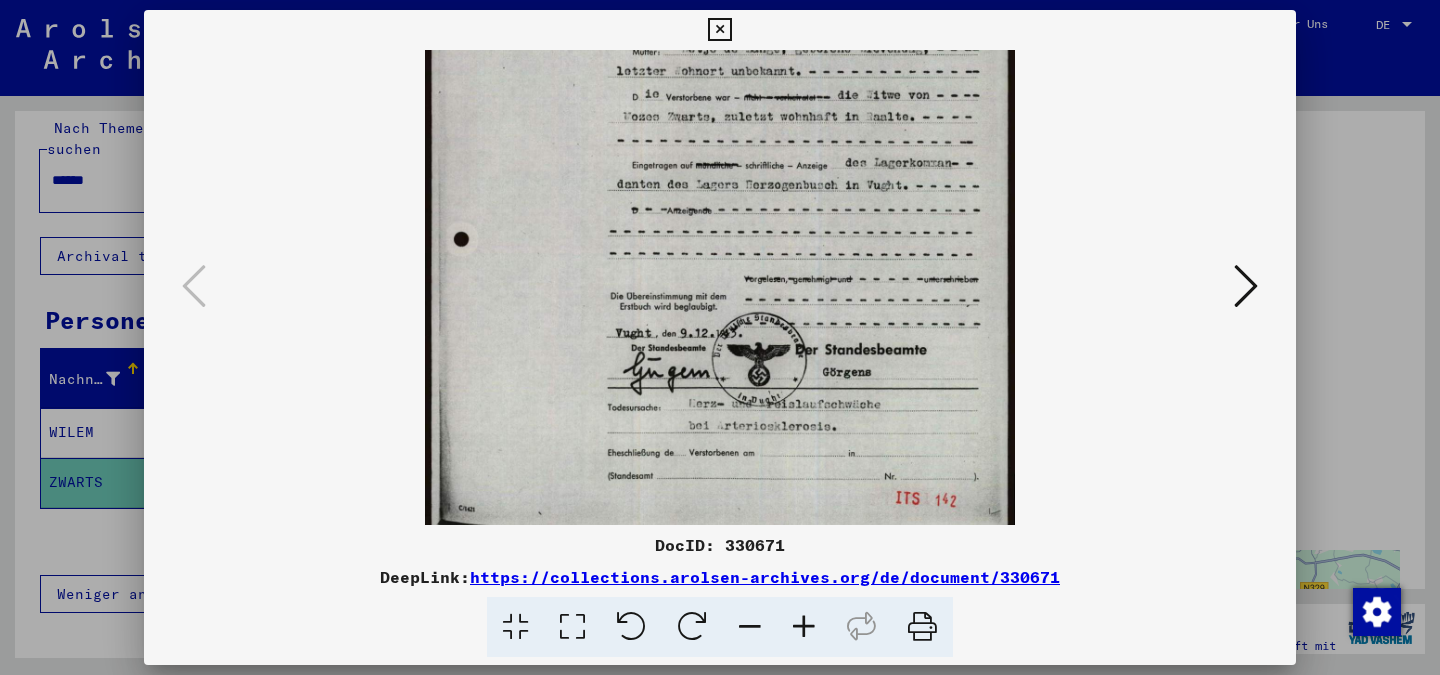 drag, startPoint x: 617, startPoint y: 313, endPoint x: 624, endPoint y: 275, distance: 38.63936 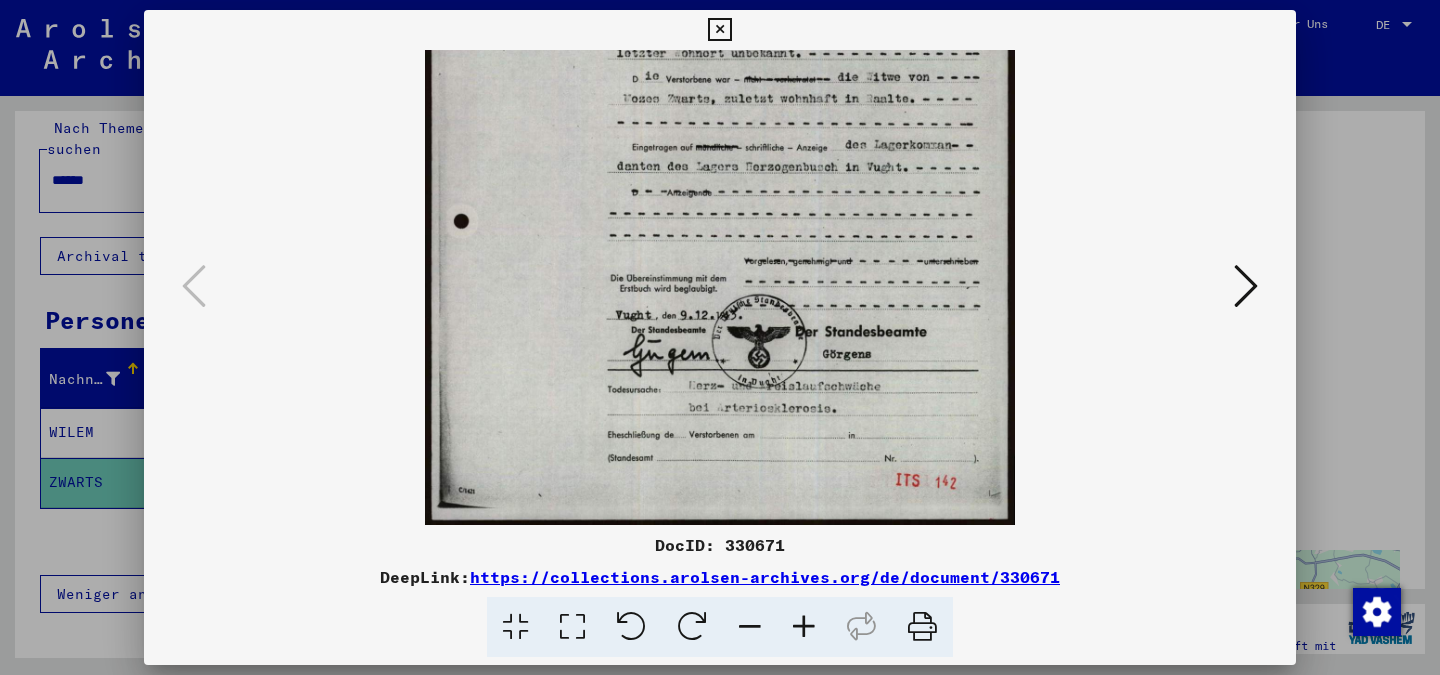 drag, startPoint x: 590, startPoint y: 285, endPoint x: 599, endPoint y: 190, distance: 95.42536 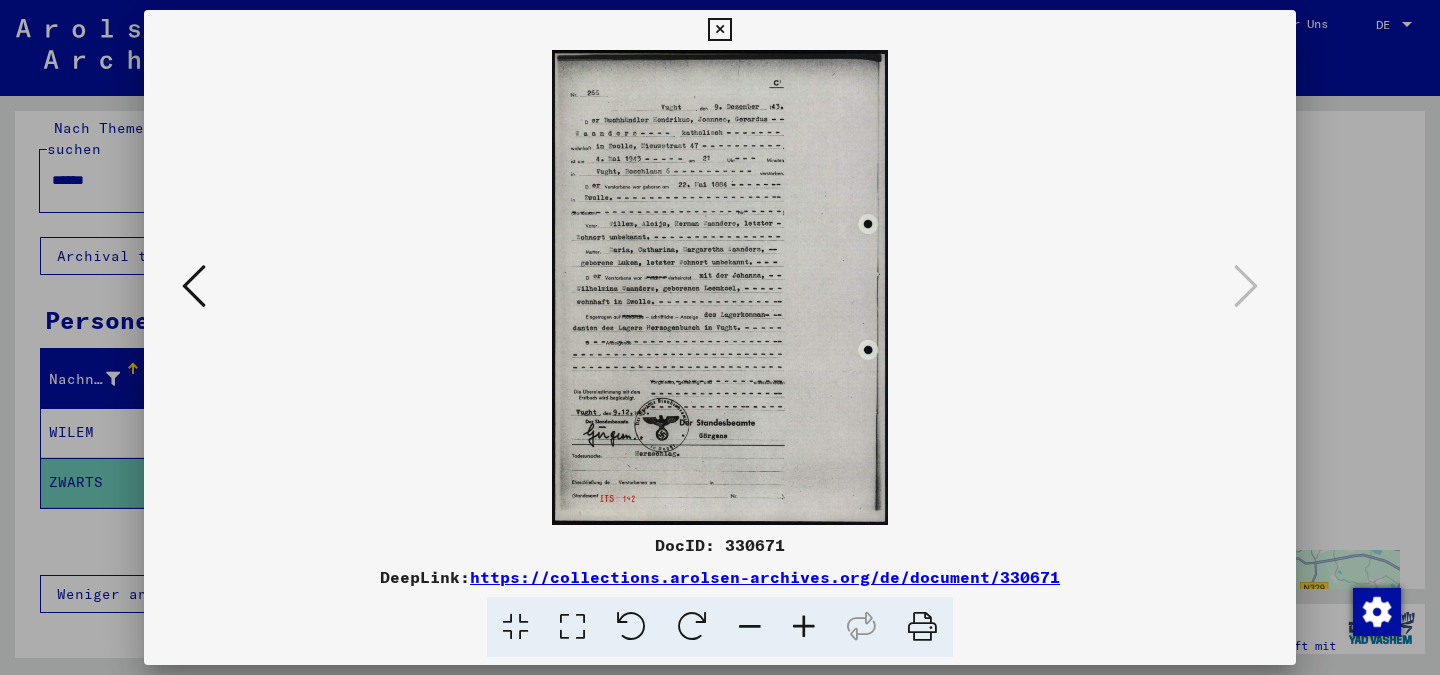 scroll, scrollTop: 0, scrollLeft: 0, axis: both 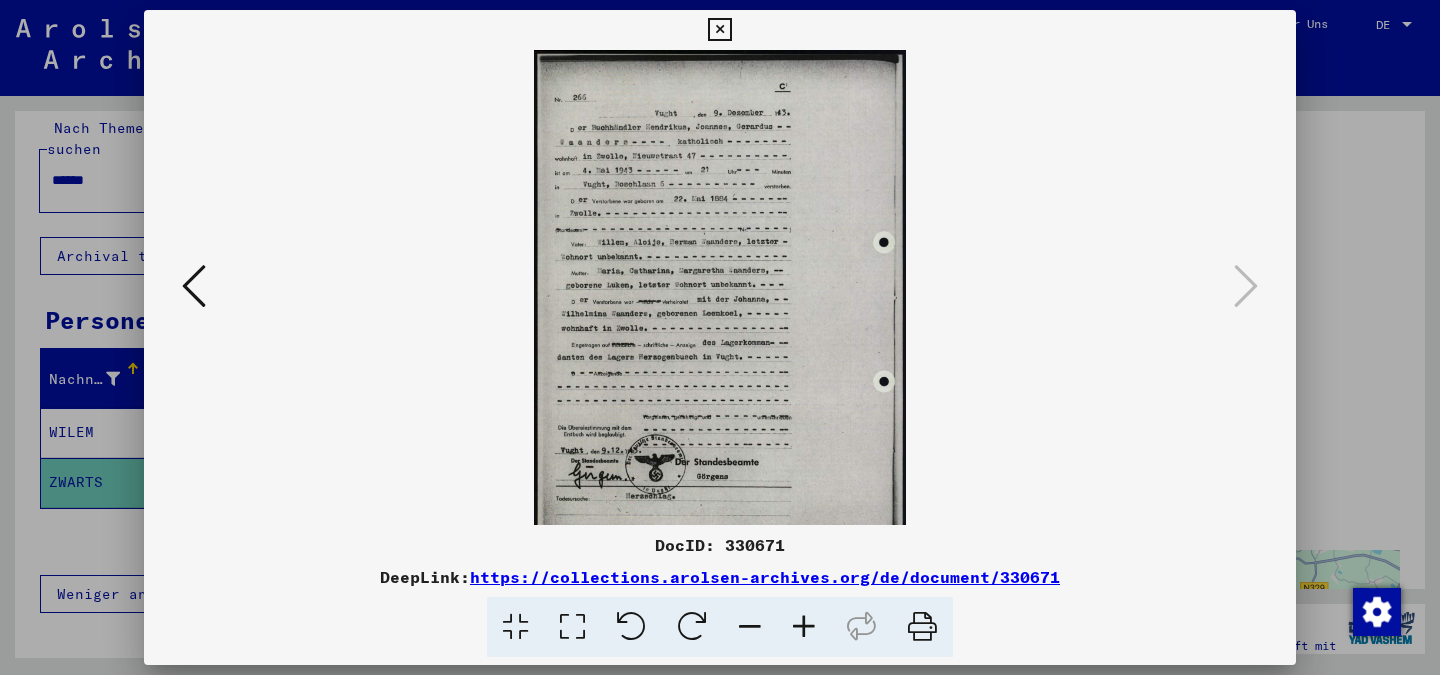 click at bounding box center [804, 627] 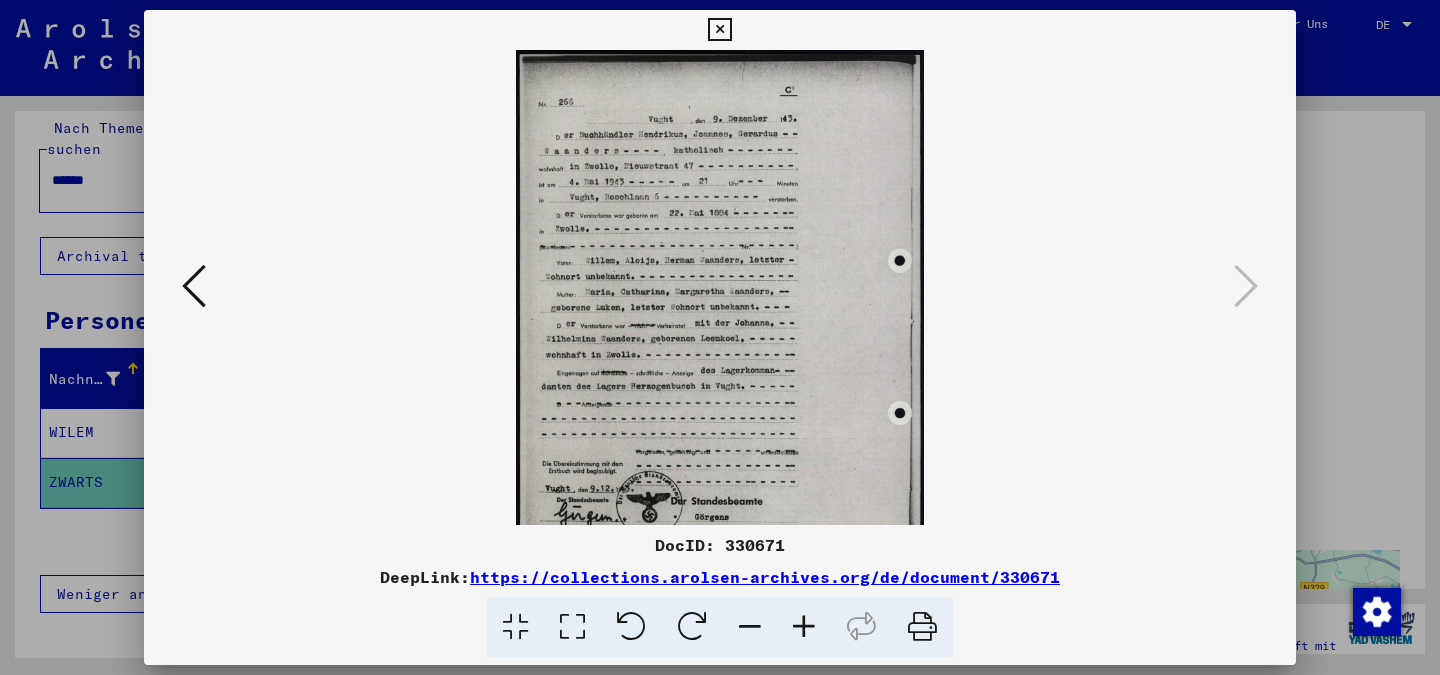 click at bounding box center [804, 627] 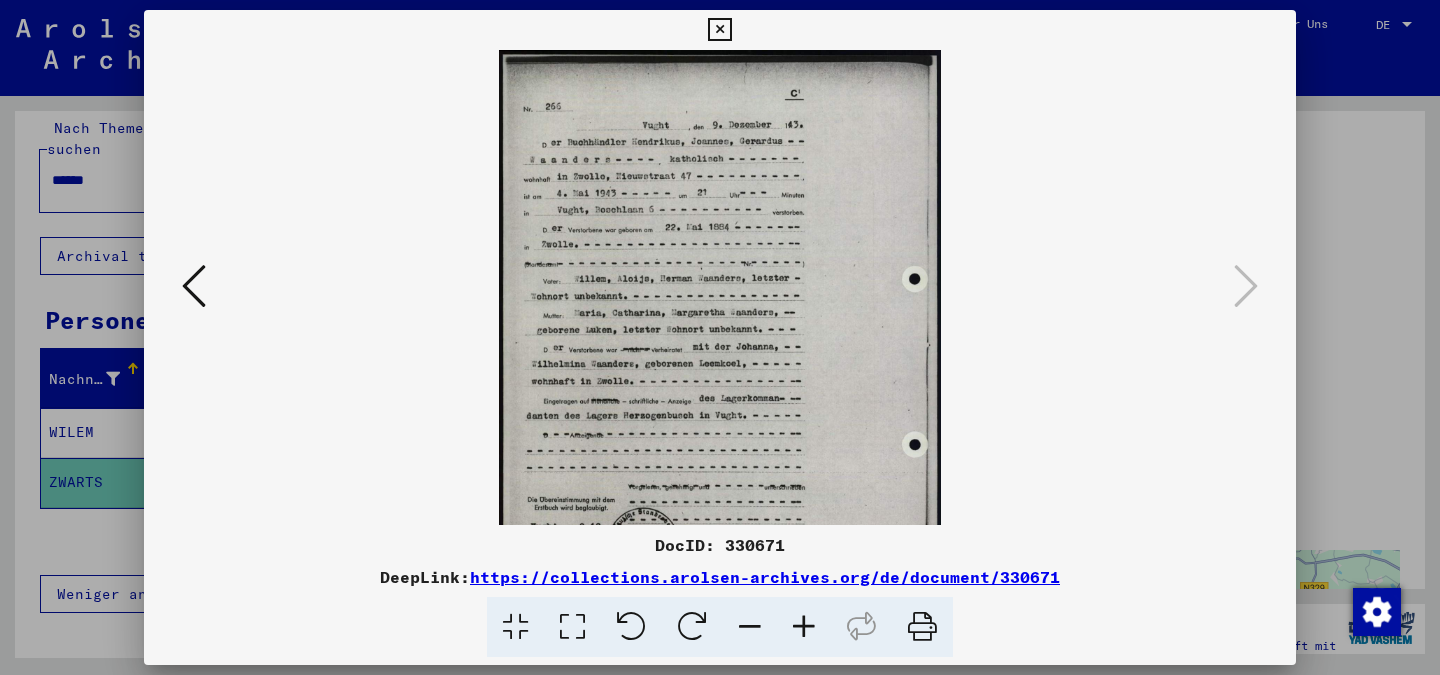click at bounding box center (804, 627) 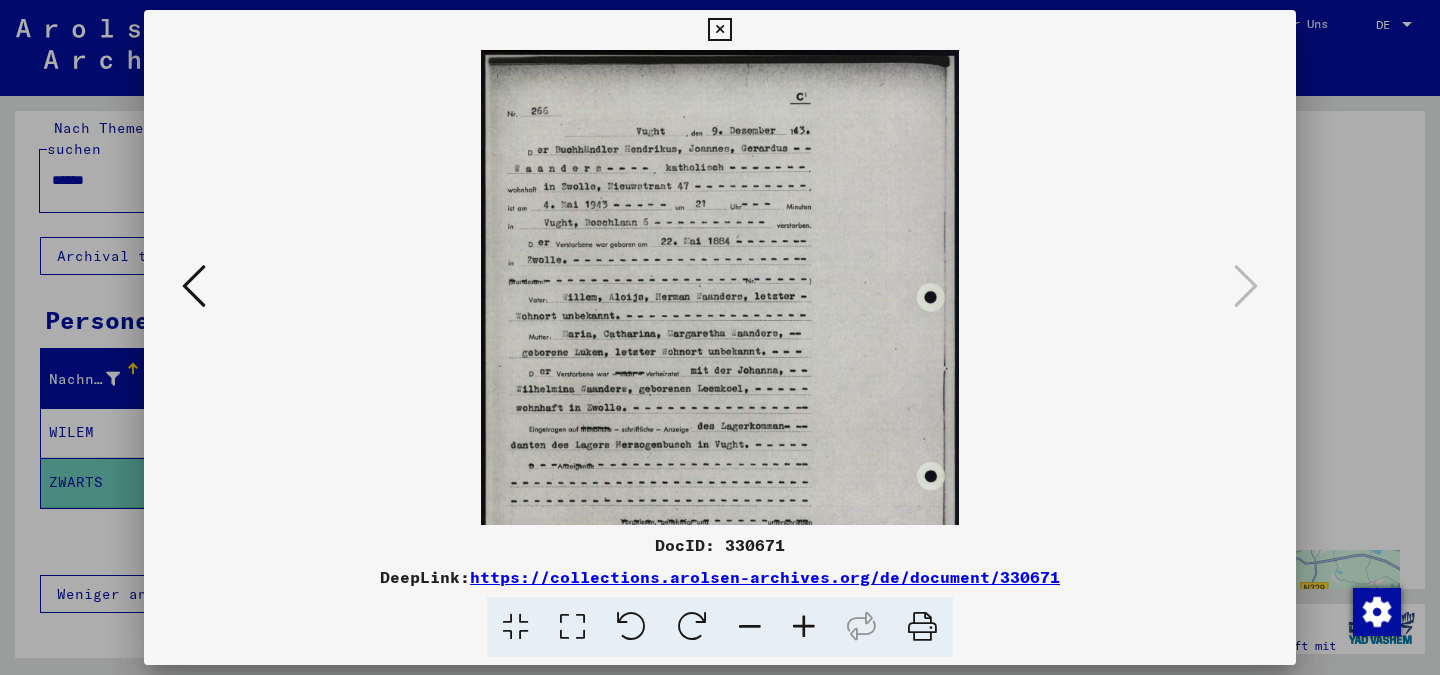 click at bounding box center [804, 627] 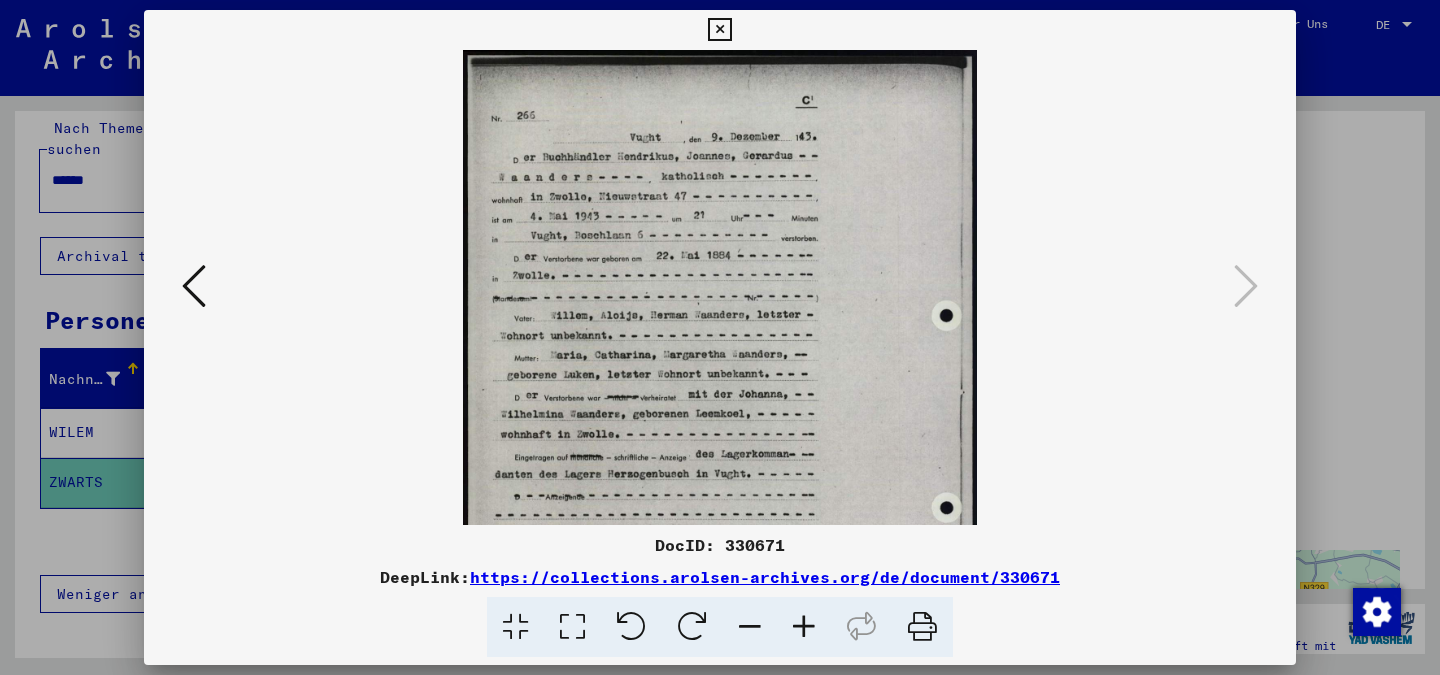 click at bounding box center [804, 627] 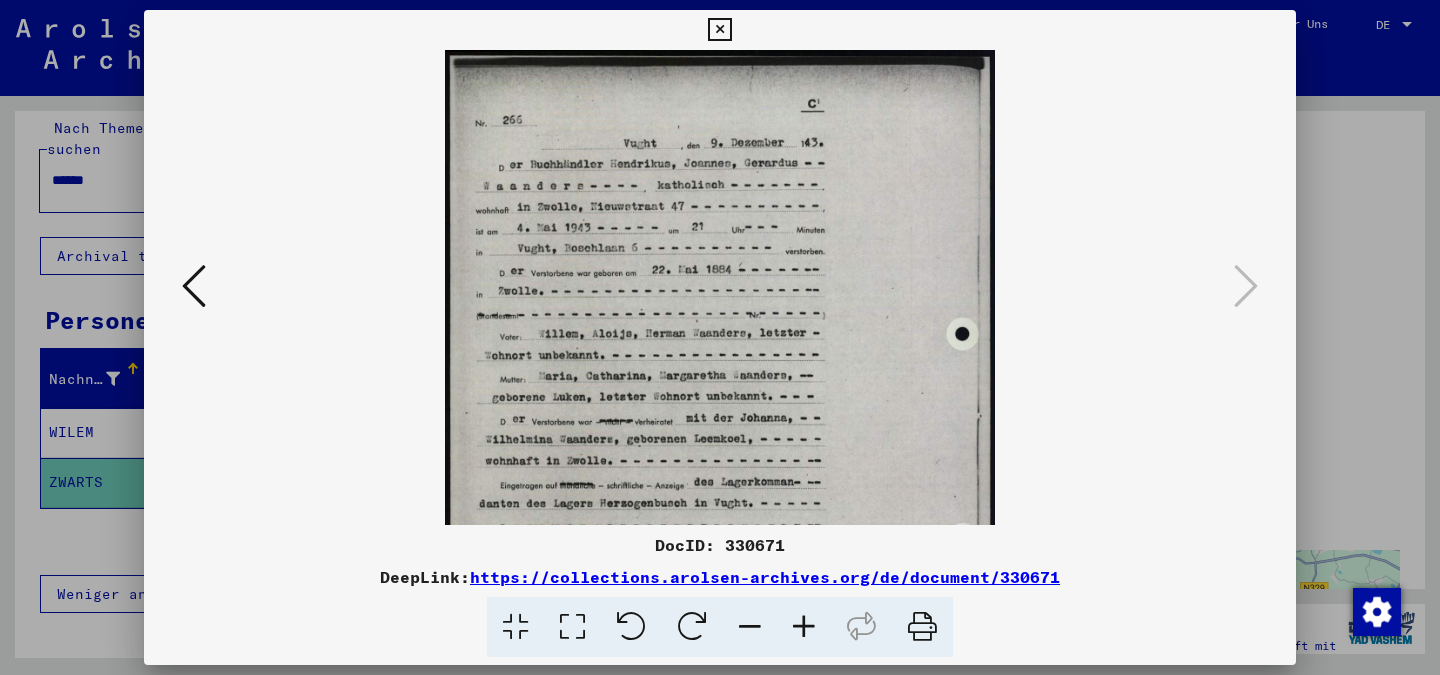 click at bounding box center (804, 627) 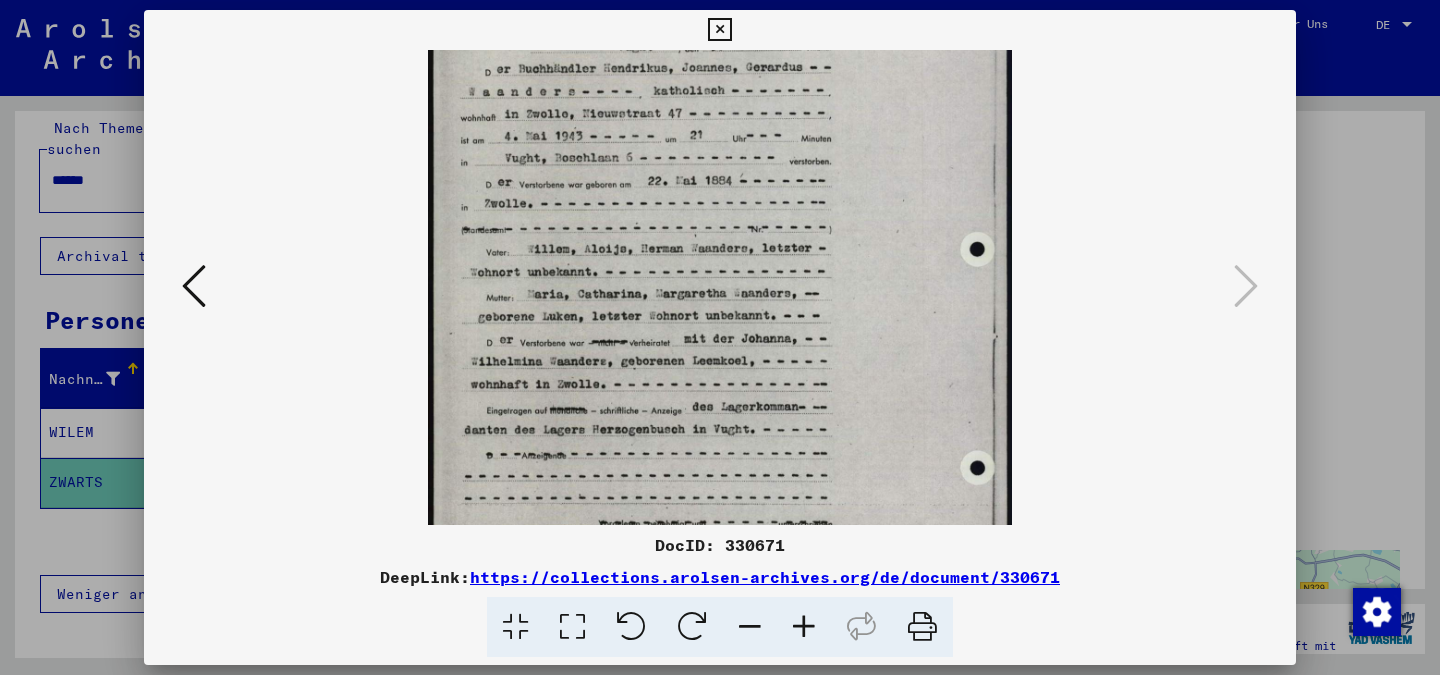 drag, startPoint x: 583, startPoint y: 367, endPoint x: 602, endPoint y: 264, distance: 104.73777 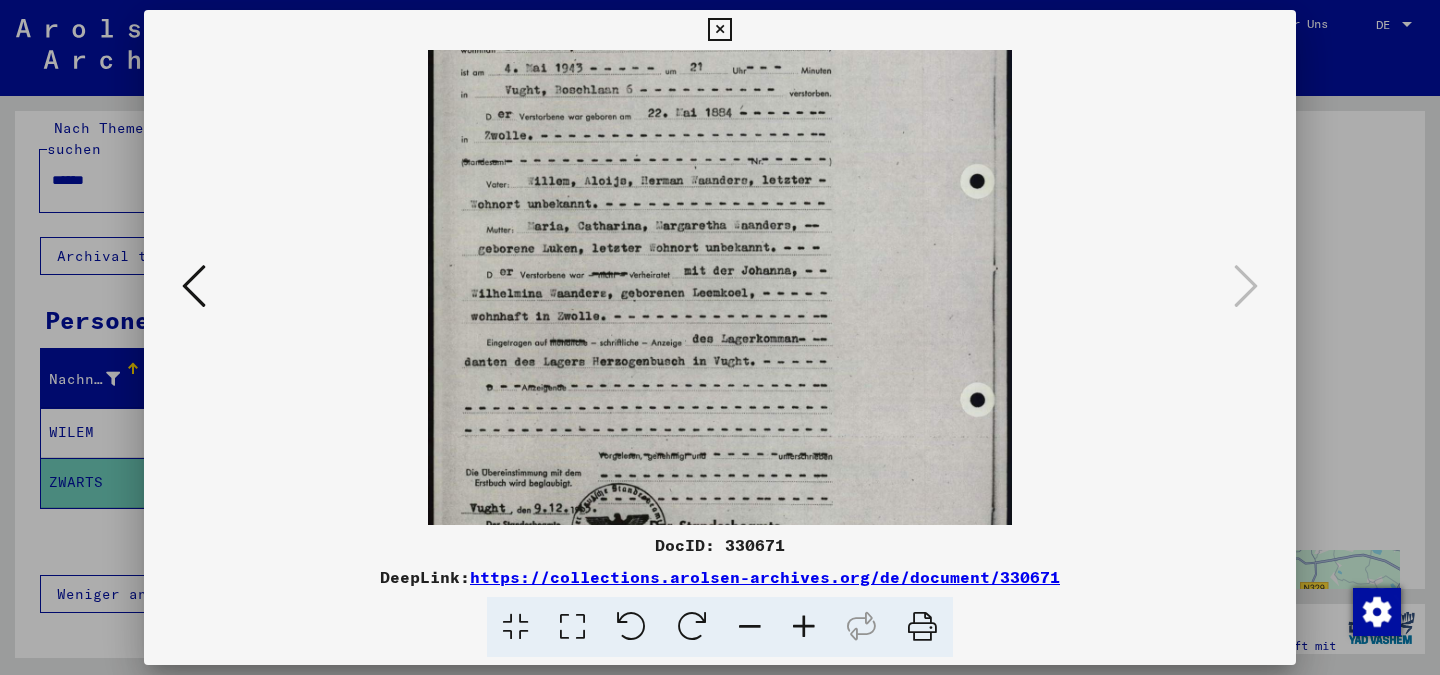 scroll, scrollTop: 190, scrollLeft: 0, axis: vertical 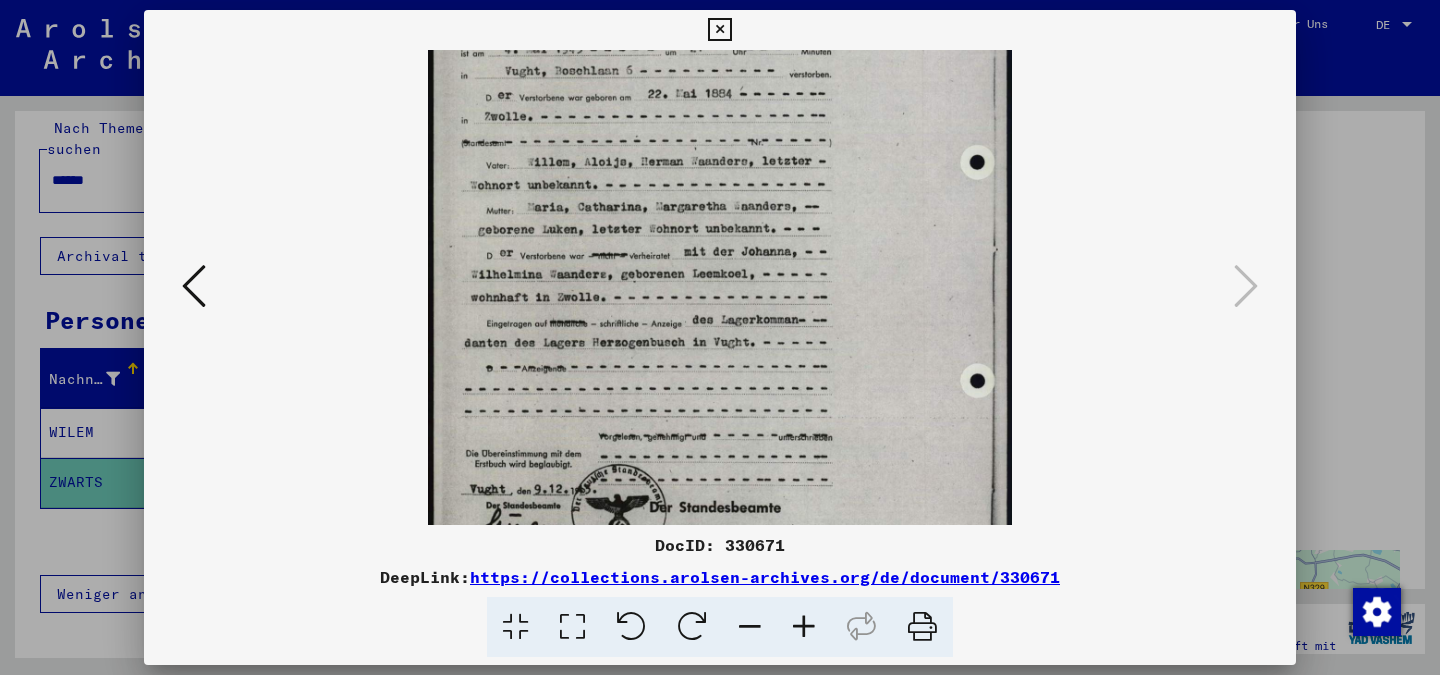 drag, startPoint x: 590, startPoint y: 343, endPoint x: 606, endPoint y: 285, distance: 60.166435 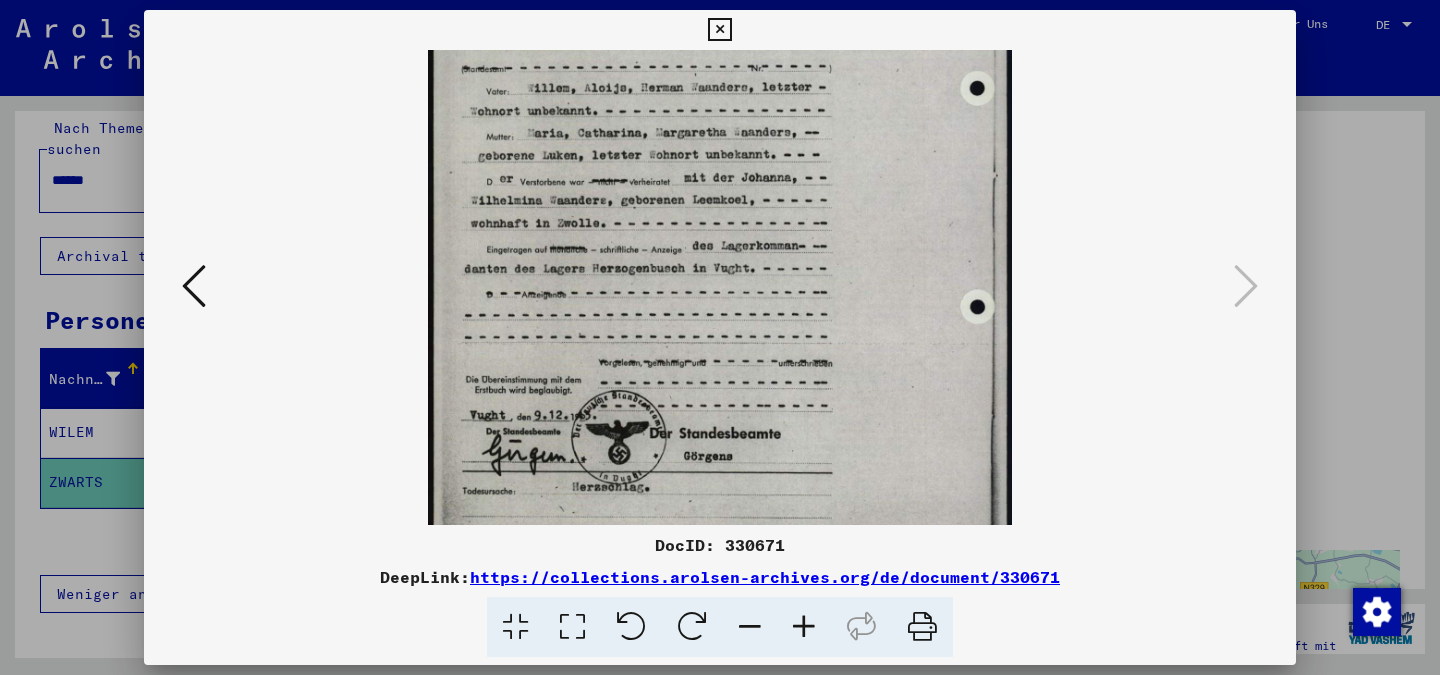 scroll, scrollTop: 284, scrollLeft: 0, axis: vertical 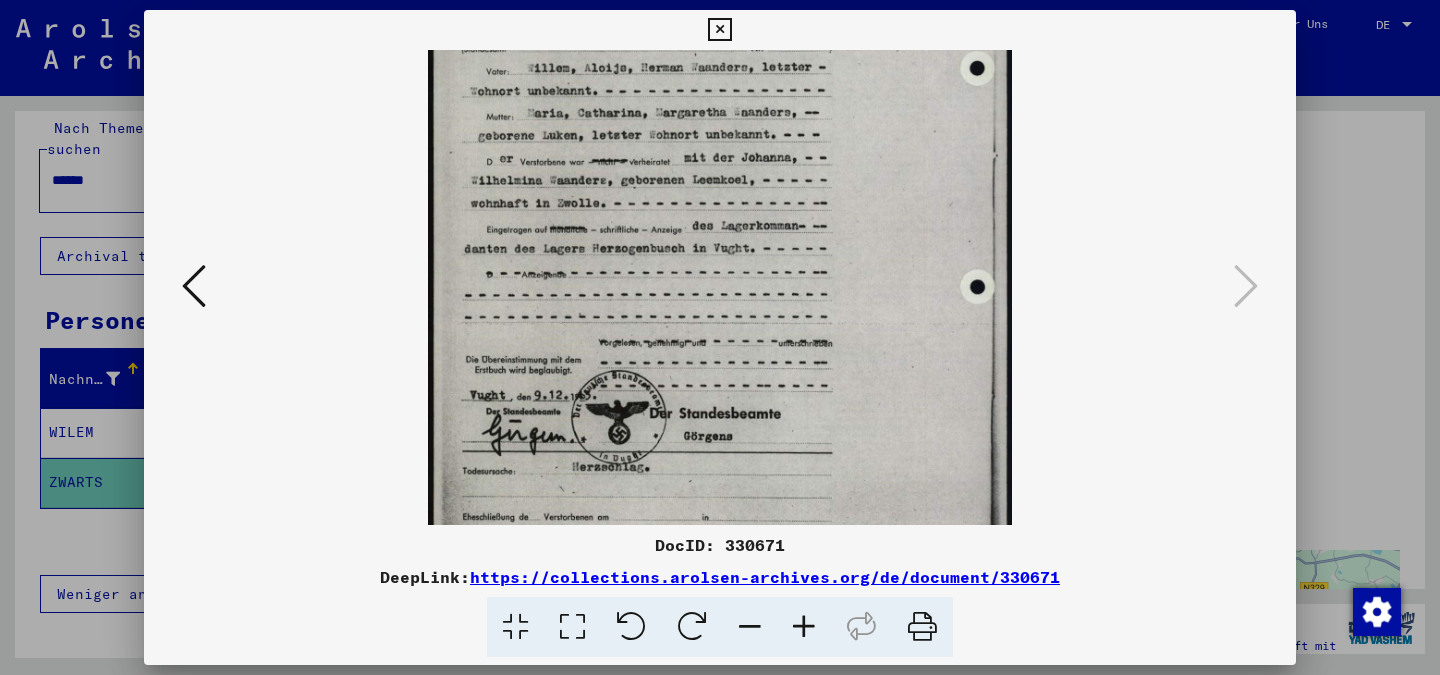 drag, startPoint x: 610, startPoint y: 371, endPoint x: 622, endPoint y: 282, distance: 89.80534 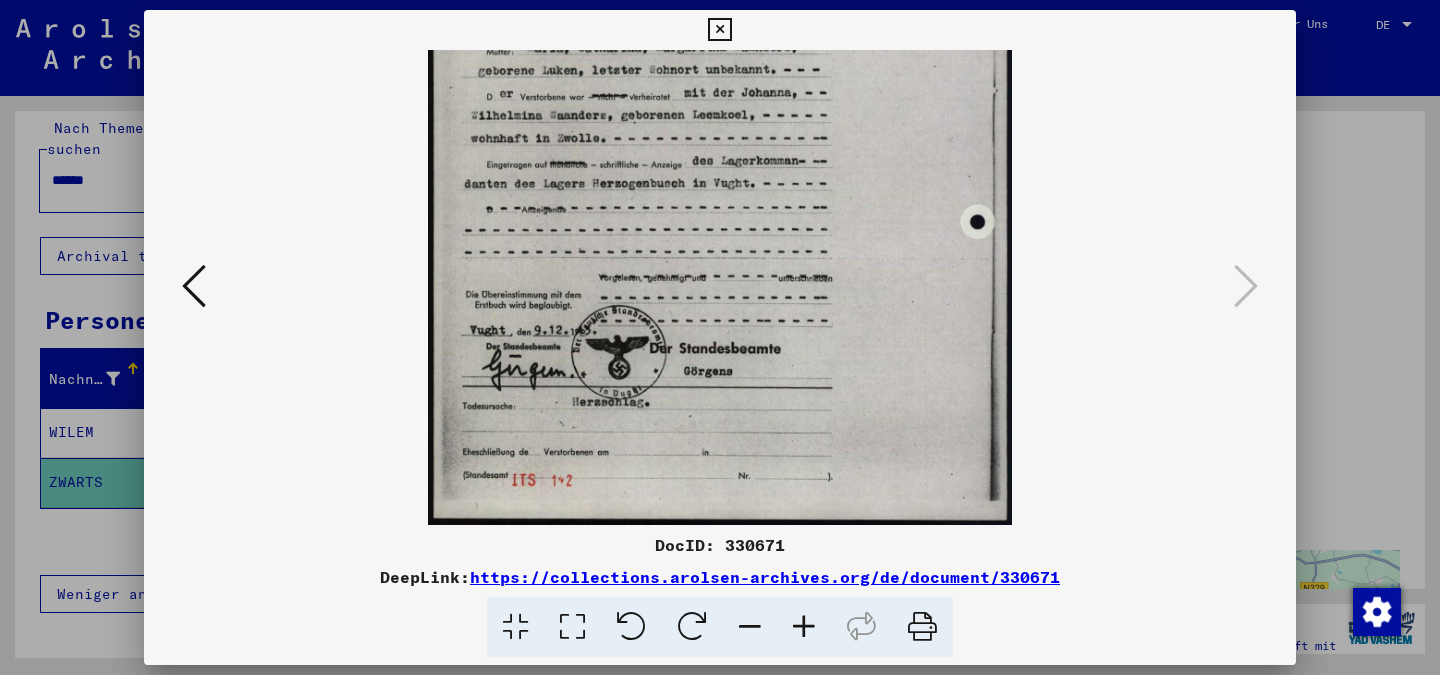 scroll, scrollTop: 350, scrollLeft: 0, axis: vertical 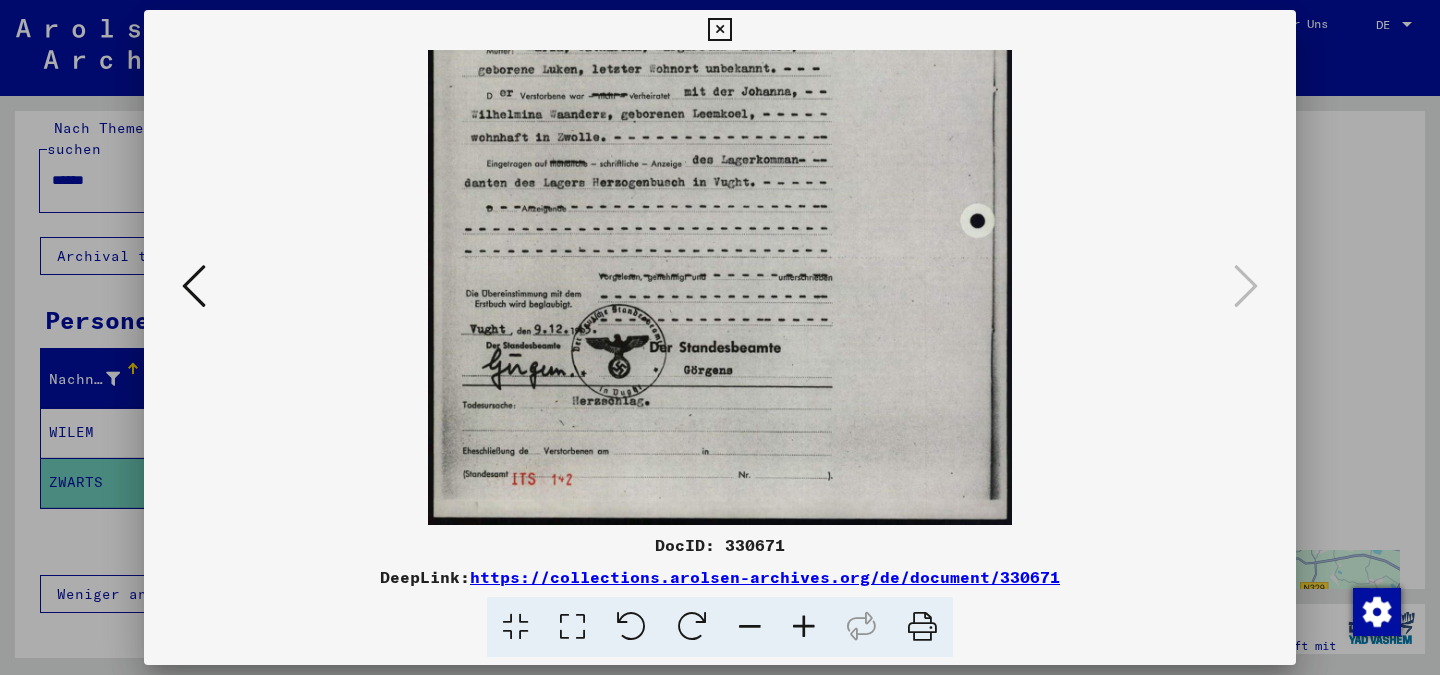drag, startPoint x: 610, startPoint y: 353, endPoint x: 627, endPoint y: 279, distance: 75.9276 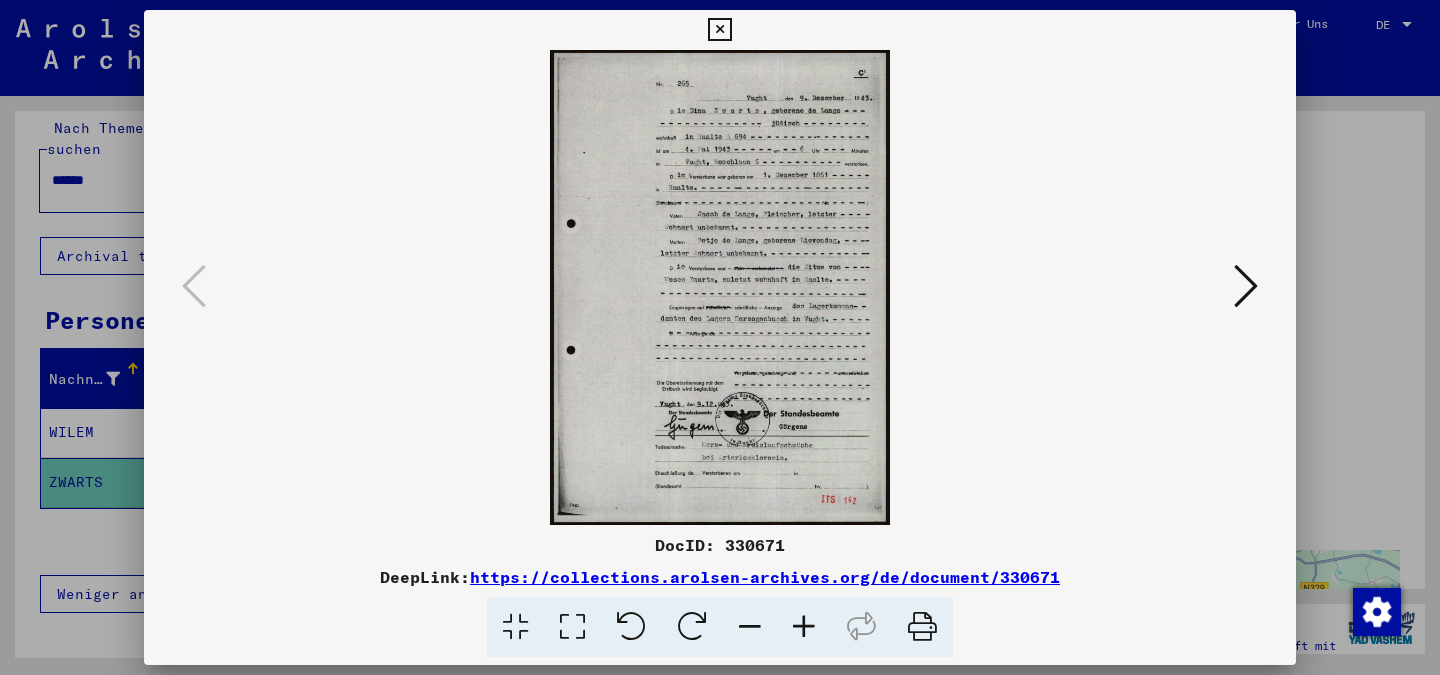 scroll, scrollTop: 0, scrollLeft: 0, axis: both 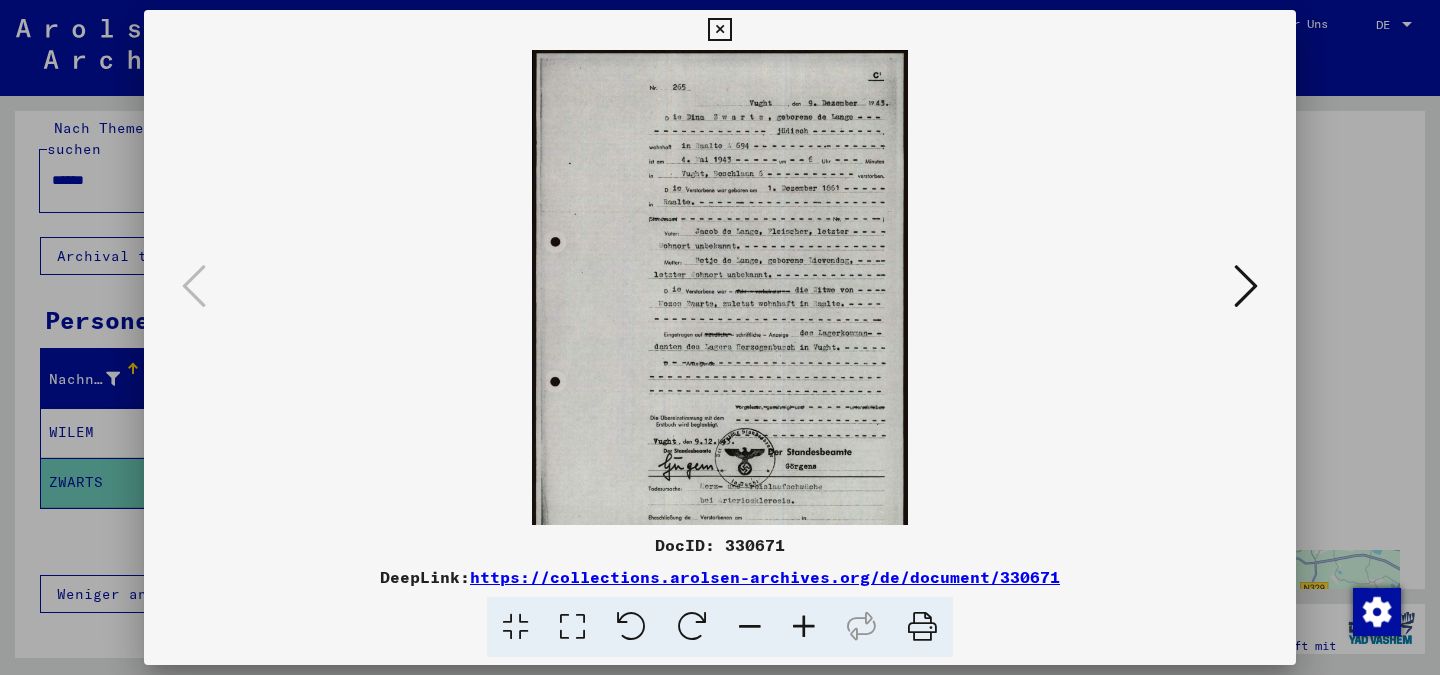 click at bounding box center [804, 627] 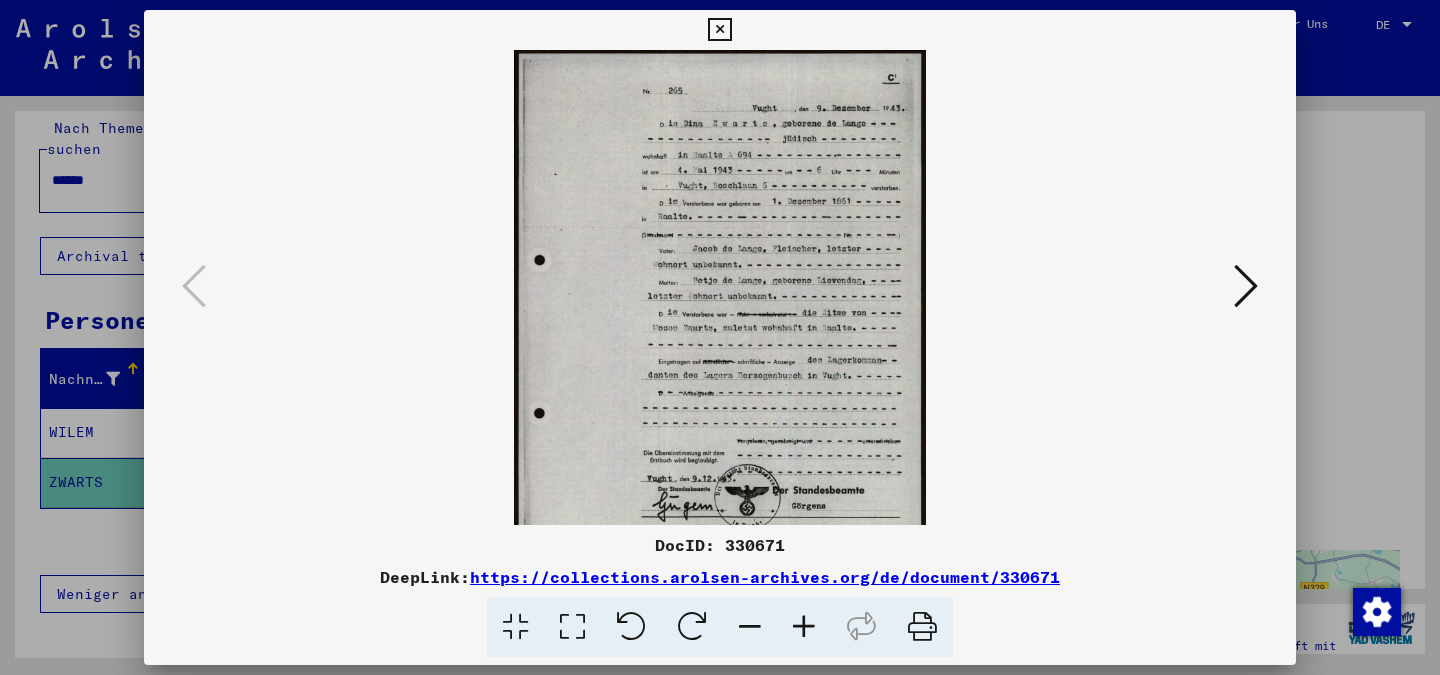 click at bounding box center [804, 627] 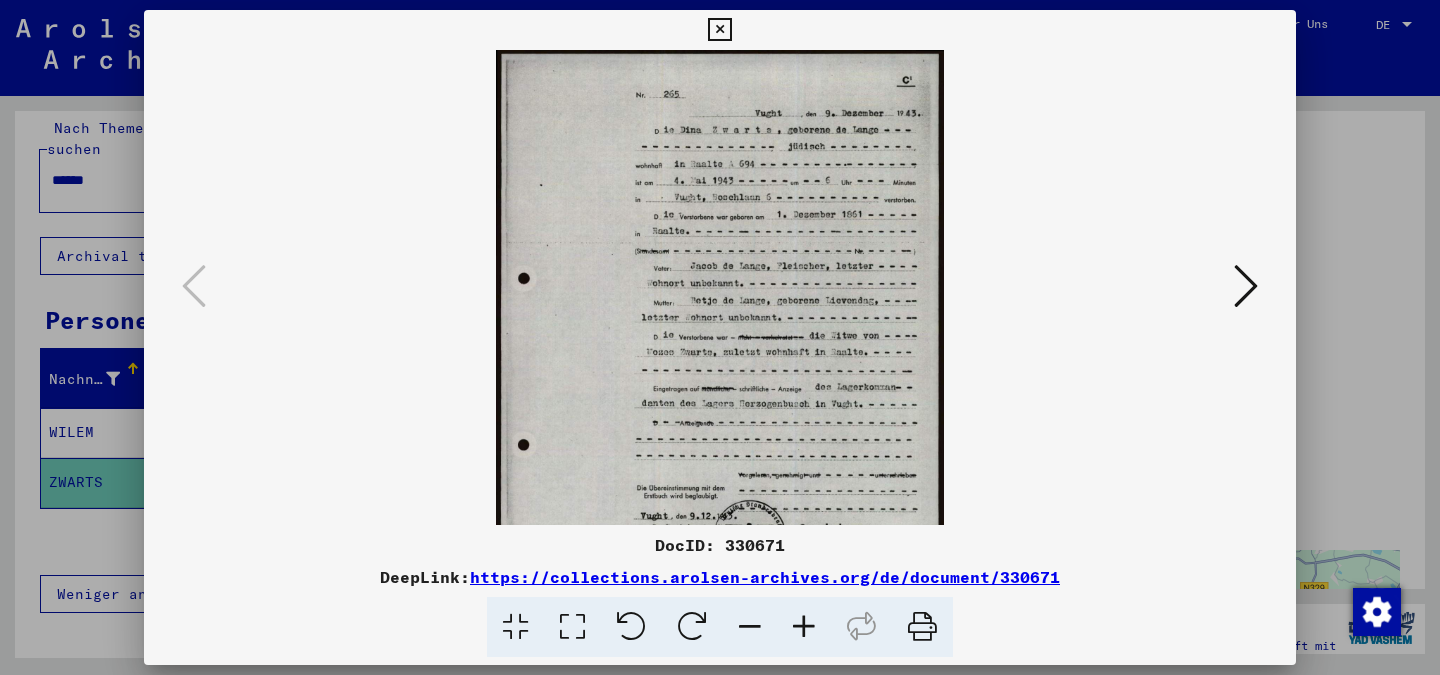 click at bounding box center [804, 627] 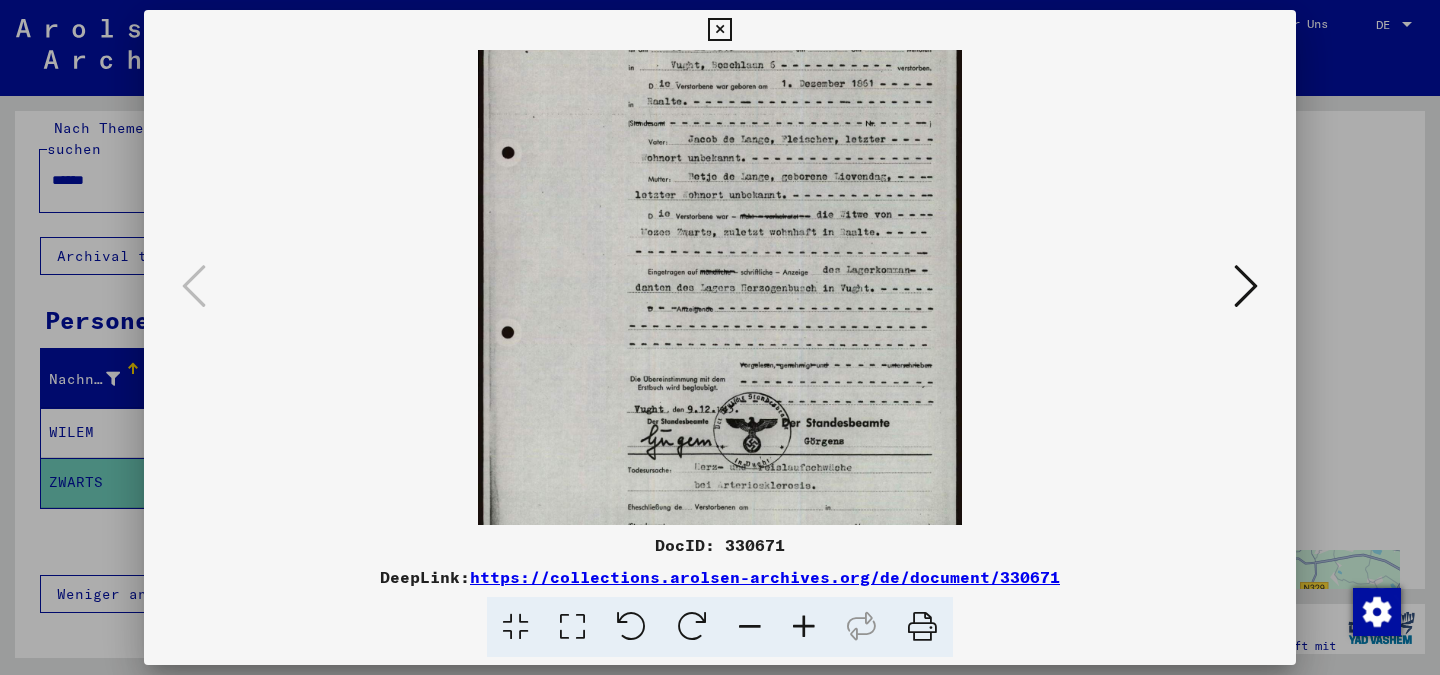 scroll, scrollTop: 200, scrollLeft: 0, axis: vertical 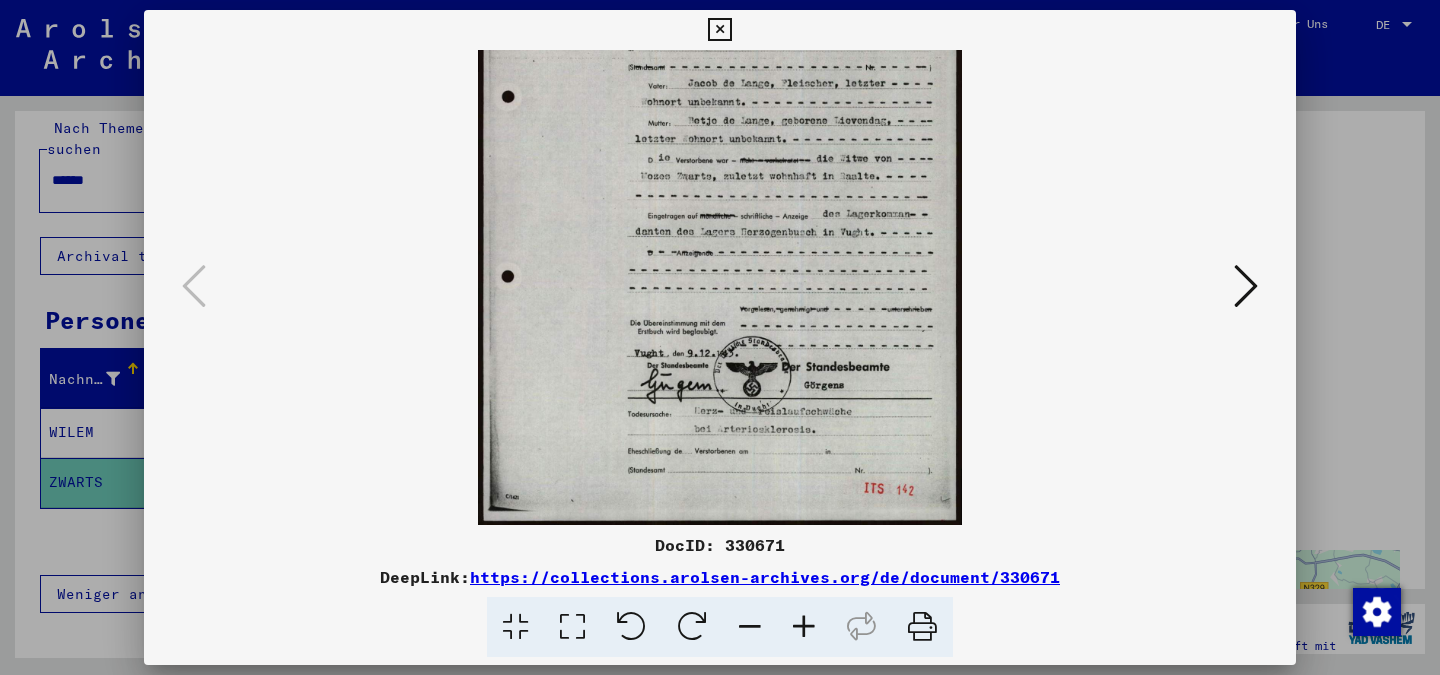 drag, startPoint x: 794, startPoint y: 416, endPoint x: 819, endPoint y: 129, distance: 288.0868 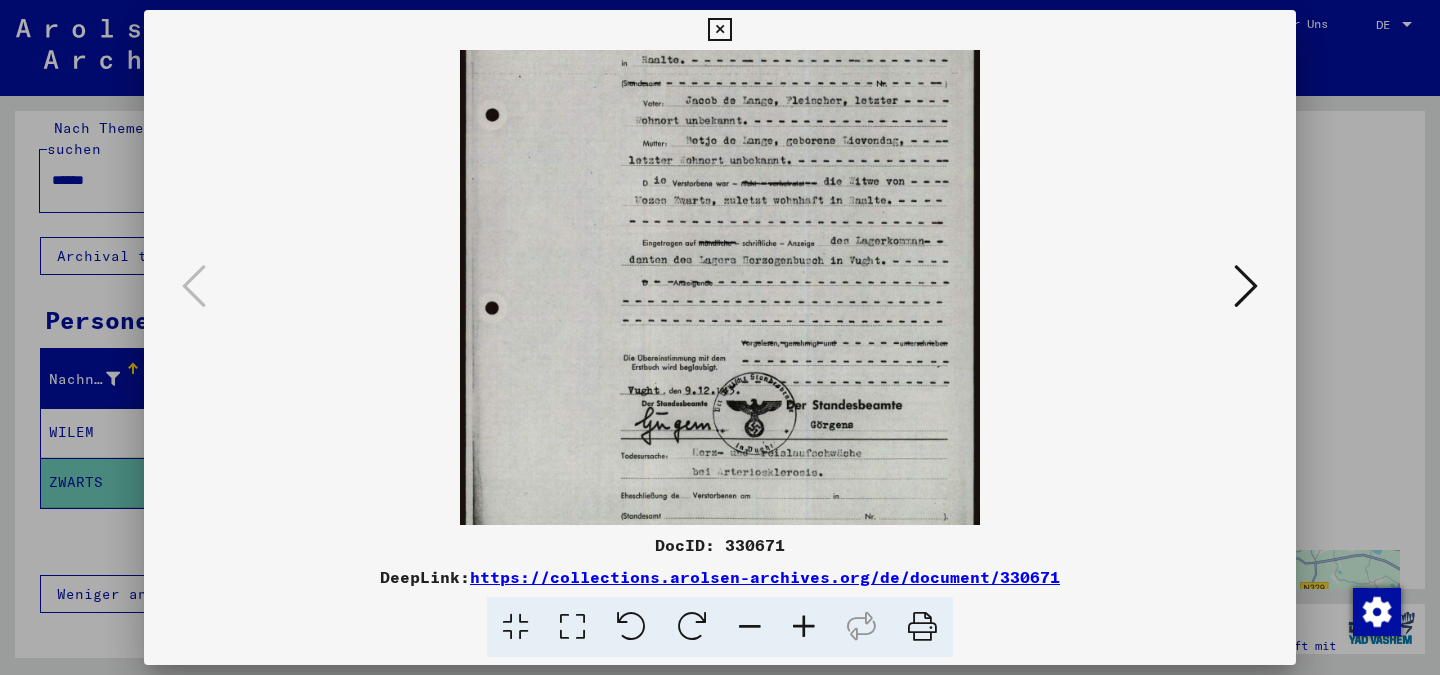 click at bounding box center (804, 627) 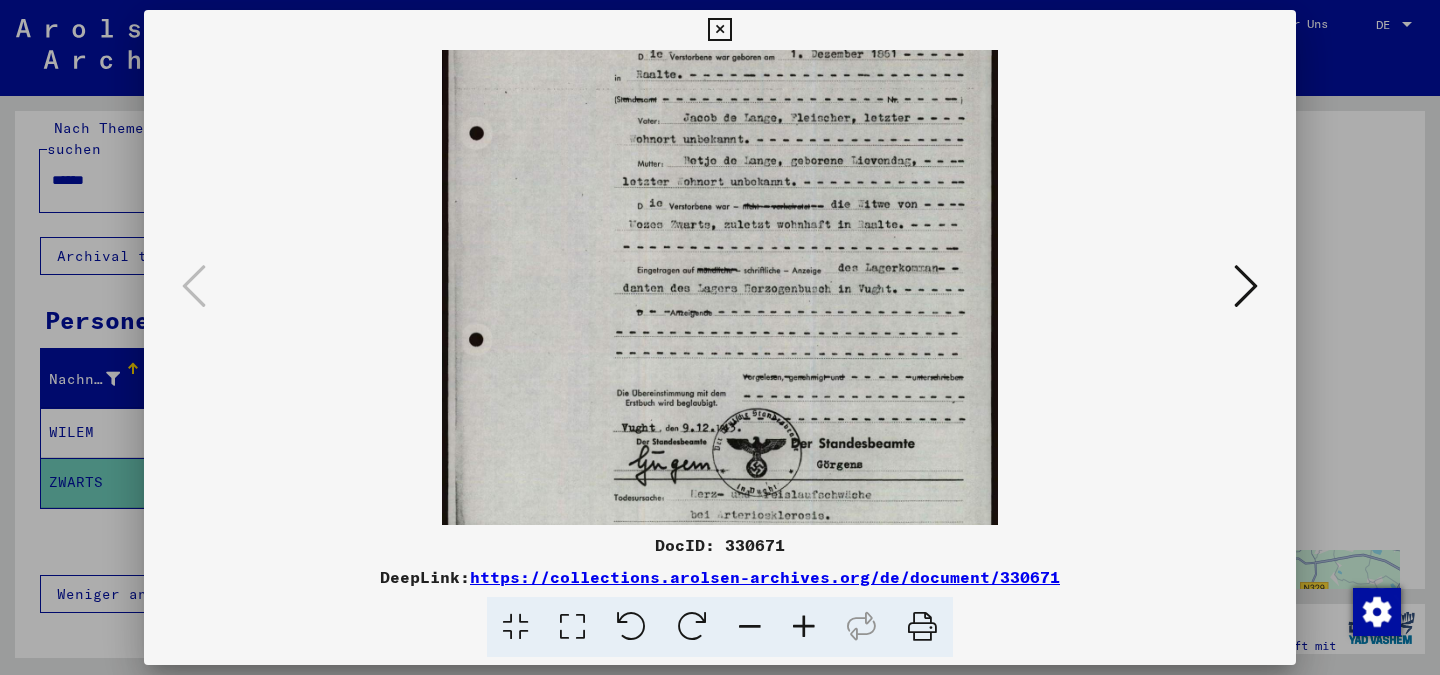 click at bounding box center (804, 627) 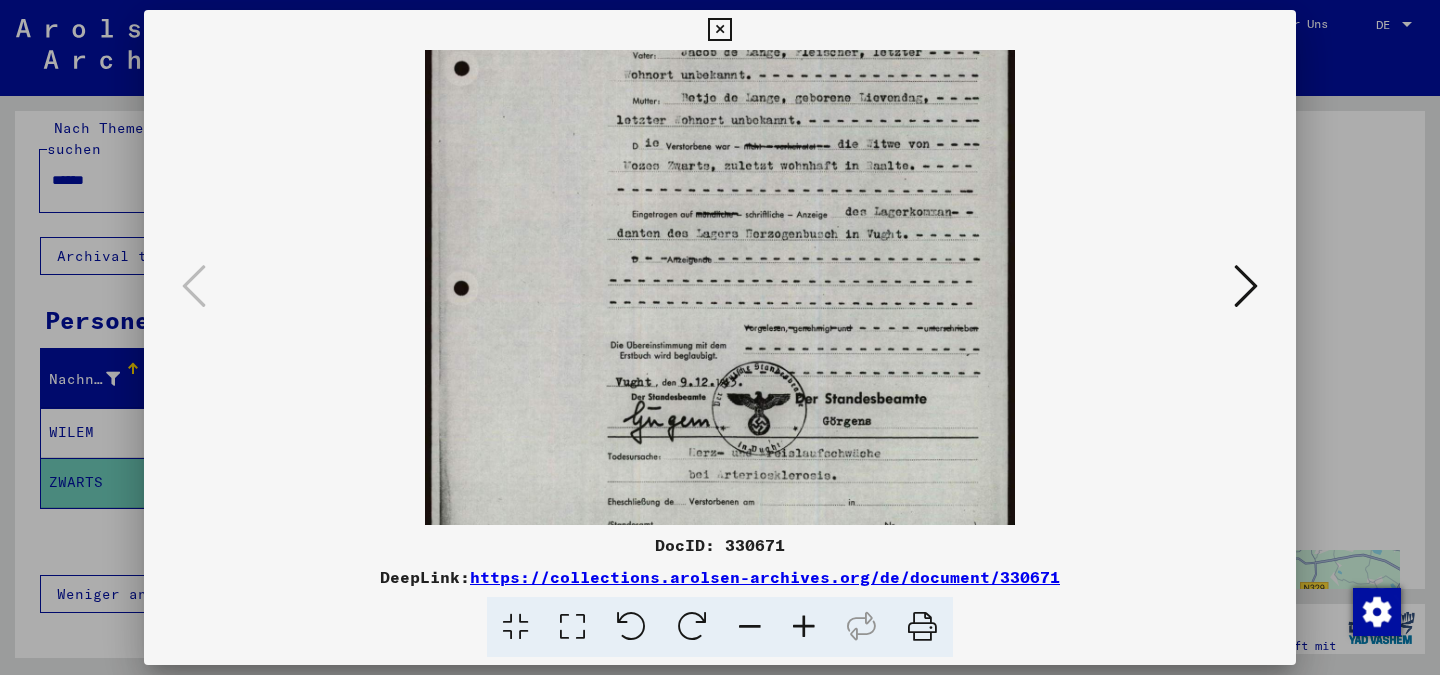 scroll, scrollTop: 350, scrollLeft: 0, axis: vertical 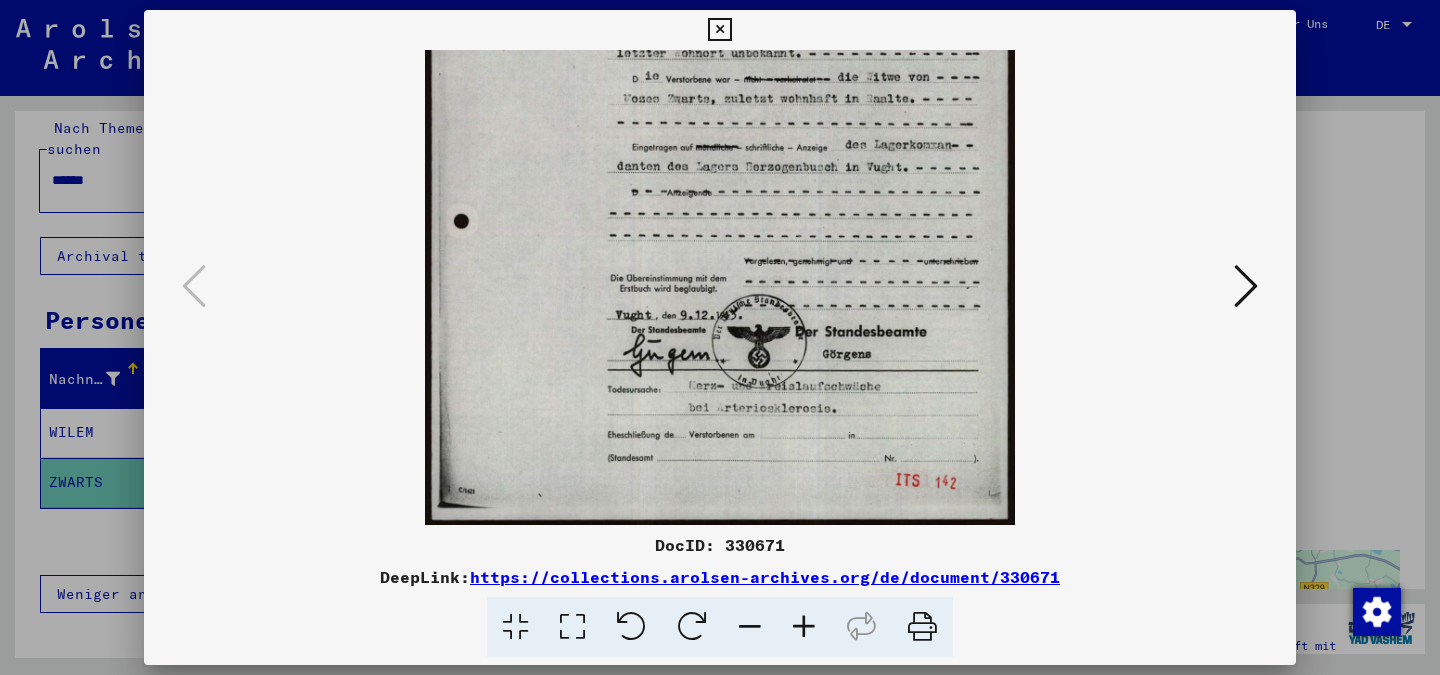 drag, startPoint x: 810, startPoint y: 455, endPoint x: 817, endPoint y: 167, distance: 288.08505 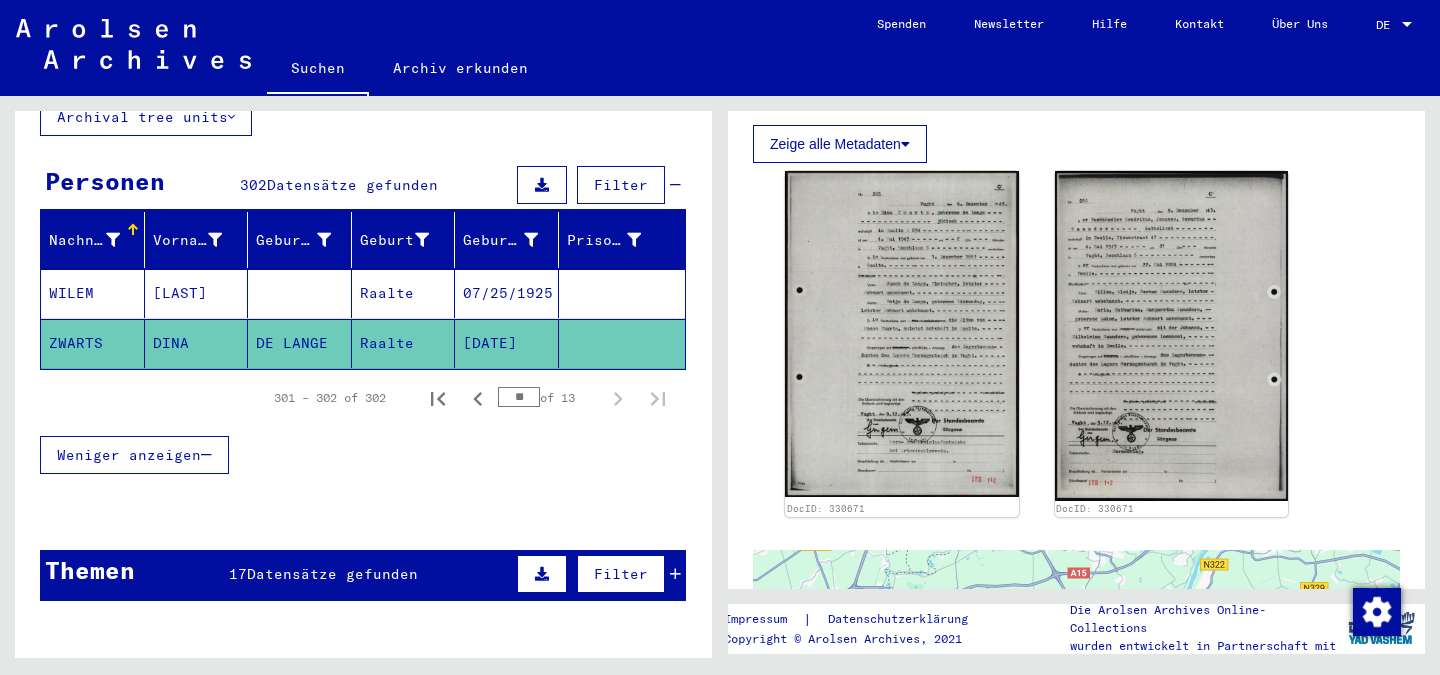 scroll, scrollTop: 18, scrollLeft: 0, axis: vertical 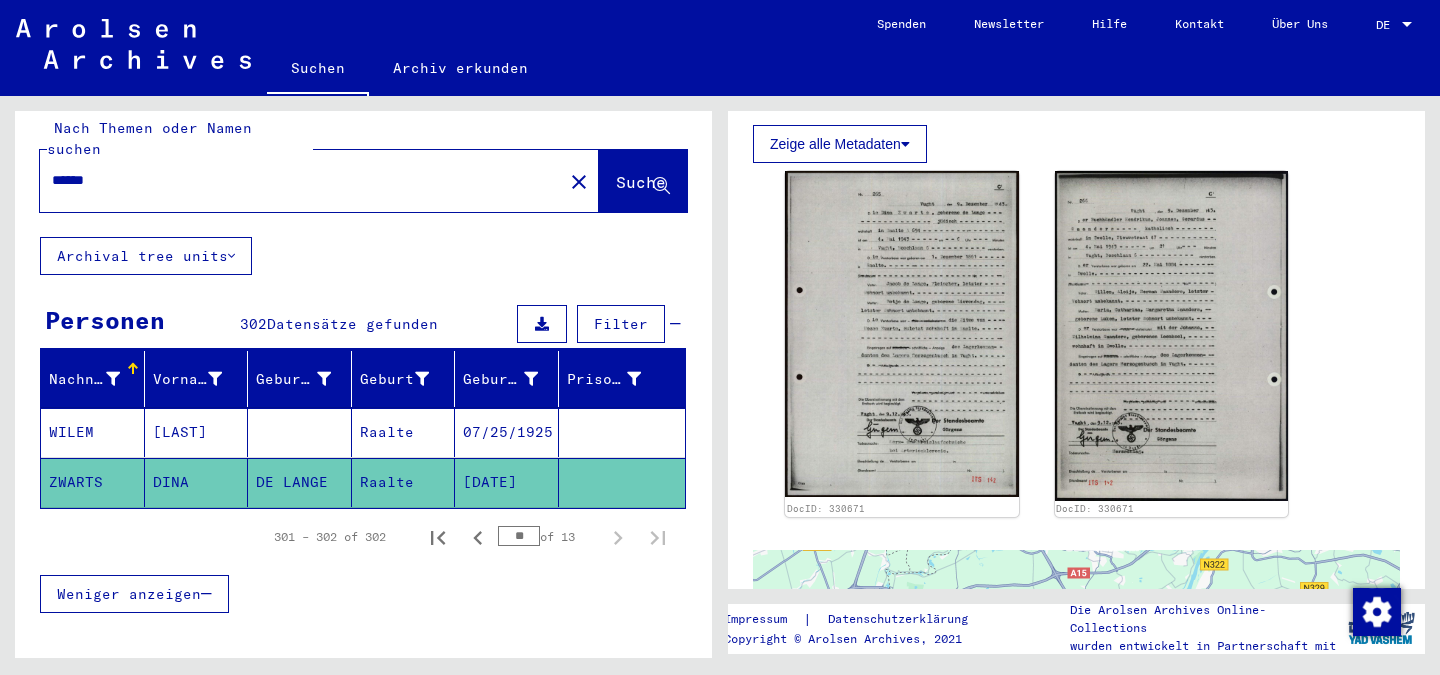 drag, startPoint x: 1027, startPoint y: 534, endPoint x: 1053, endPoint y: 561, distance: 37.48333 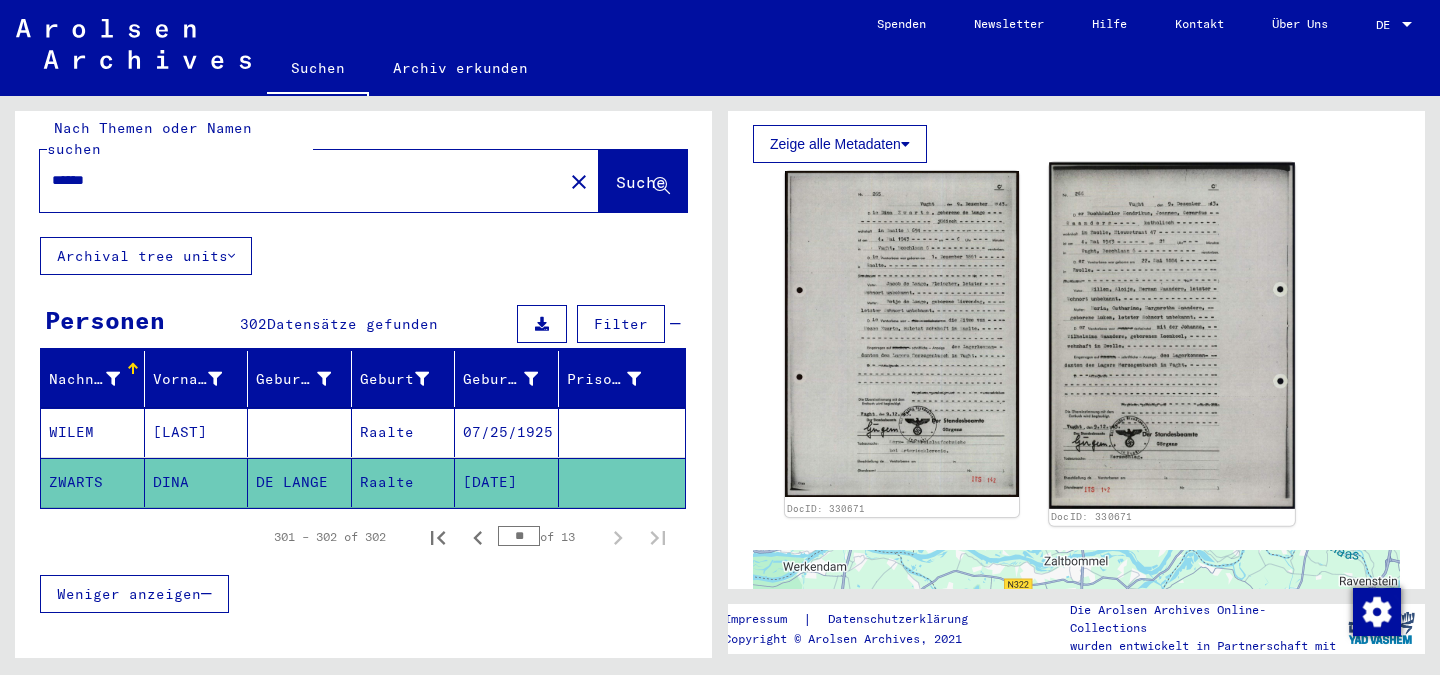 drag, startPoint x: 1059, startPoint y: 568, endPoint x: 1063, endPoint y: 498, distance: 70.11419 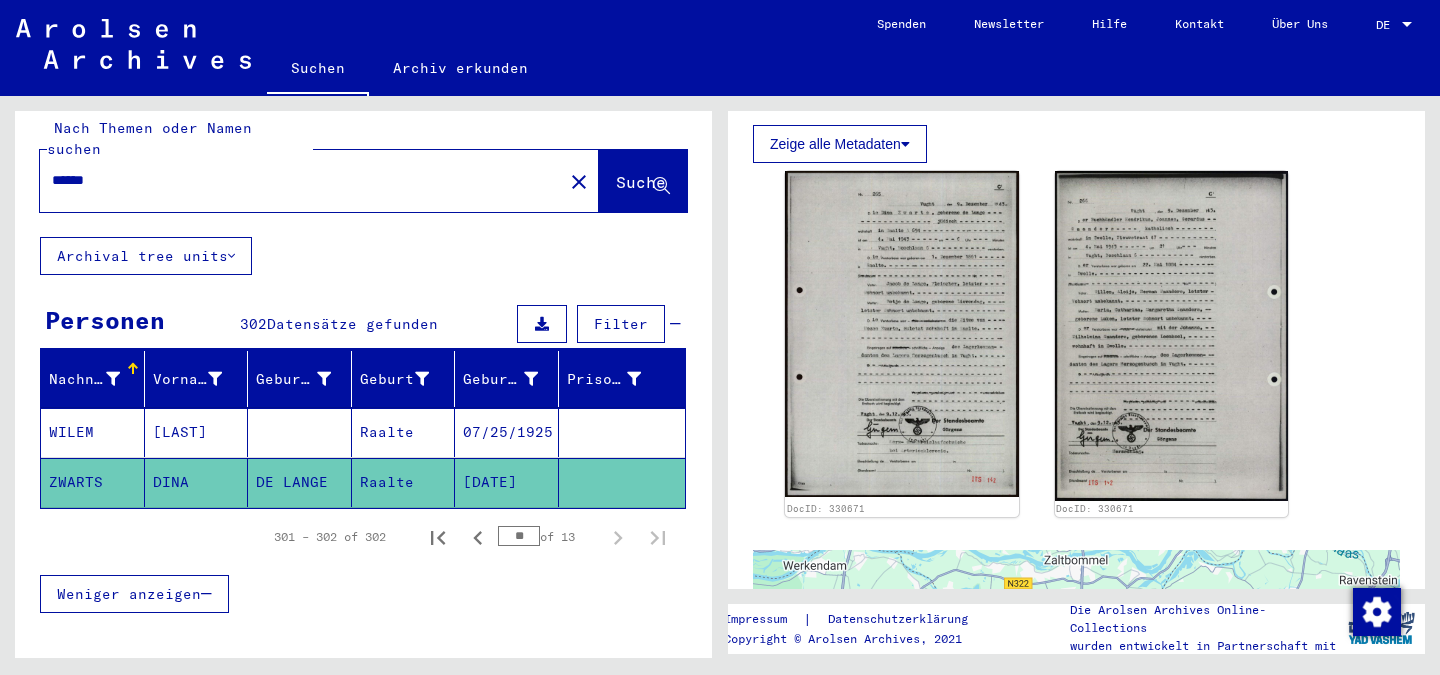drag, startPoint x: 1033, startPoint y: 595, endPoint x: 1033, endPoint y: 620, distance: 25 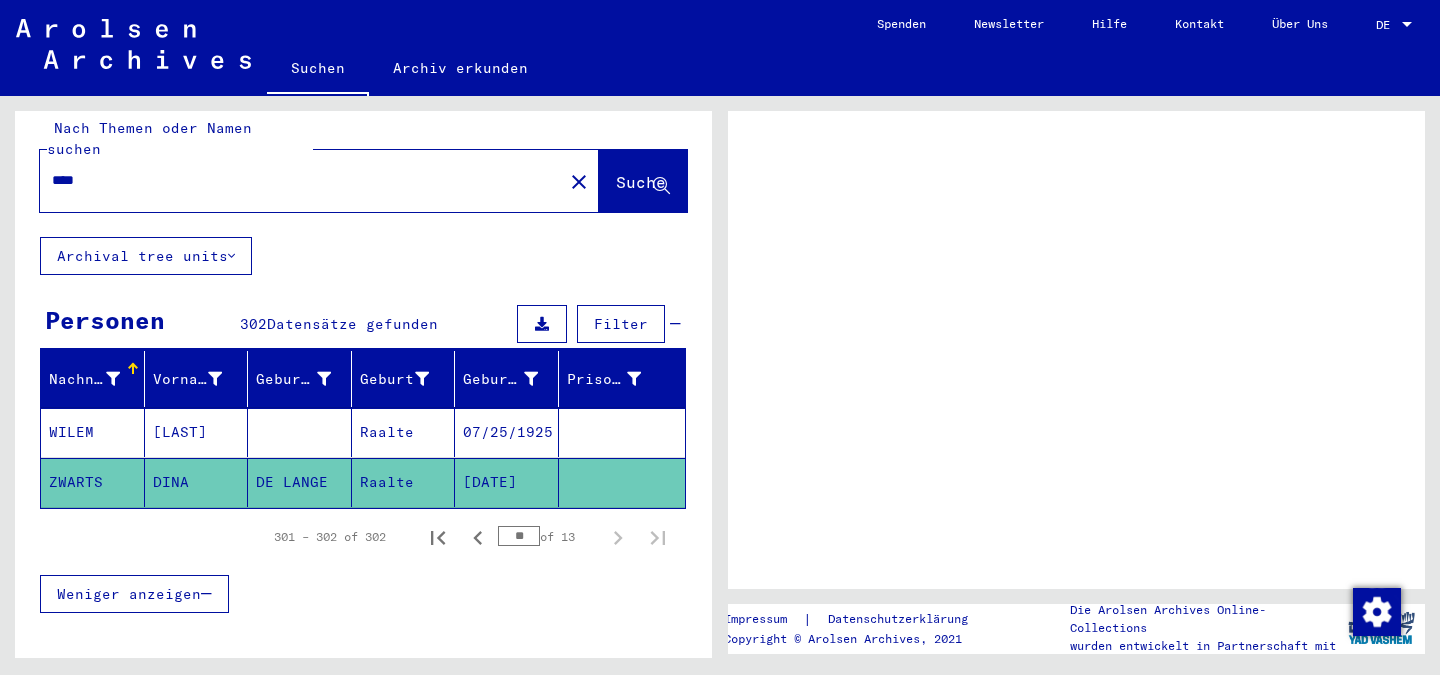 scroll, scrollTop: 0, scrollLeft: 0, axis: both 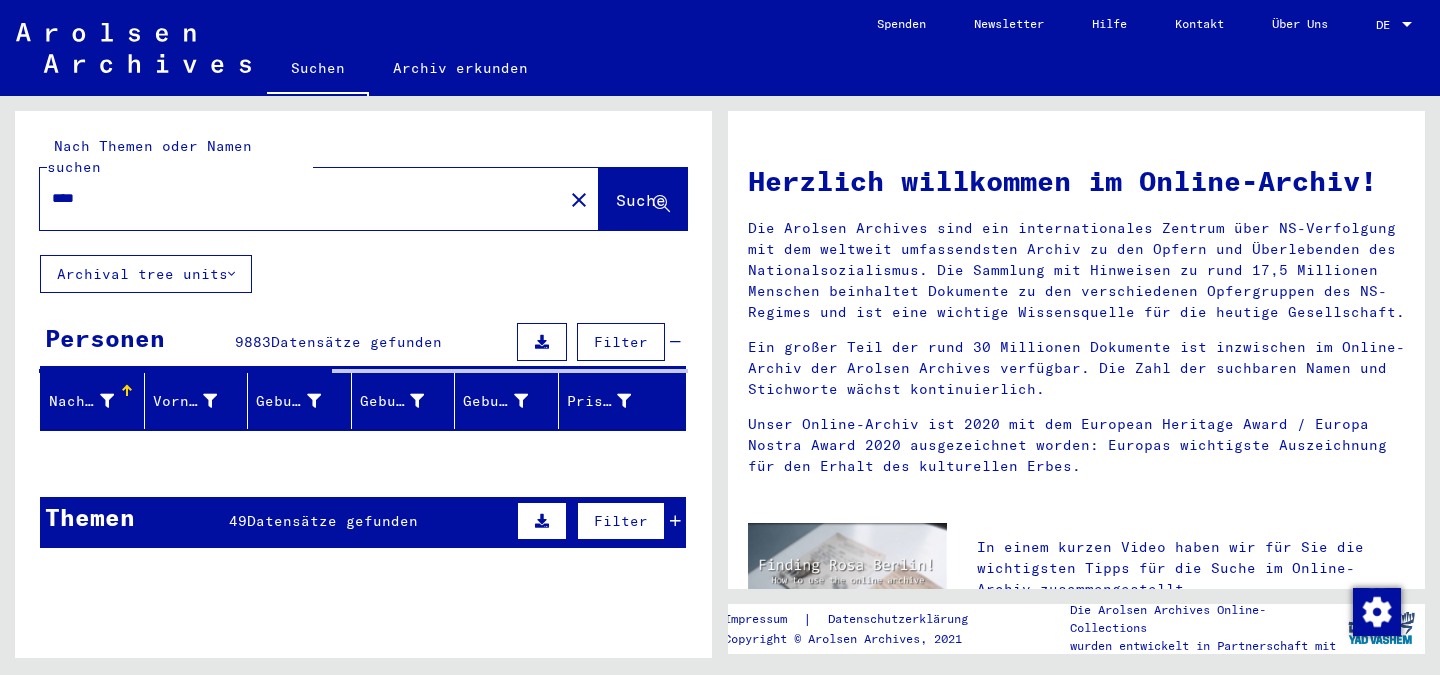drag, startPoint x: 155, startPoint y: 182, endPoint x: 147, endPoint y: 206, distance: 25.298222 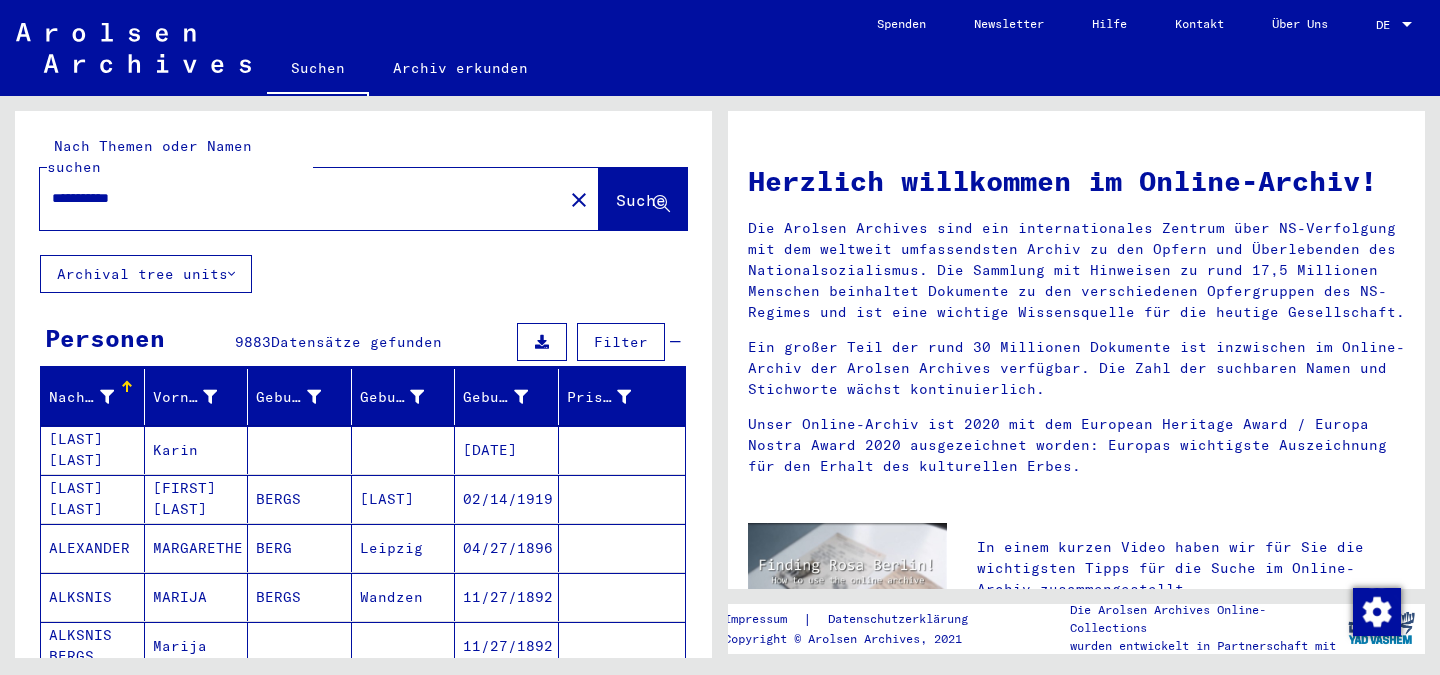type on "**********" 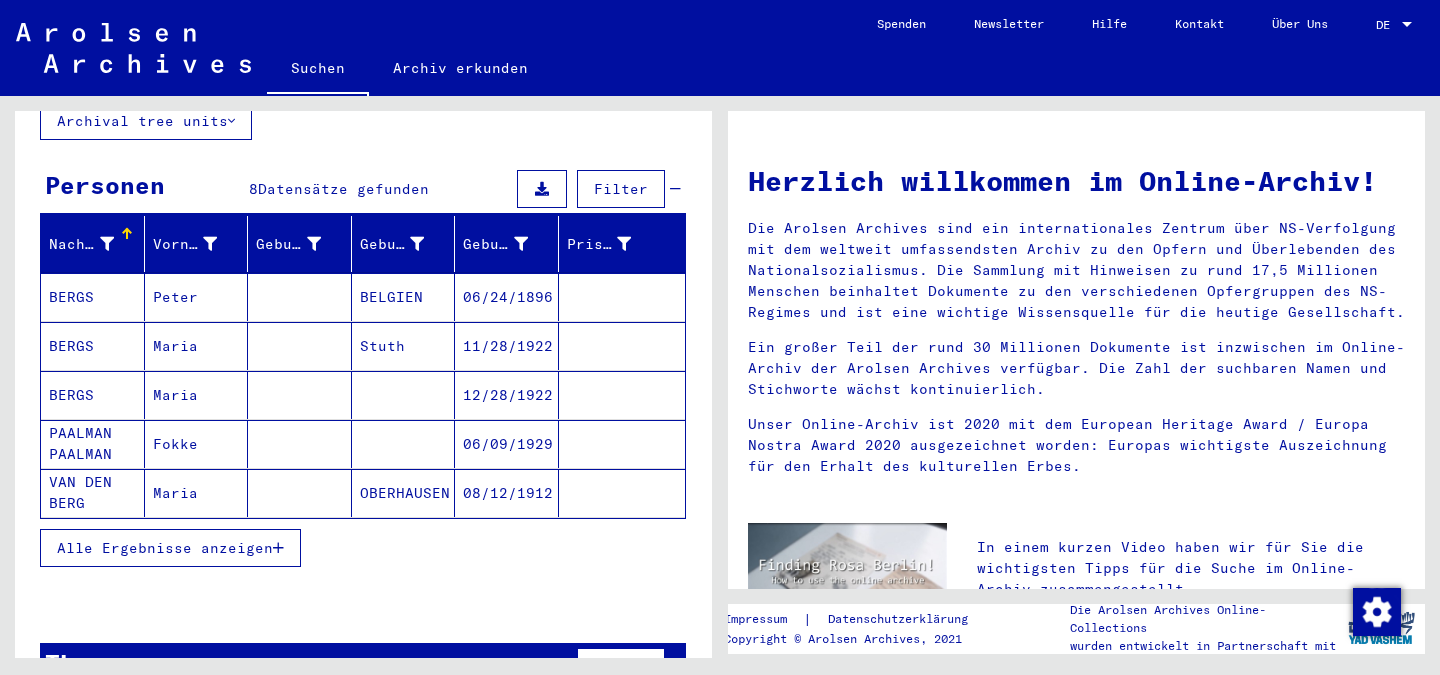 scroll, scrollTop: 189, scrollLeft: 0, axis: vertical 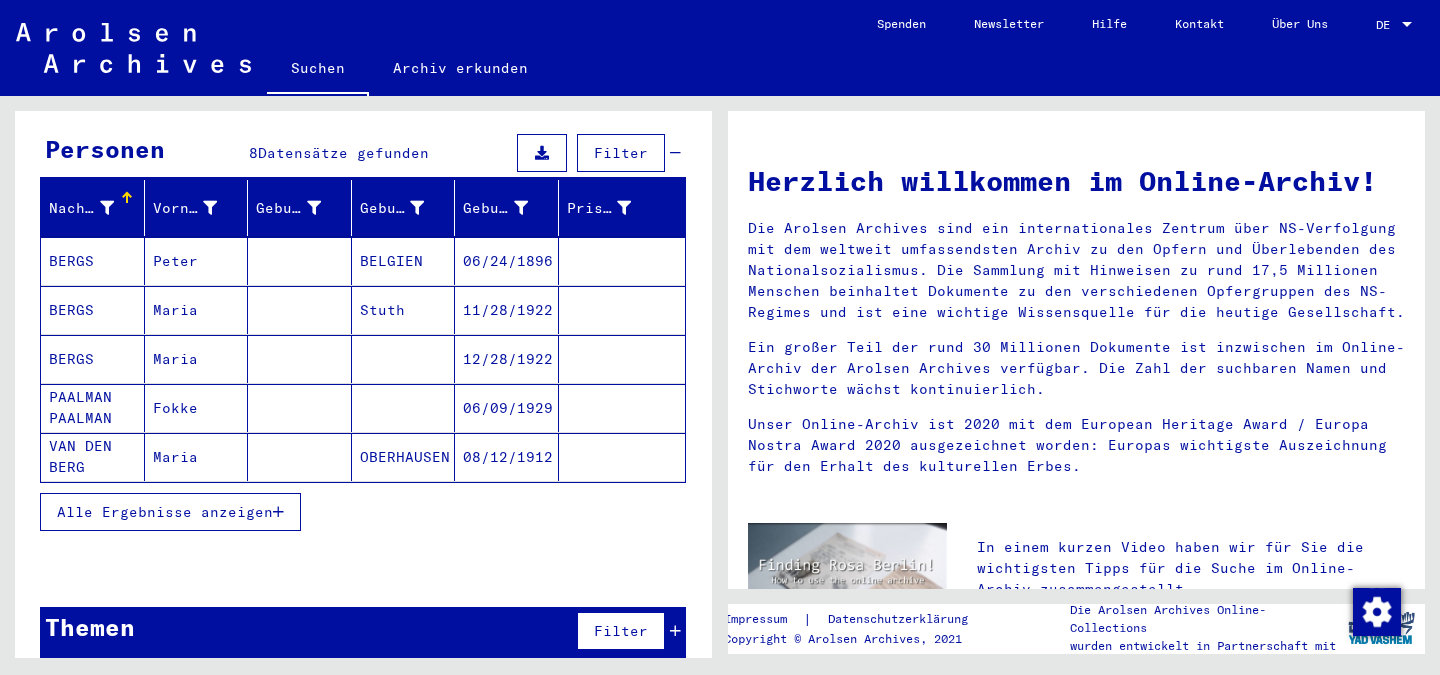 click on "VAN DEN BERG" 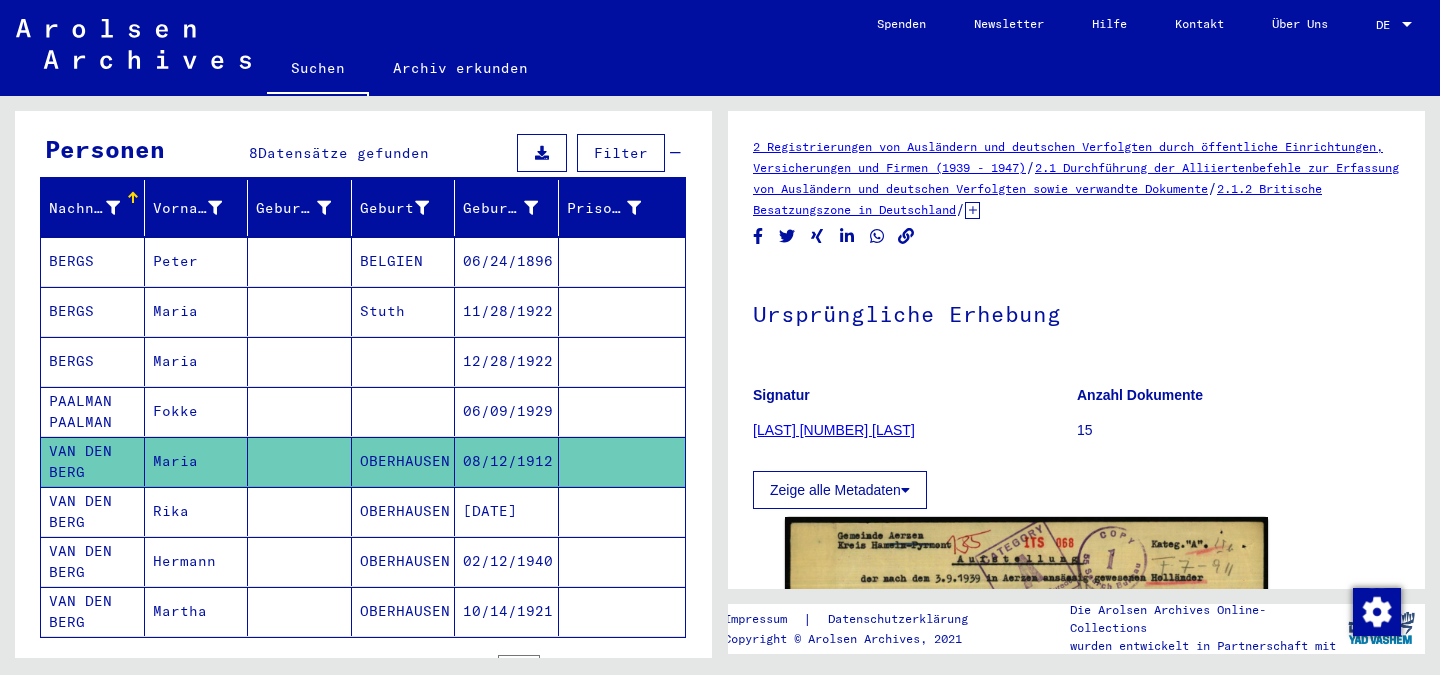 scroll, scrollTop: 0, scrollLeft: 0, axis: both 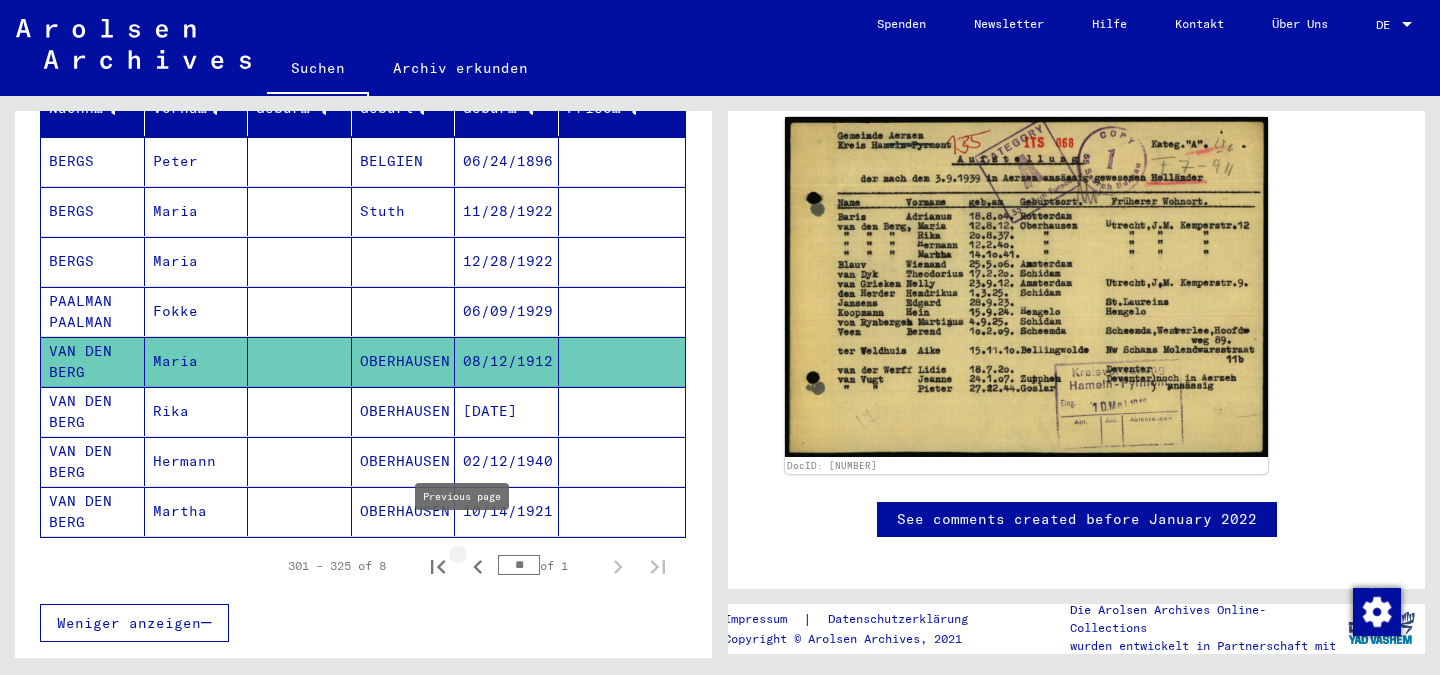 click 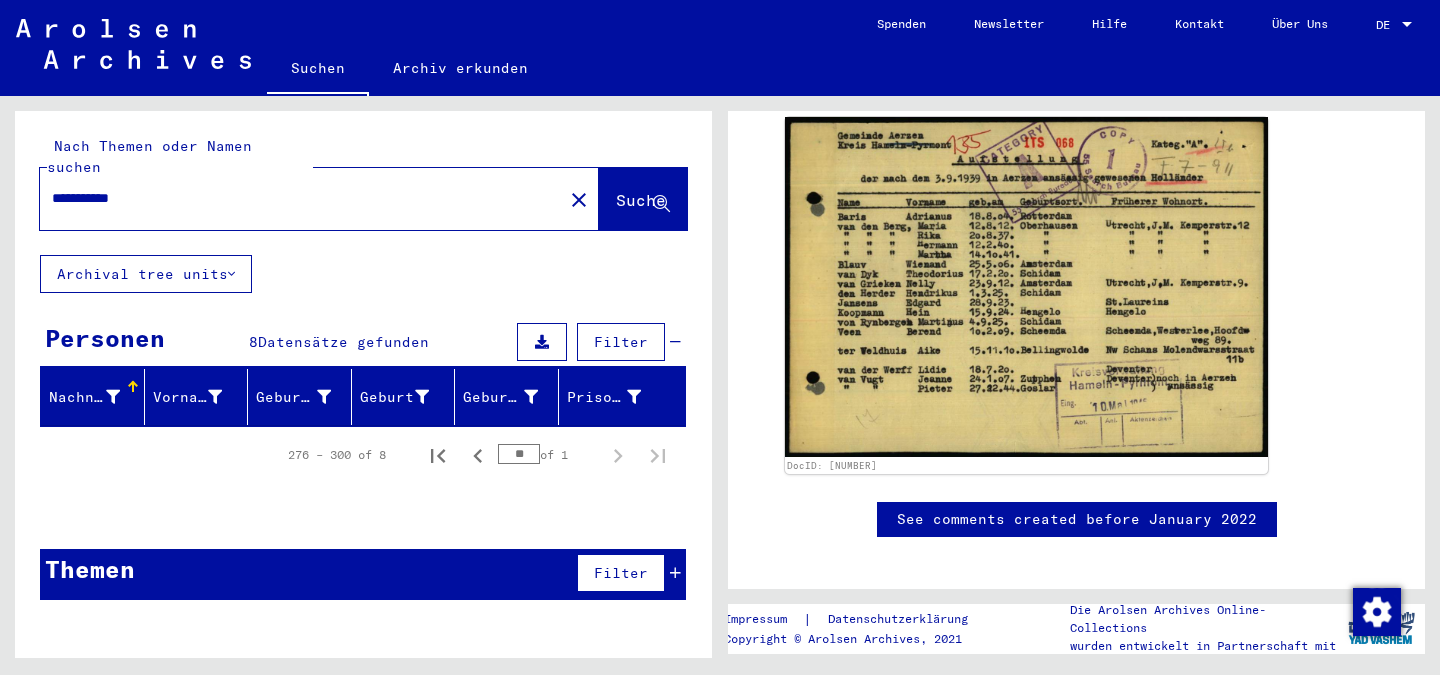 drag, startPoint x: 527, startPoint y: 431, endPoint x: 536, endPoint y: 447, distance: 18.35756 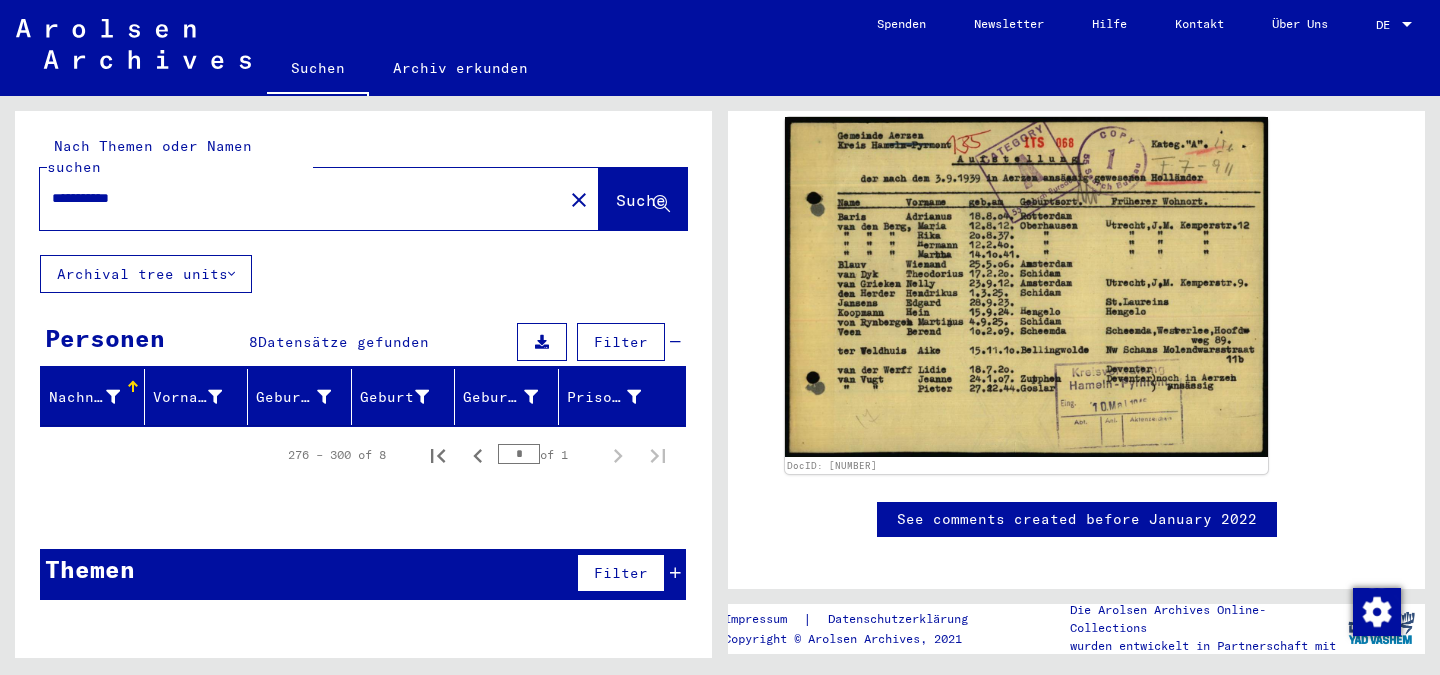 type on "*" 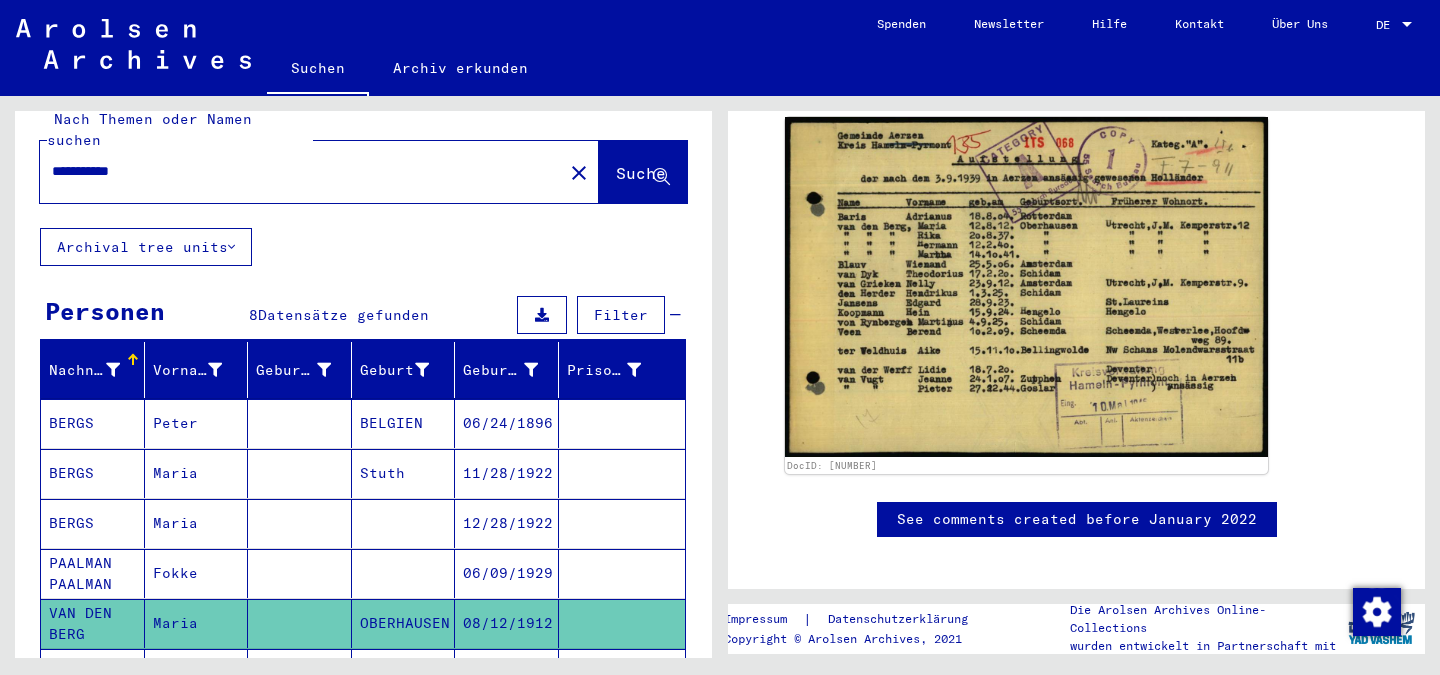 scroll, scrollTop: 0, scrollLeft: 0, axis: both 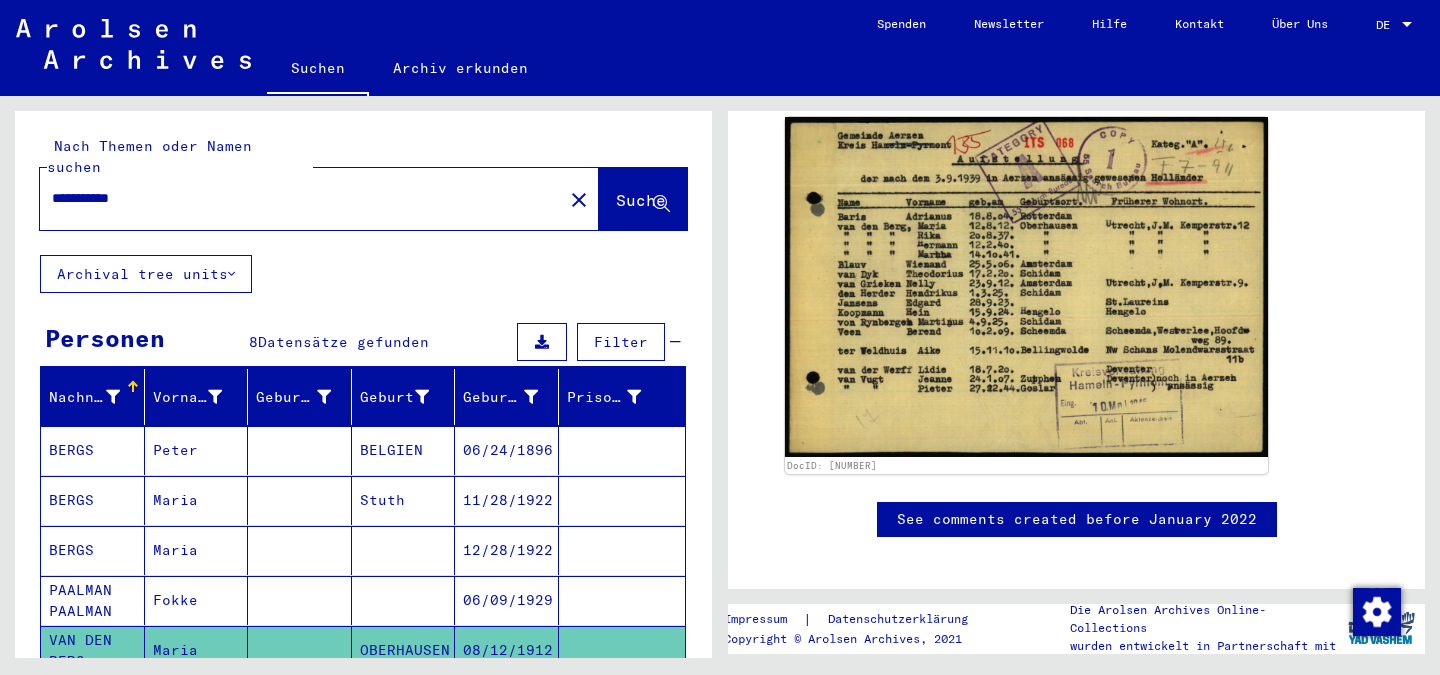 click on "**********" at bounding box center (301, 198) 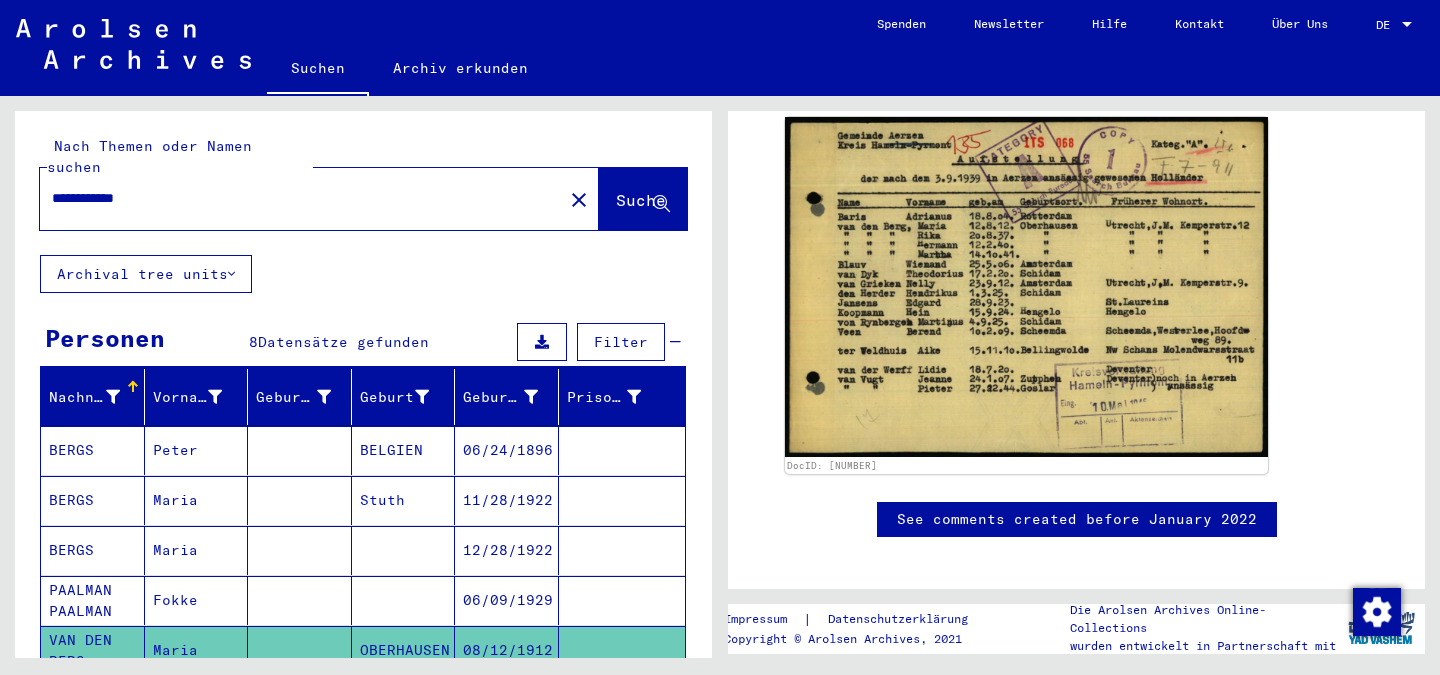 type on "**********" 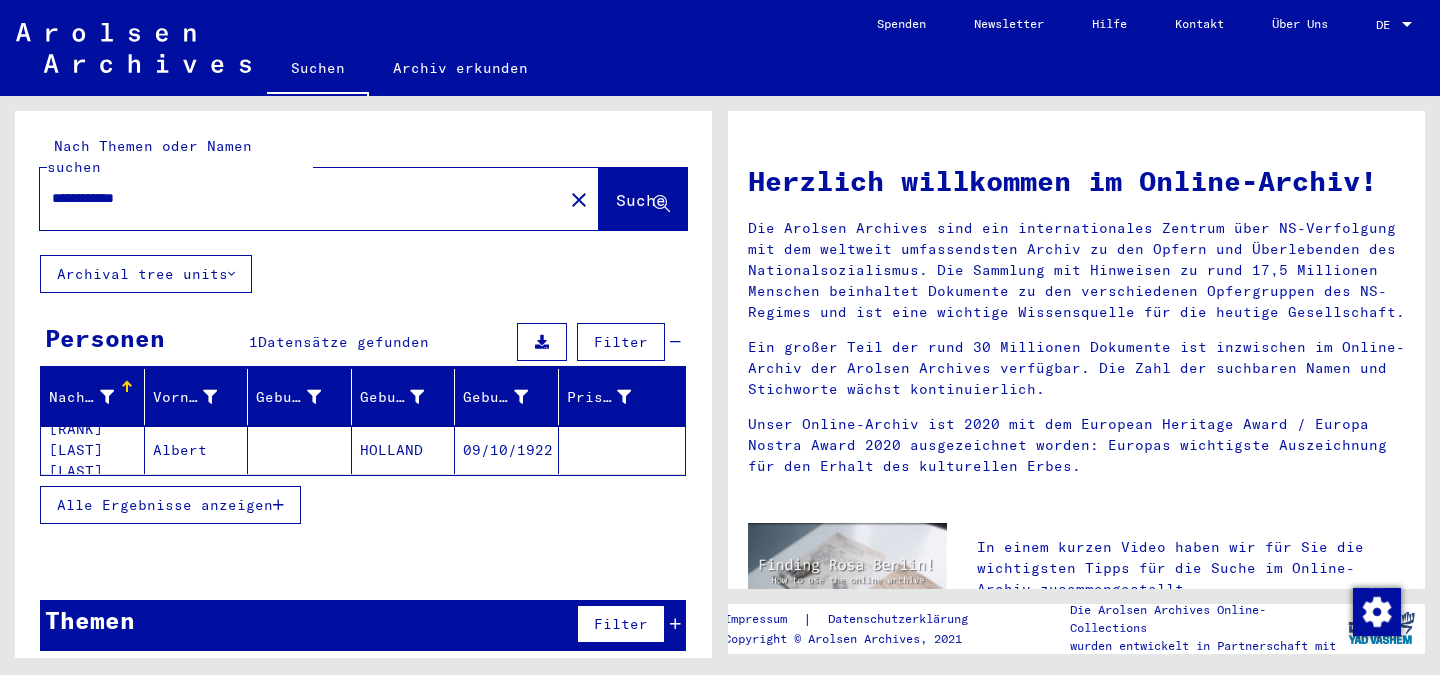 click on "[RANK] [LAST] [LAST]" 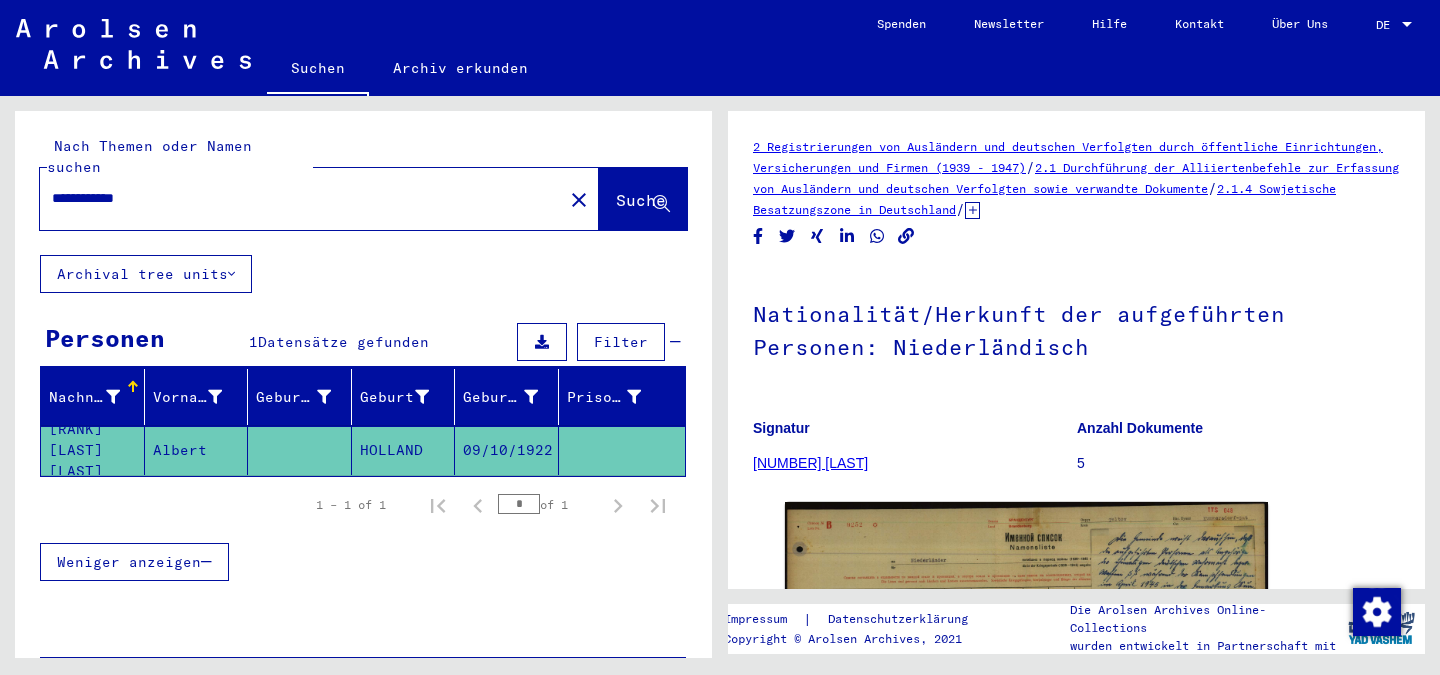 scroll, scrollTop: 0, scrollLeft: 0, axis: both 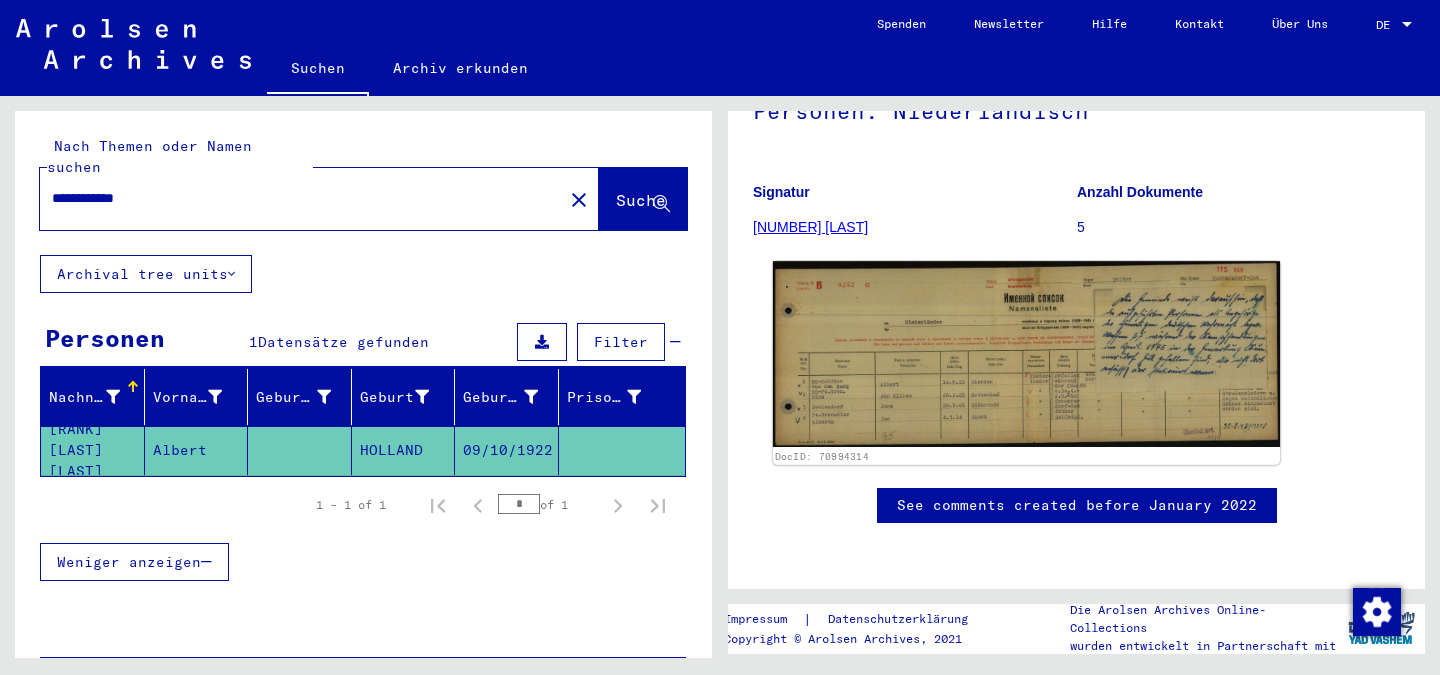 click 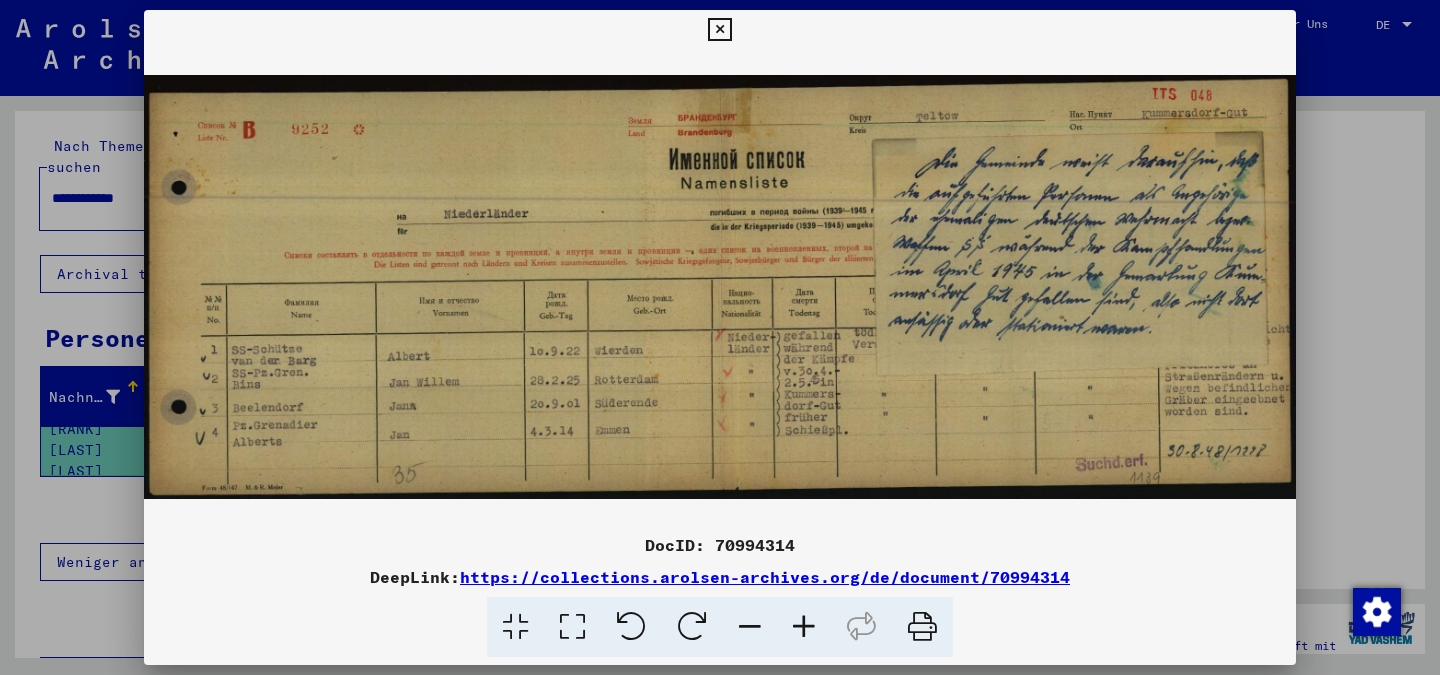 click at bounding box center [922, 627] 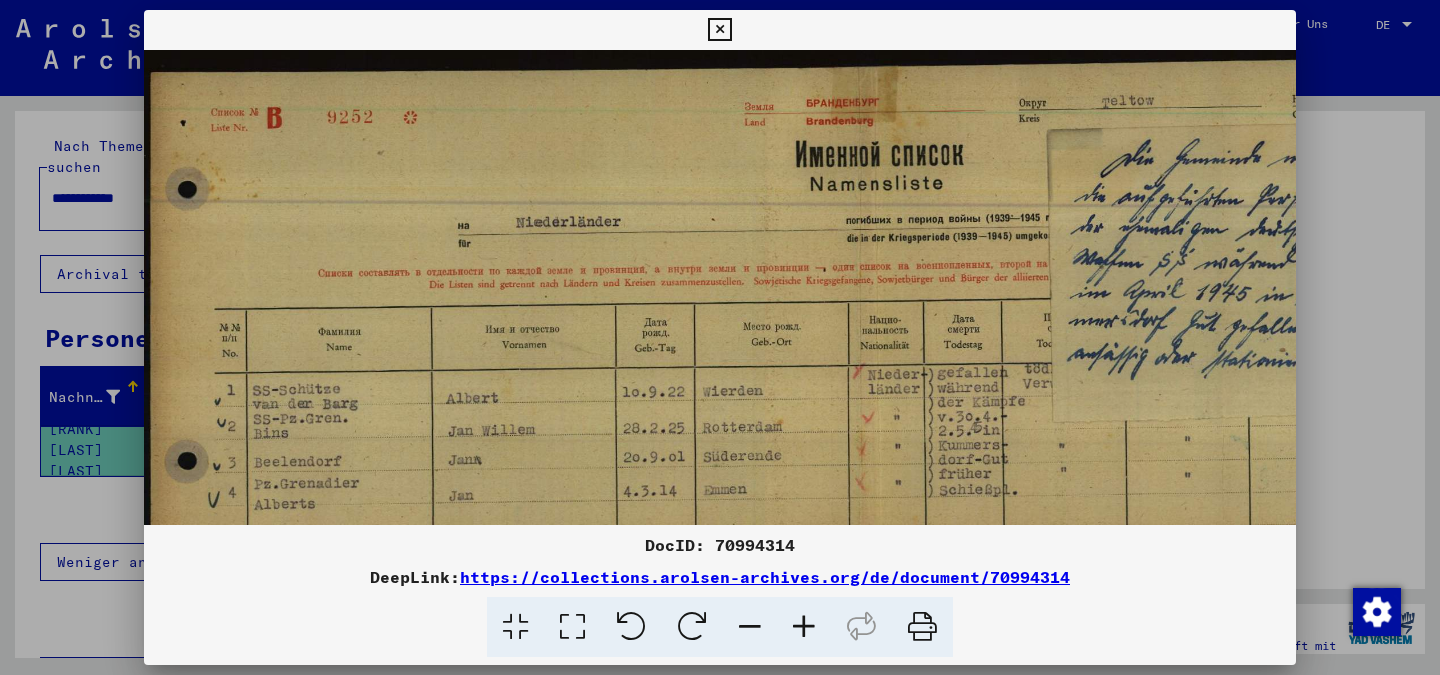 click at bounding box center (804, 627) 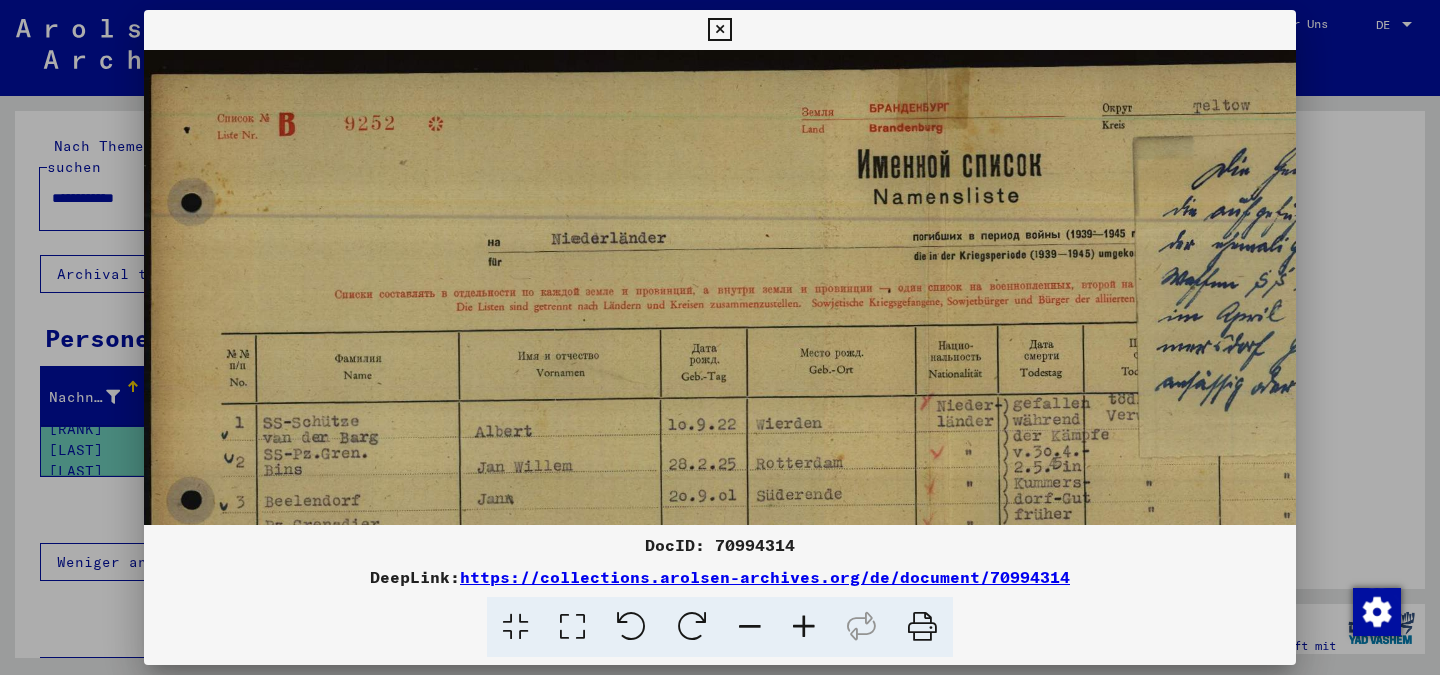 click at bounding box center (804, 627) 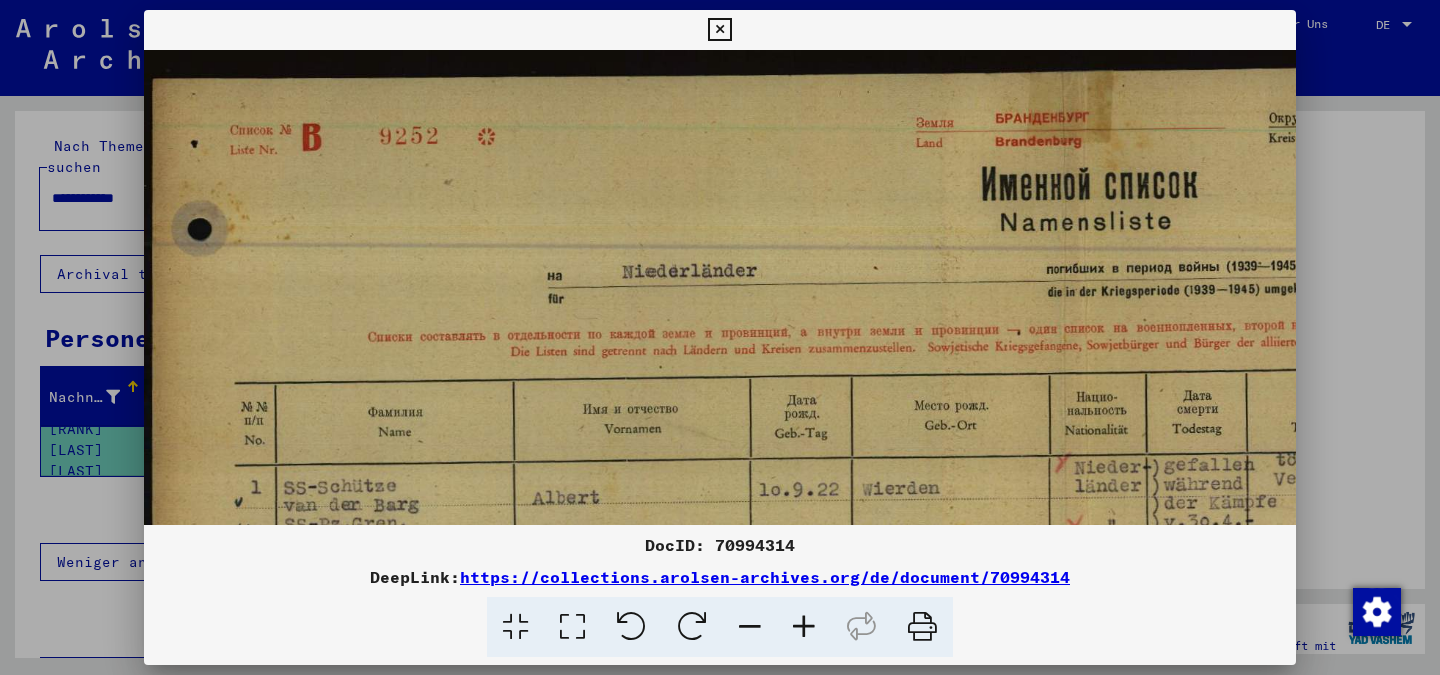 click at bounding box center [804, 627] 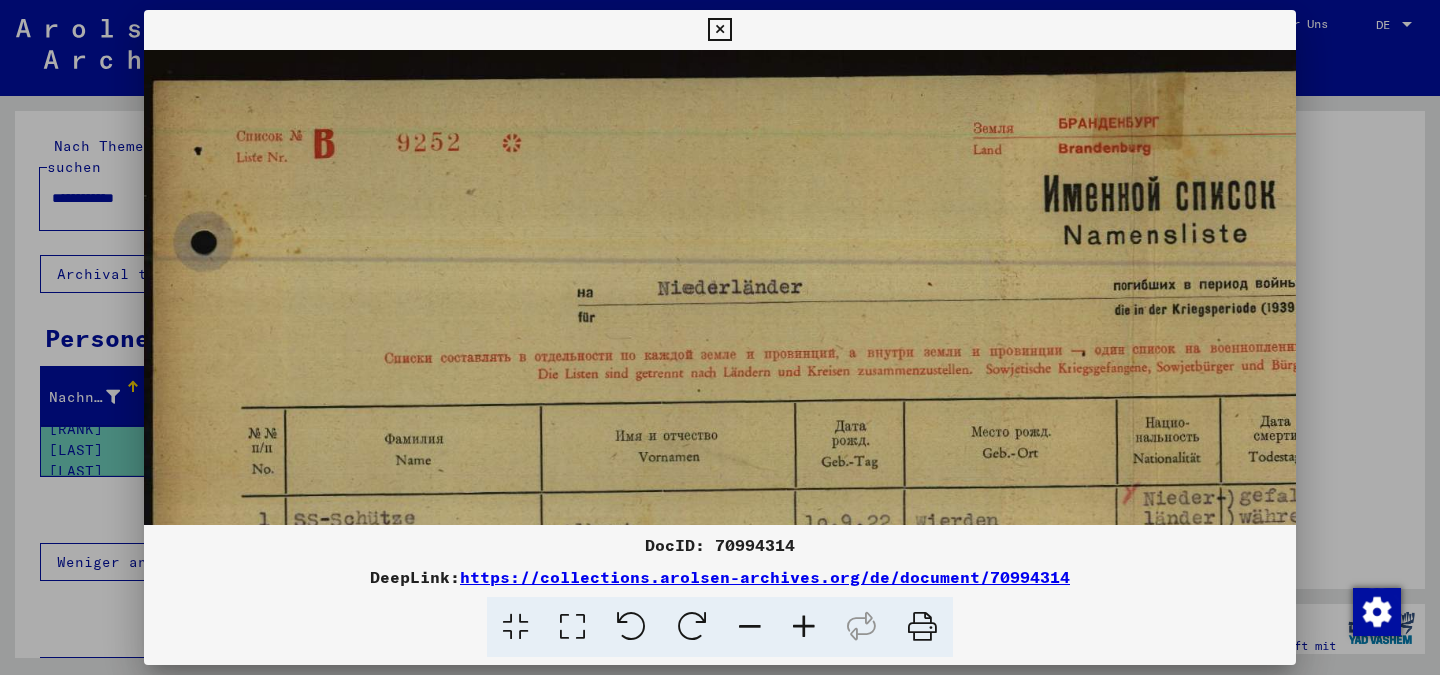 click at bounding box center [804, 627] 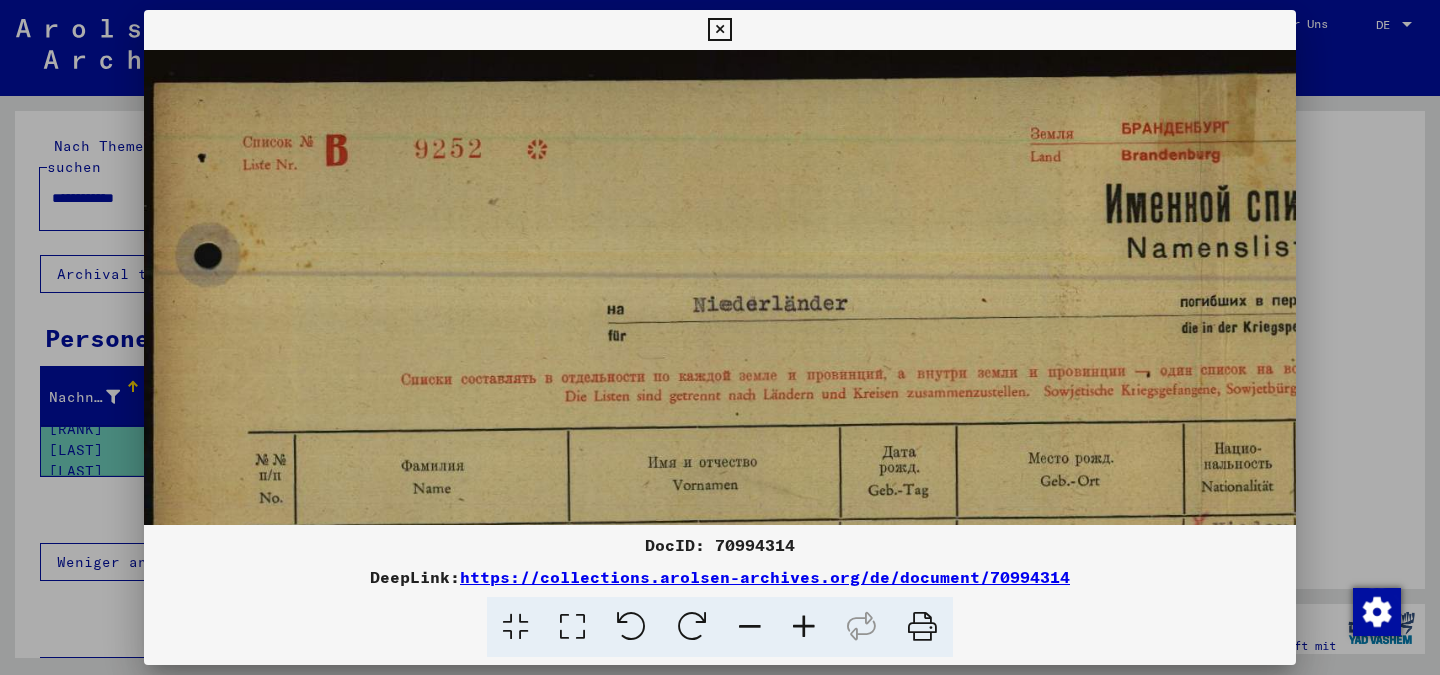 click at bounding box center [804, 627] 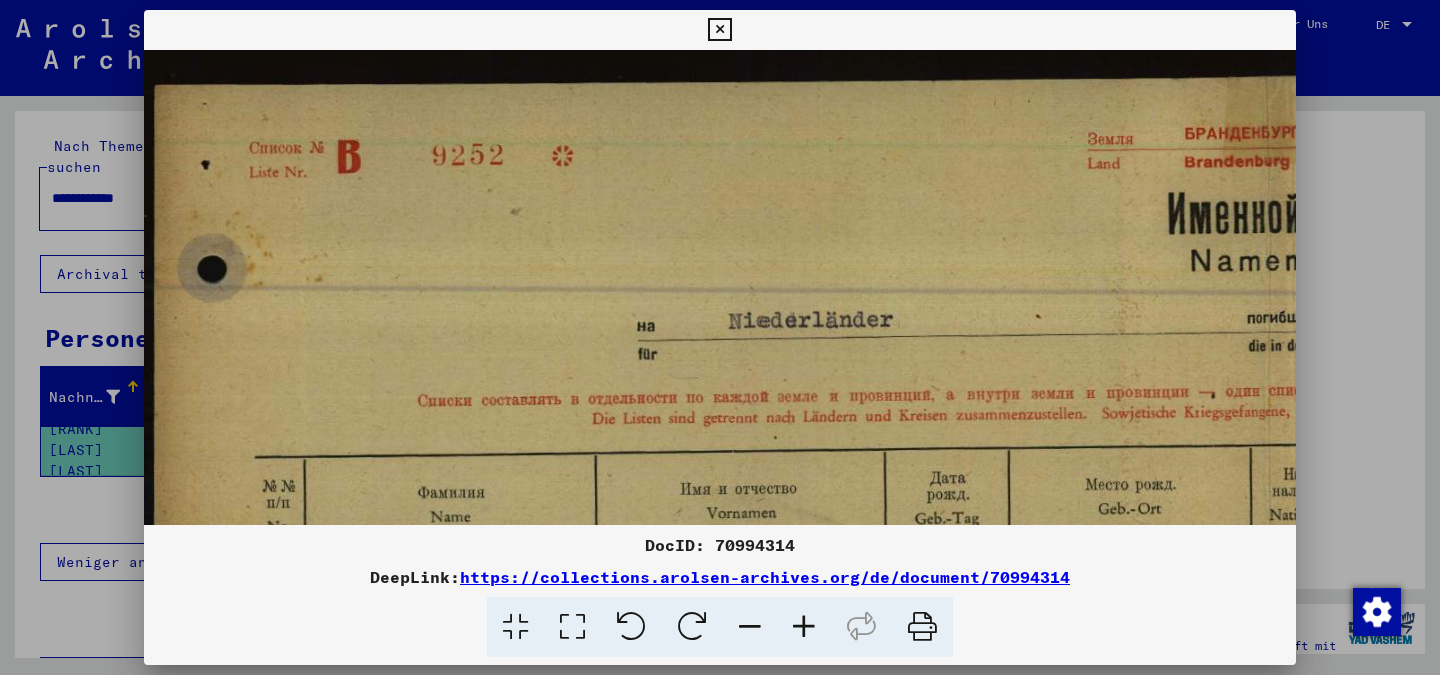 click at bounding box center (804, 627) 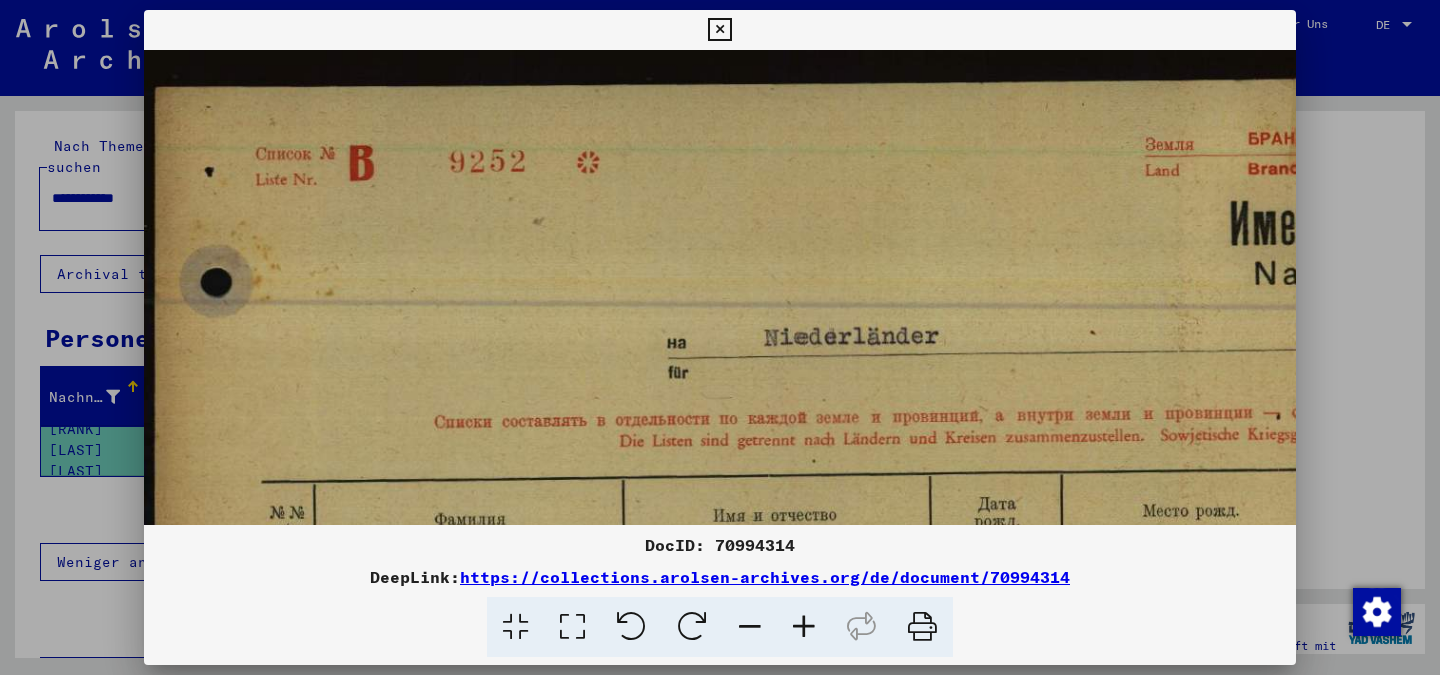 scroll, scrollTop: 123, scrollLeft: 0, axis: vertical 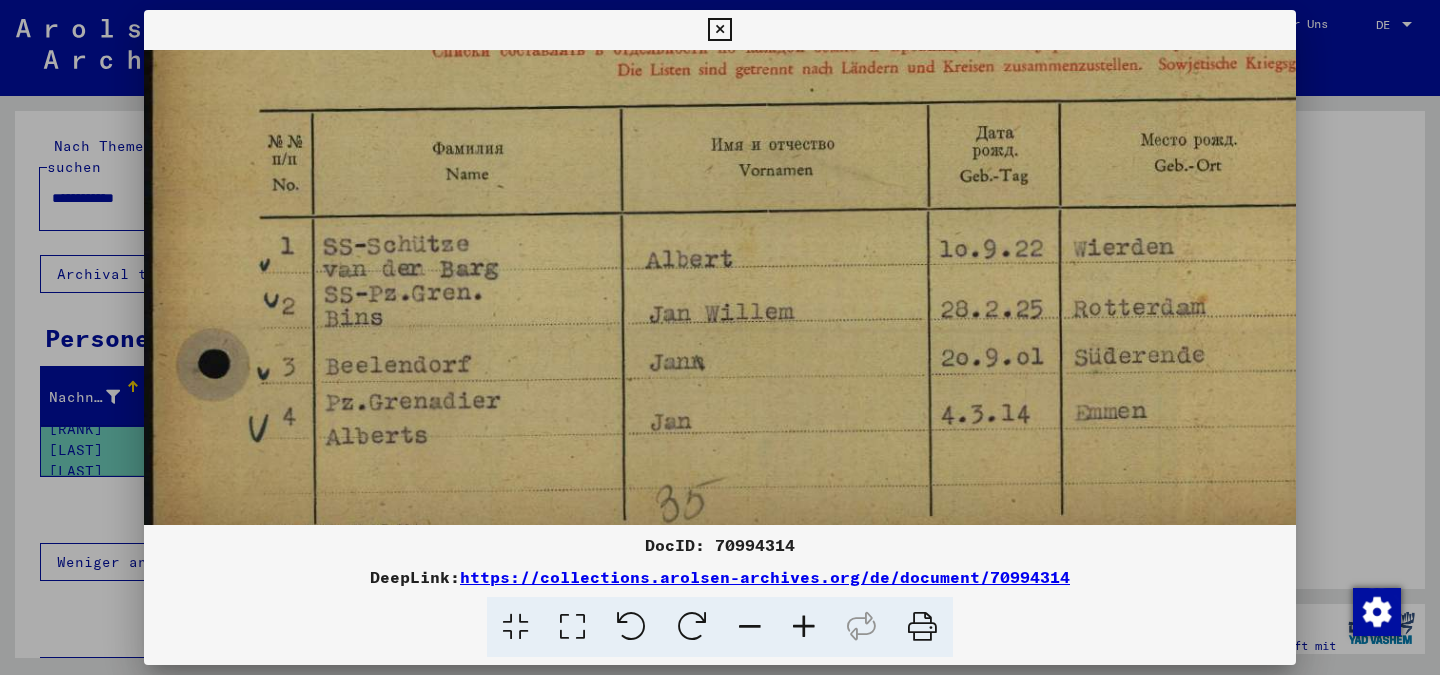 drag, startPoint x: 850, startPoint y: 389, endPoint x: 884, endPoint y: 42, distance: 348.6617 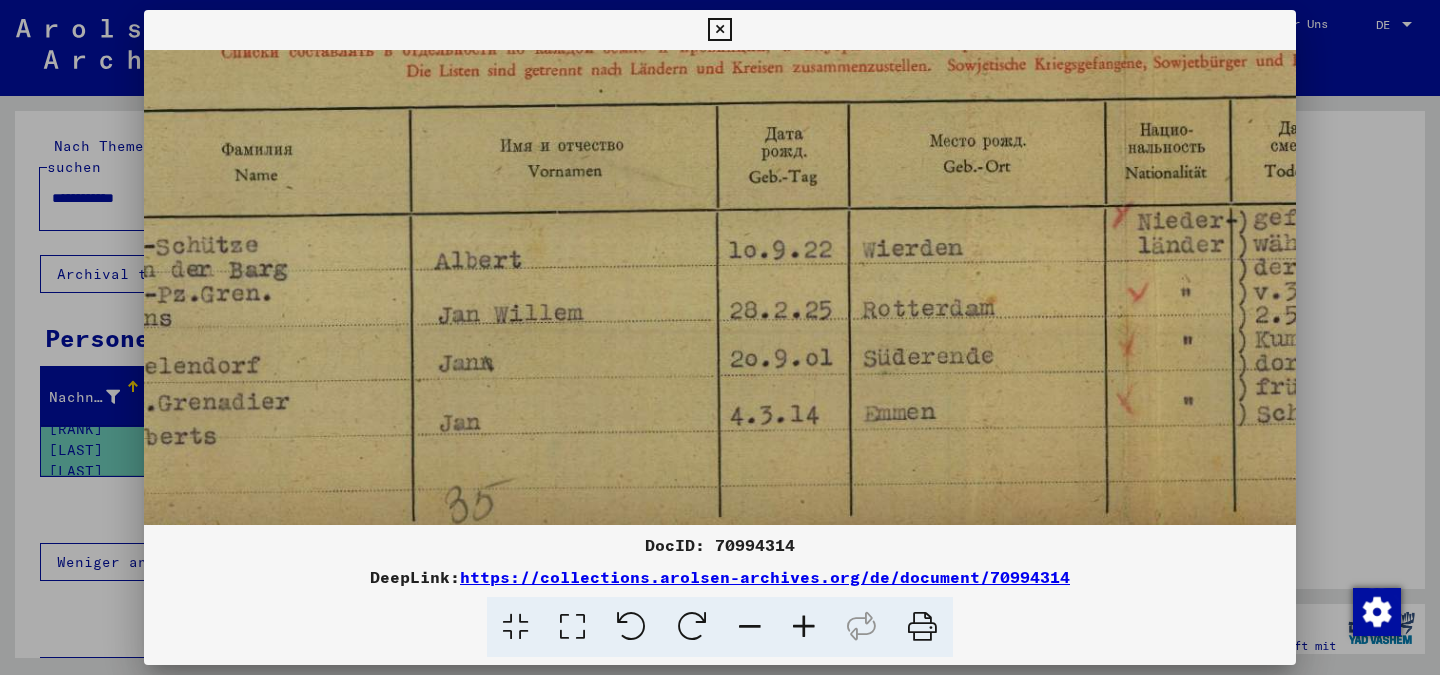 scroll, scrollTop: 371, scrollLeft: 233, axis: both 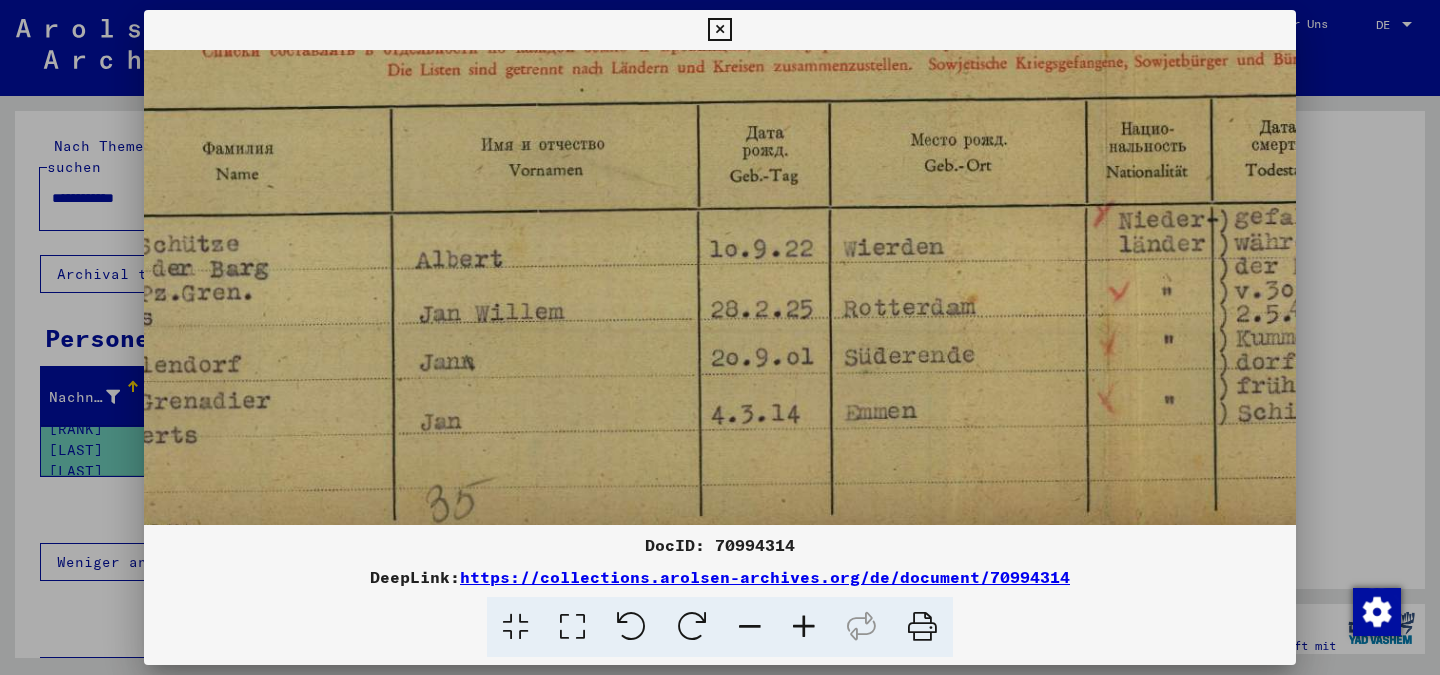 drag, startPoint x: 971, startPoint y: 408, endPoint x: 743, endPoint y: 402, distance: 228.07893 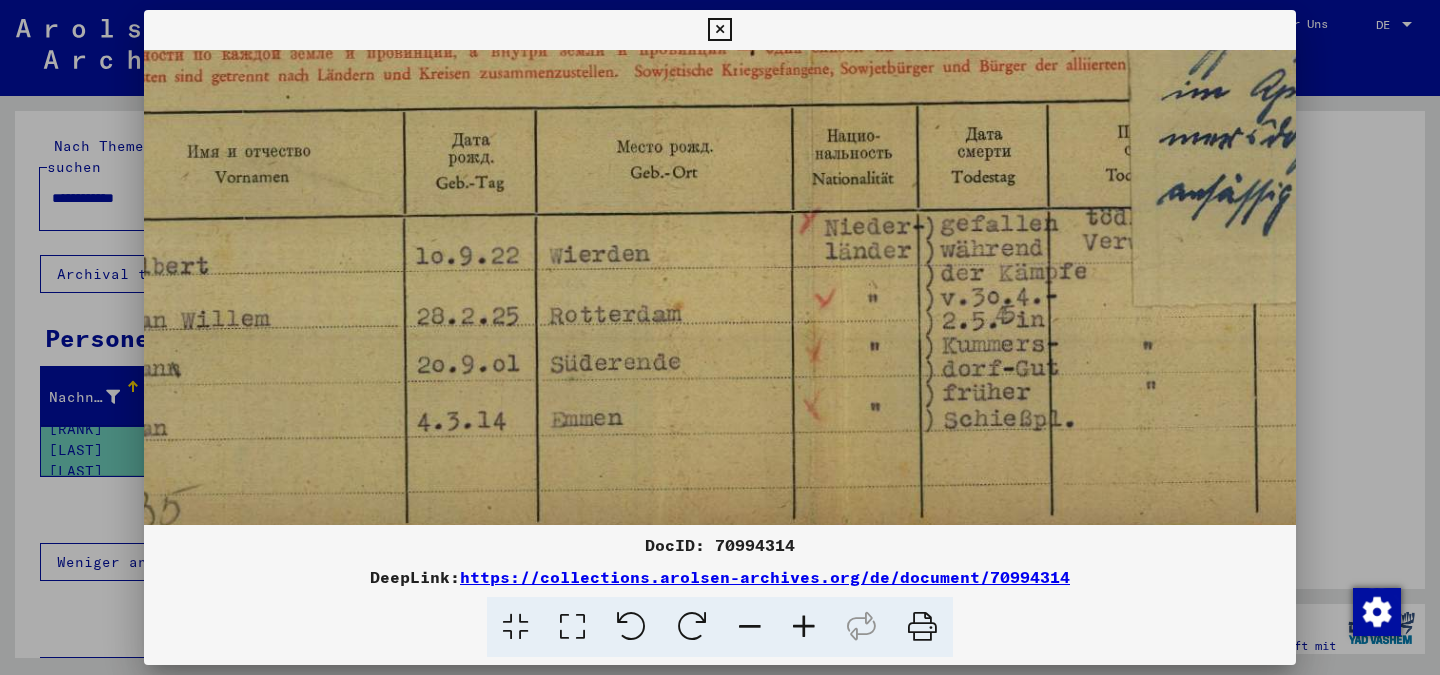 drag, startPoint x: 1040, startPoint y: 395, endPoint x: 755, endPoint y: 397, distance: 285.00702 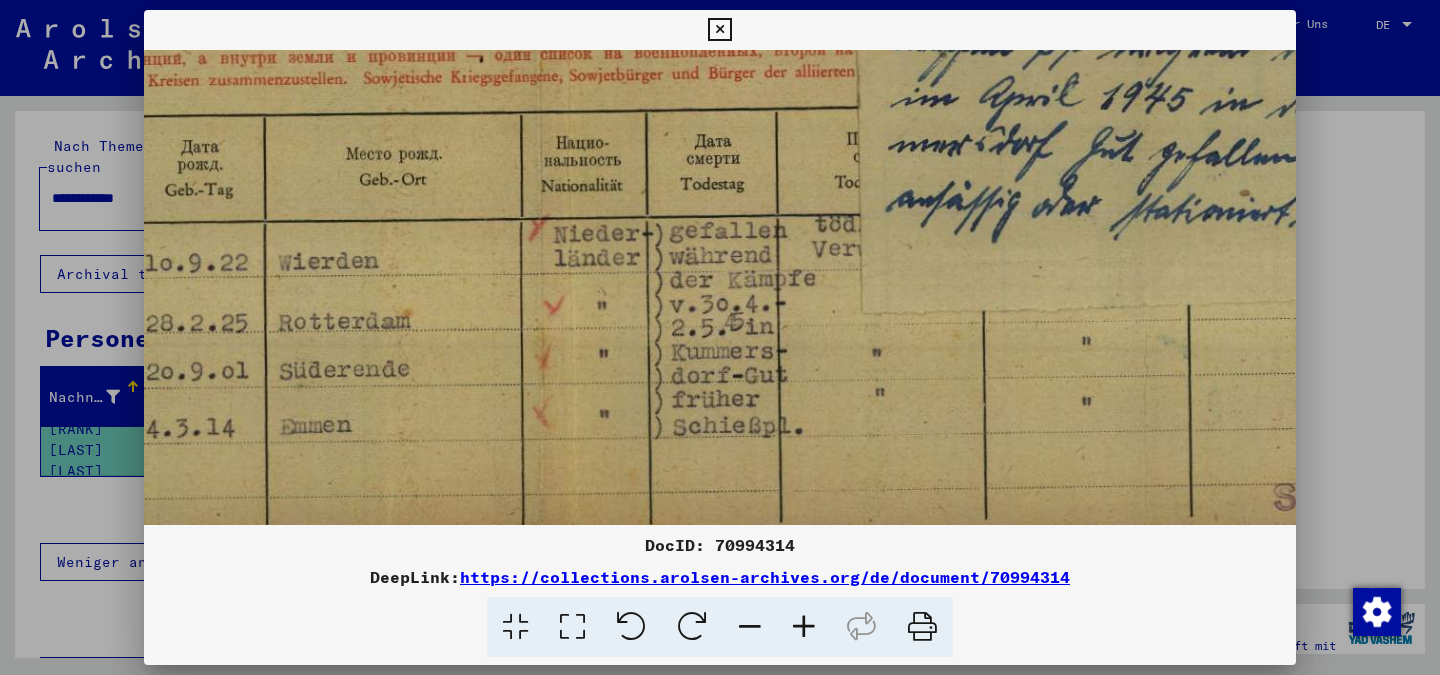 scroll, scrollTop: 357, scrollLeft: 800, axis: both 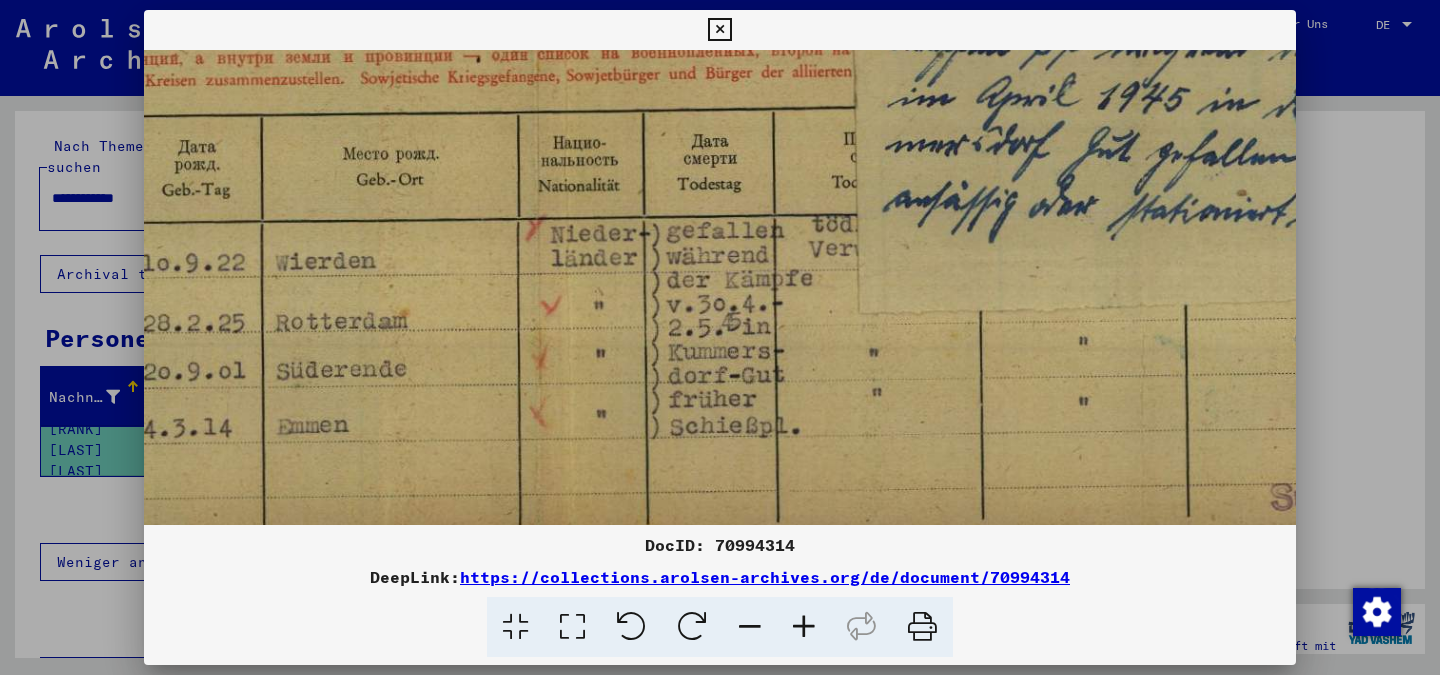 drag, startPoint x: 1132, startPoint y: 400, endPoint x: 861, endPoint y: 405, distance: 271.0461 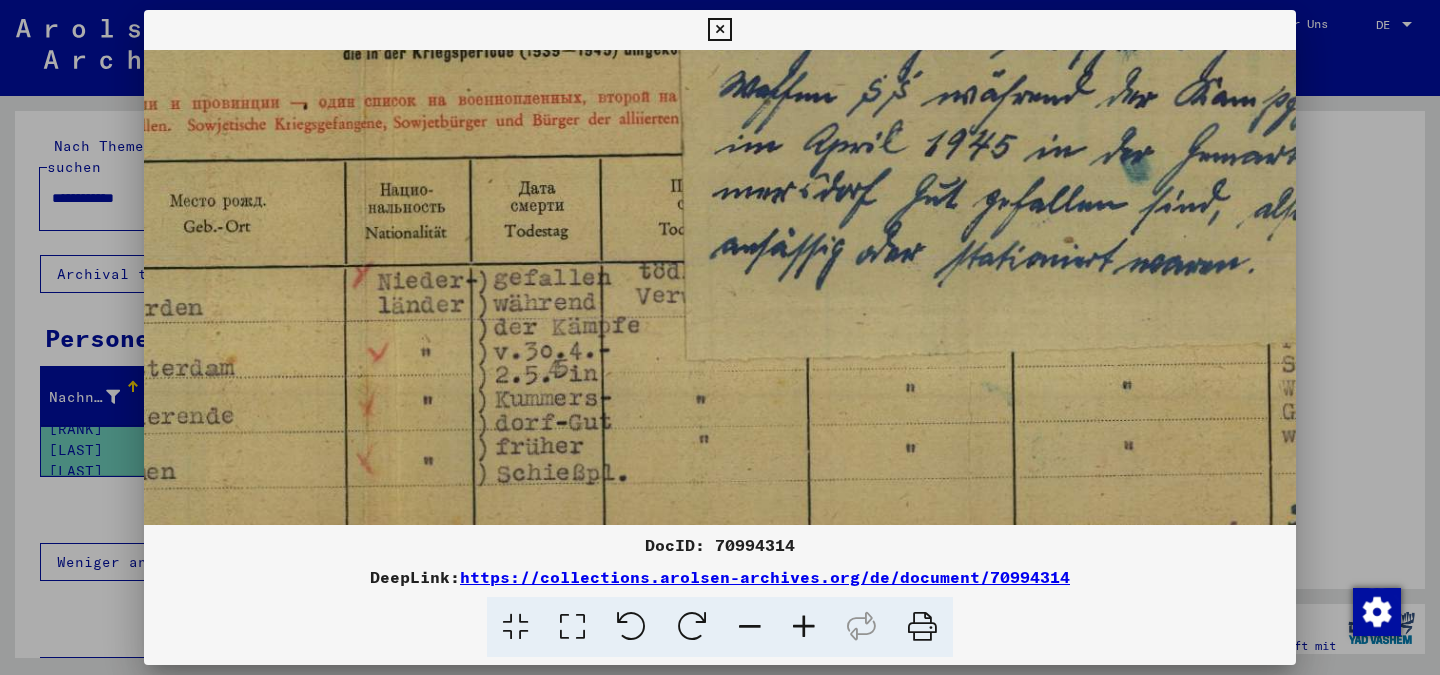 drag, startPoint x: 902, startPoint y: 399, endPoint x: 729, endPoint y: 439, distance: 177.56407 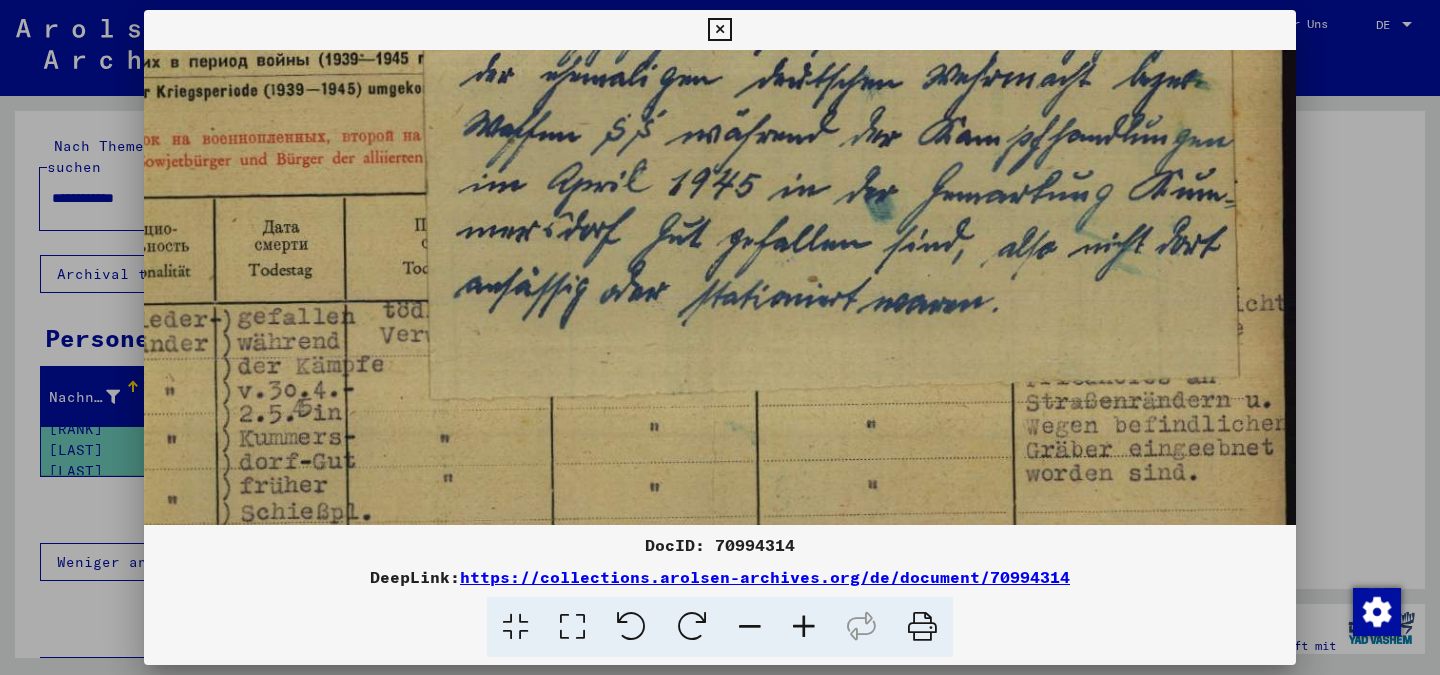 drag, startPoint x: 763, startPoint y: 421, endPoint x: 475, endPoint y: 459, distance: 290.49612 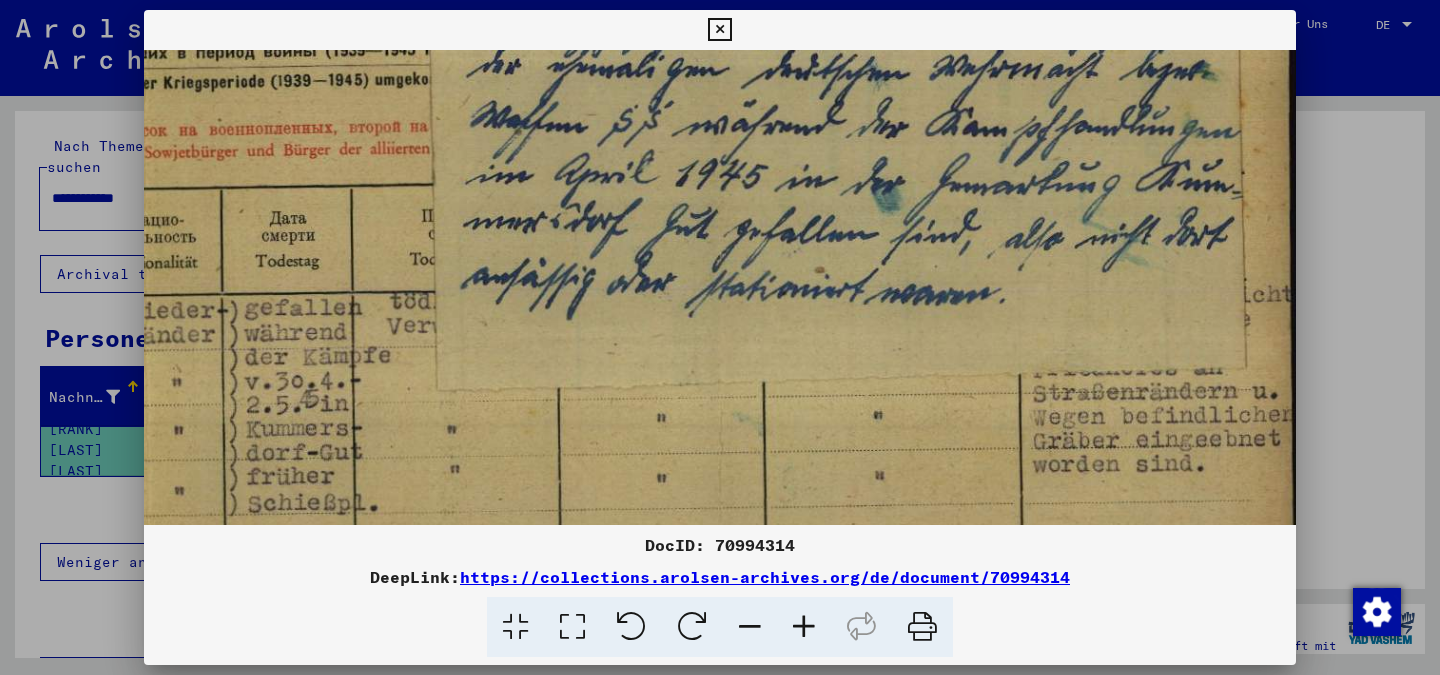 scroll, scrollTop: 285, scrollLeft: 1220, axis: both 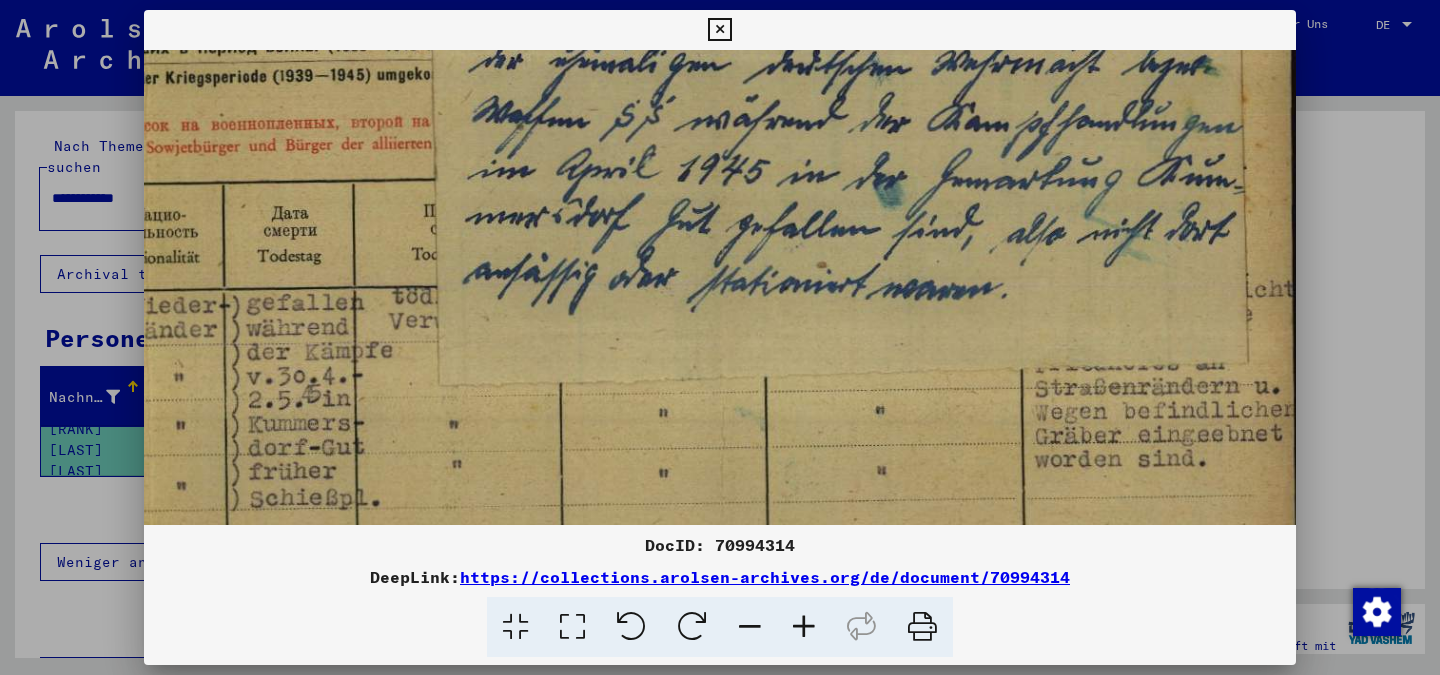 drag, startPoint x: 799, startPoint y: 451, endPoint x: 717, endPoint y: 438, distance: 83.02409 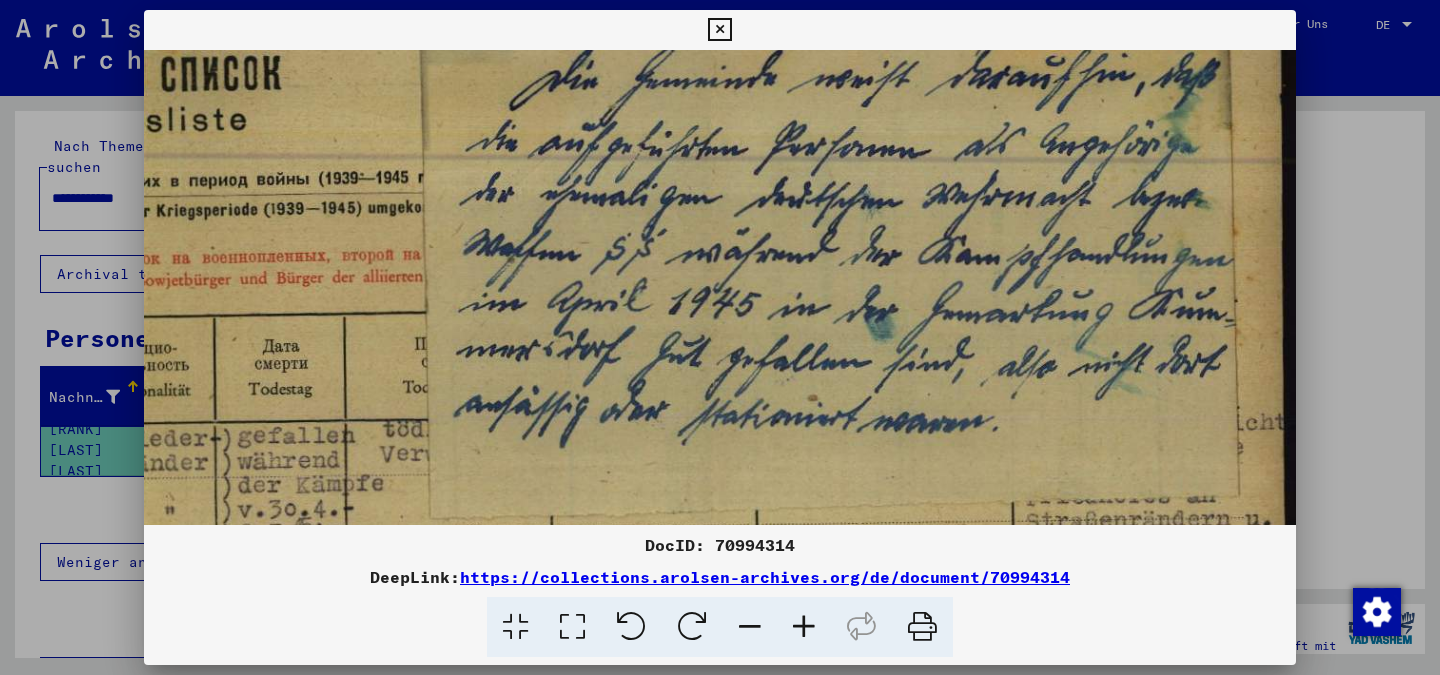 drag, startPoint x: 1006, startPoint y: 426, endPoint x: 962, endPoint y: 524, distance: 107.42439 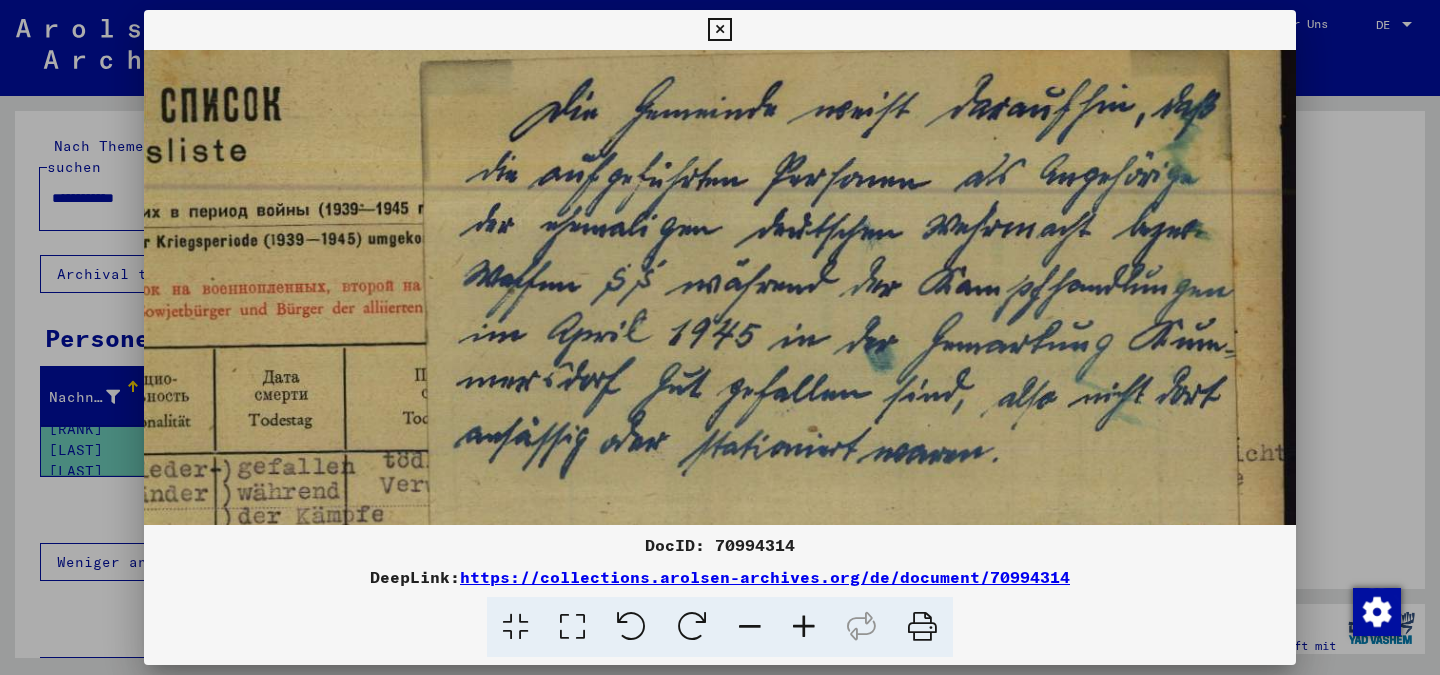 drag, startPoint x: 954, startPoint y: 361, endPoint x: 822, endPoint y: 387, distance: 134.53624 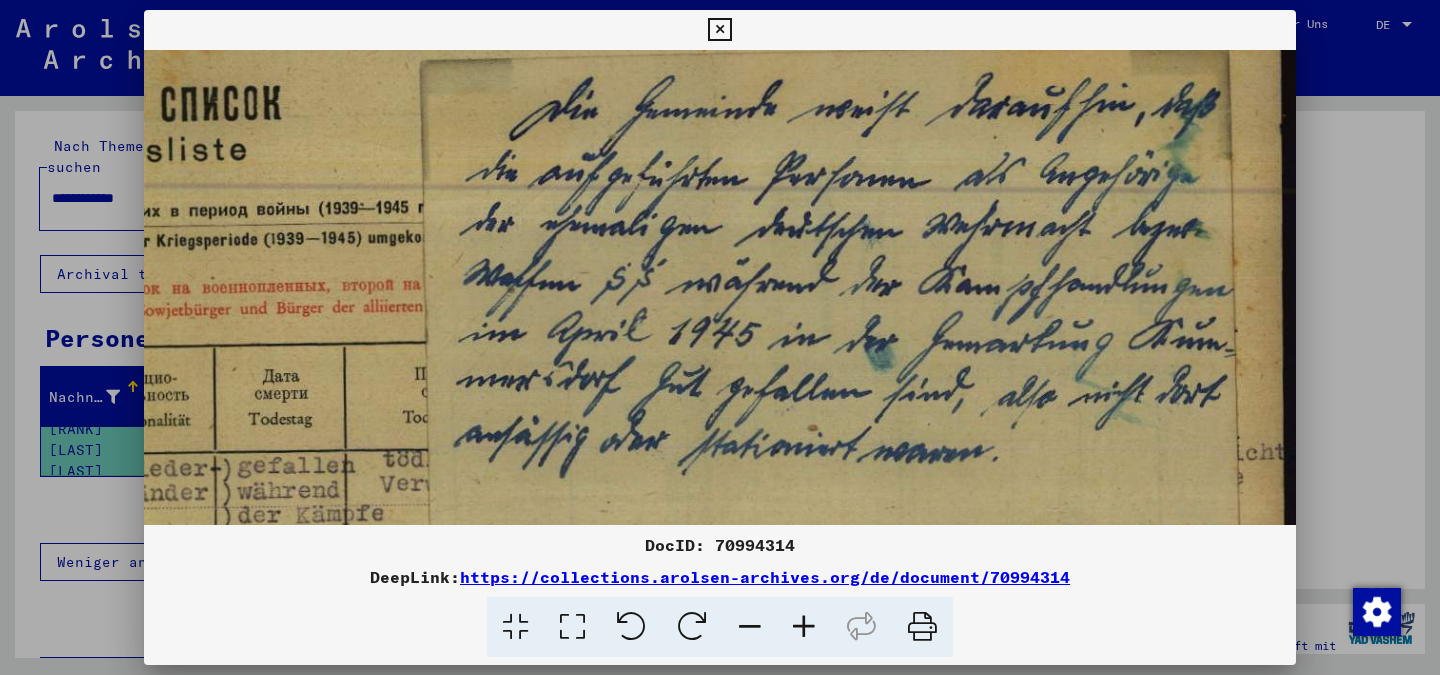 click at bounding box center (804, 627) 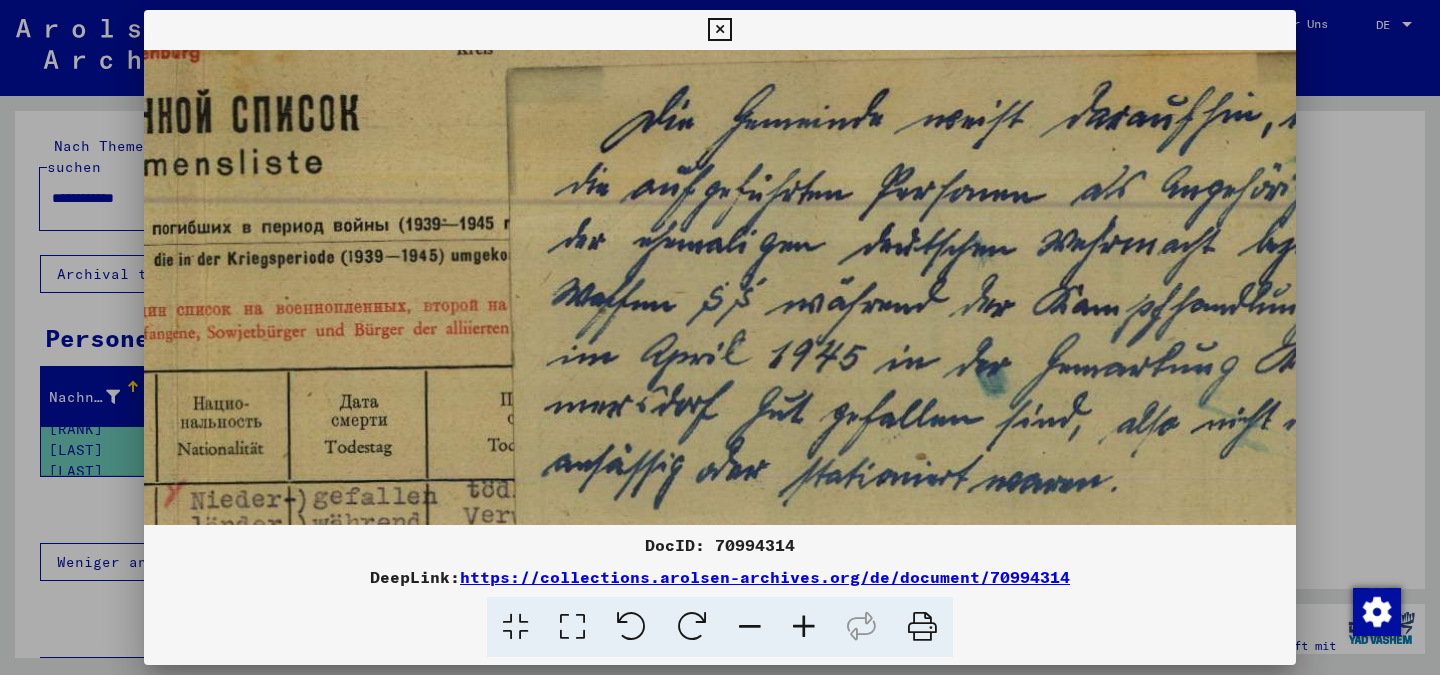 click at bounding box center [804, 627] 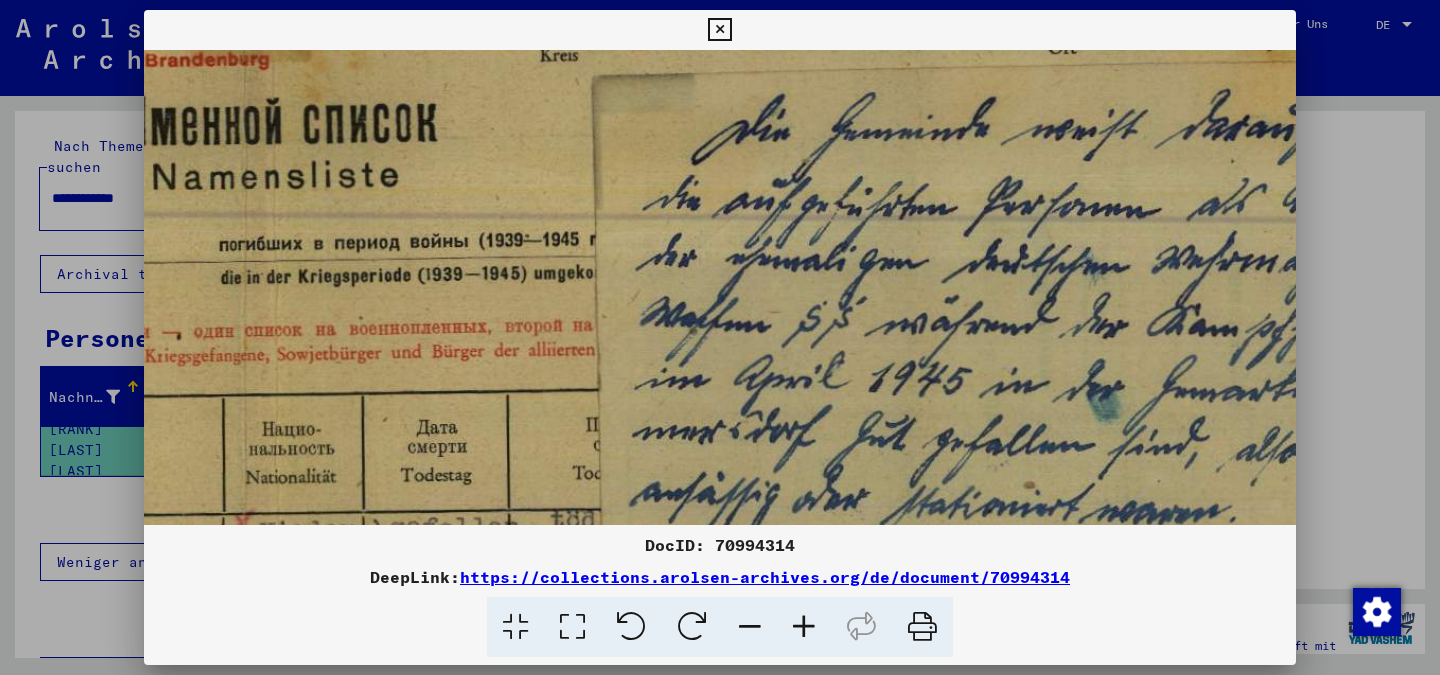 click at bounding box center (804, 627) 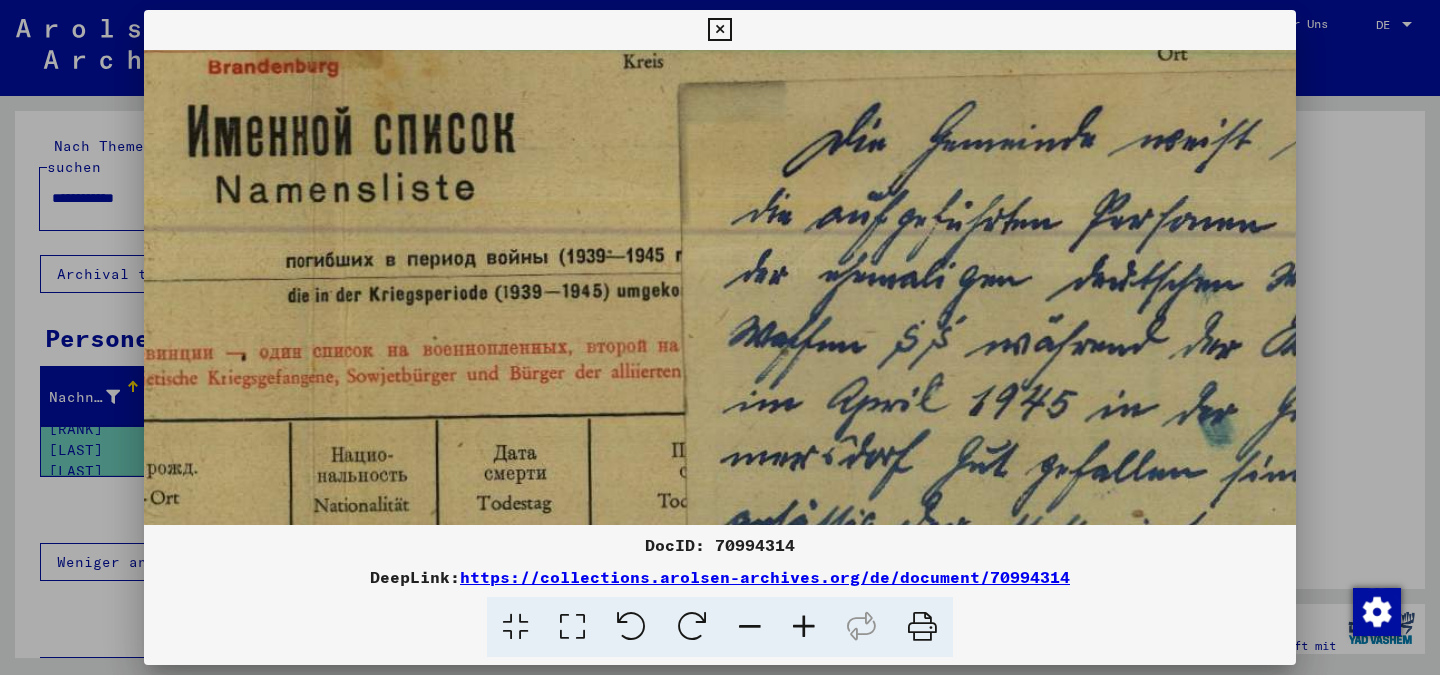 click at bounding box center [804, 627] 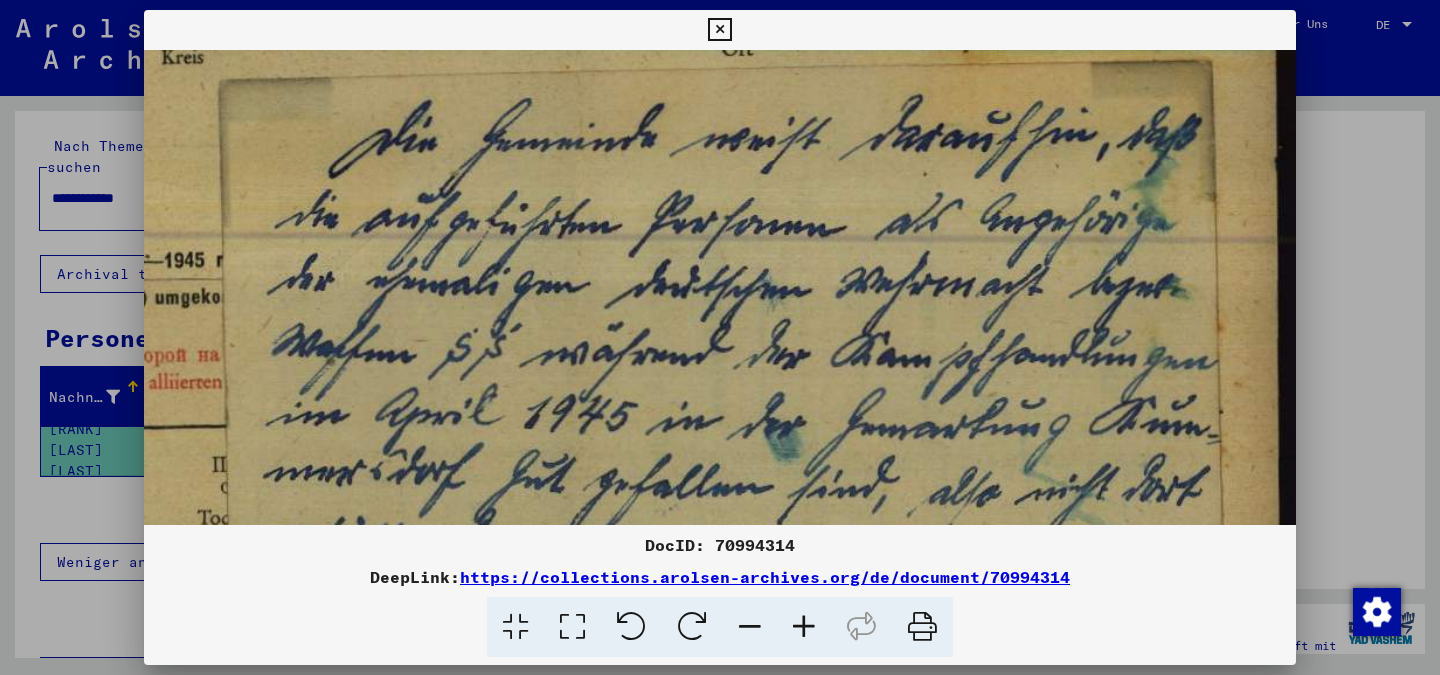 drag, startPoint x: 989, startPoint y: 342, endPoint x: 417, endPoint y: 327, distance: 572.19666 